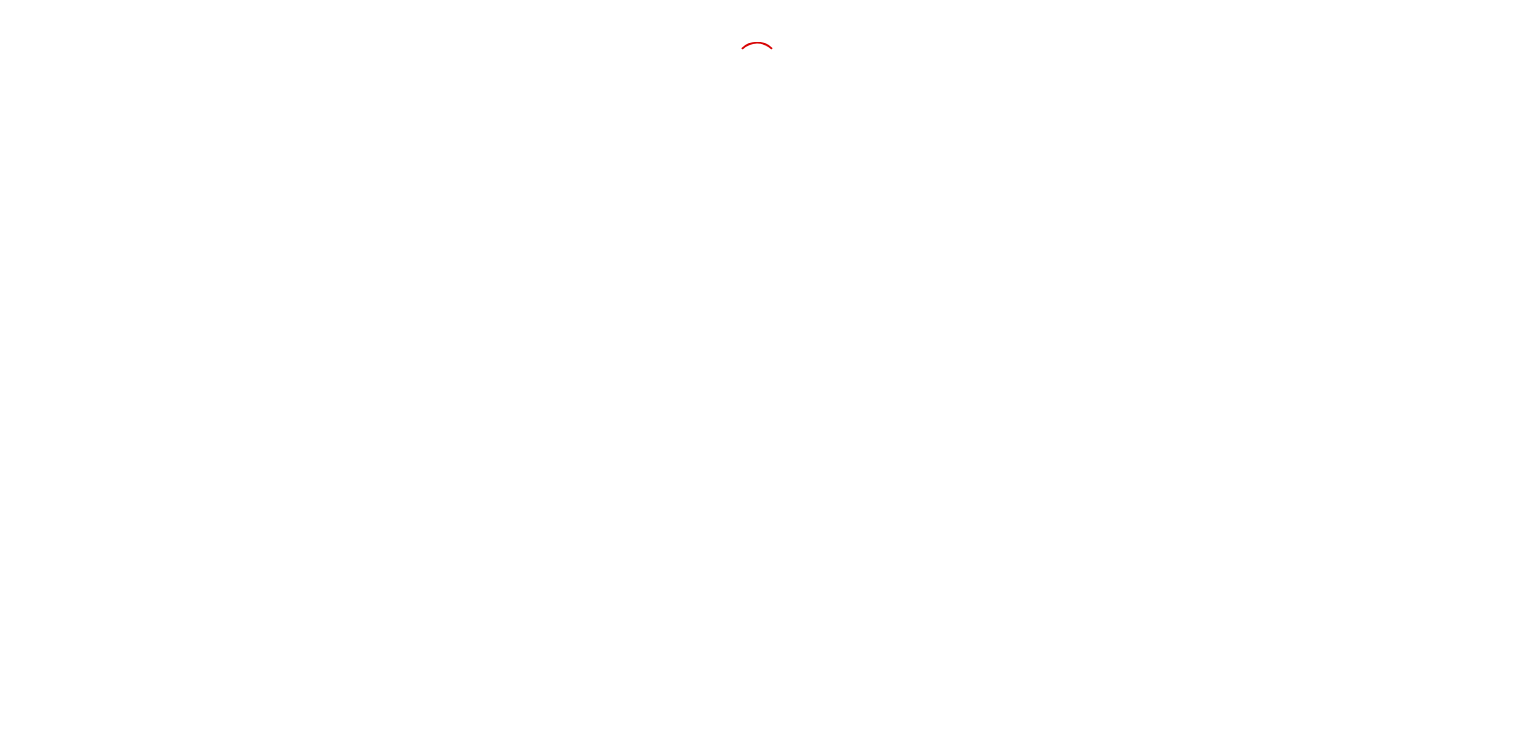 scroll, scrollTop: 0, scrollLeft: 0, axis: both 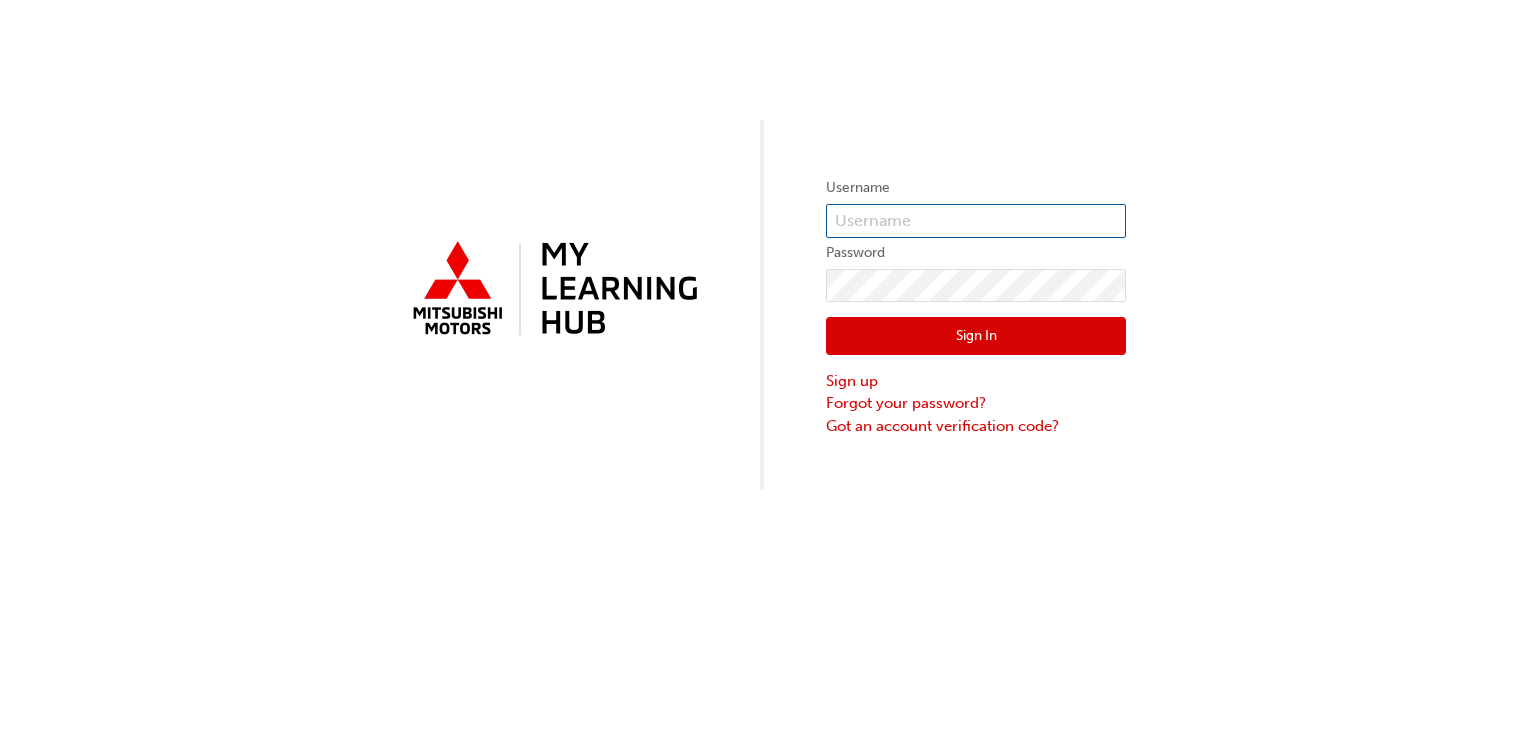 type on "0005839961" 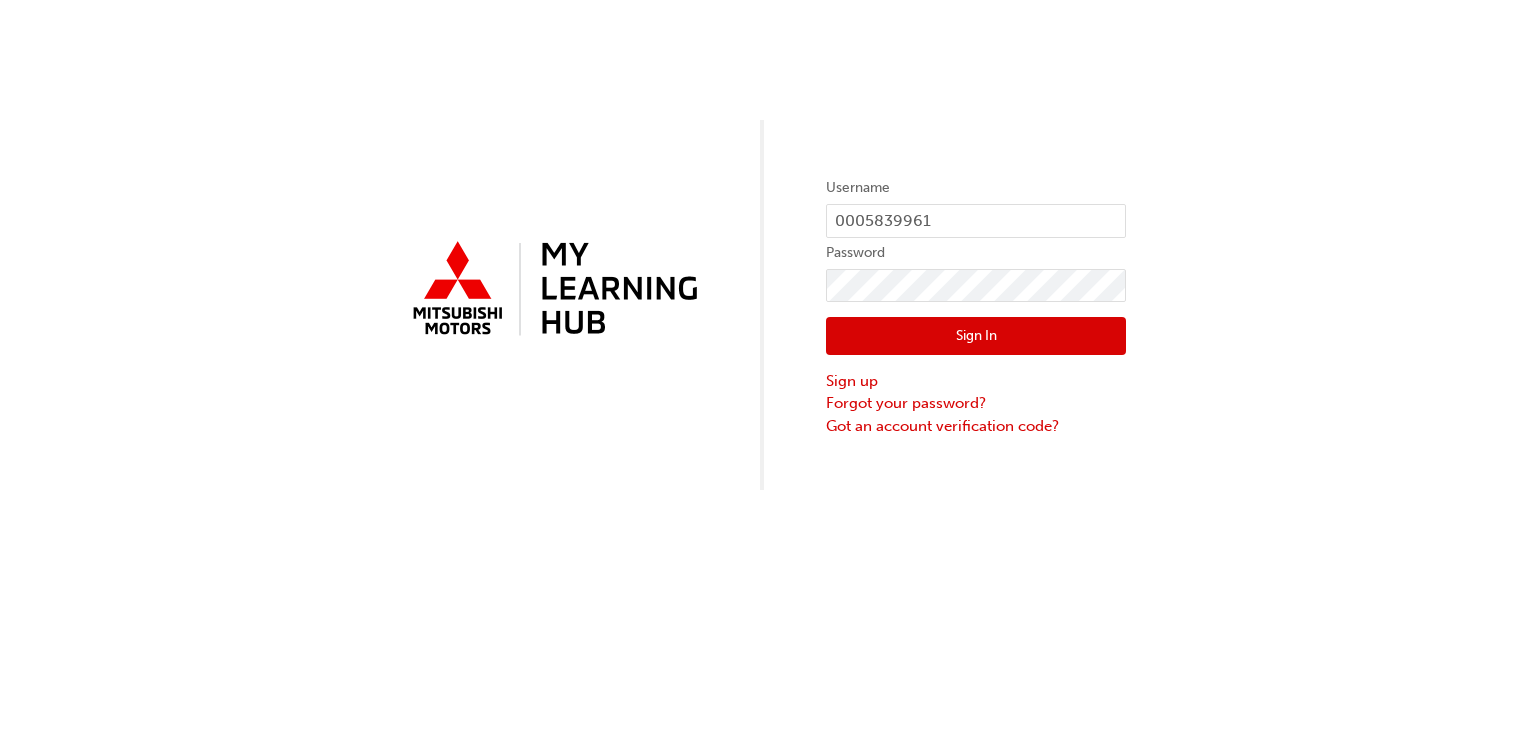 click on "Sign In" at bounding box center [976, 336] 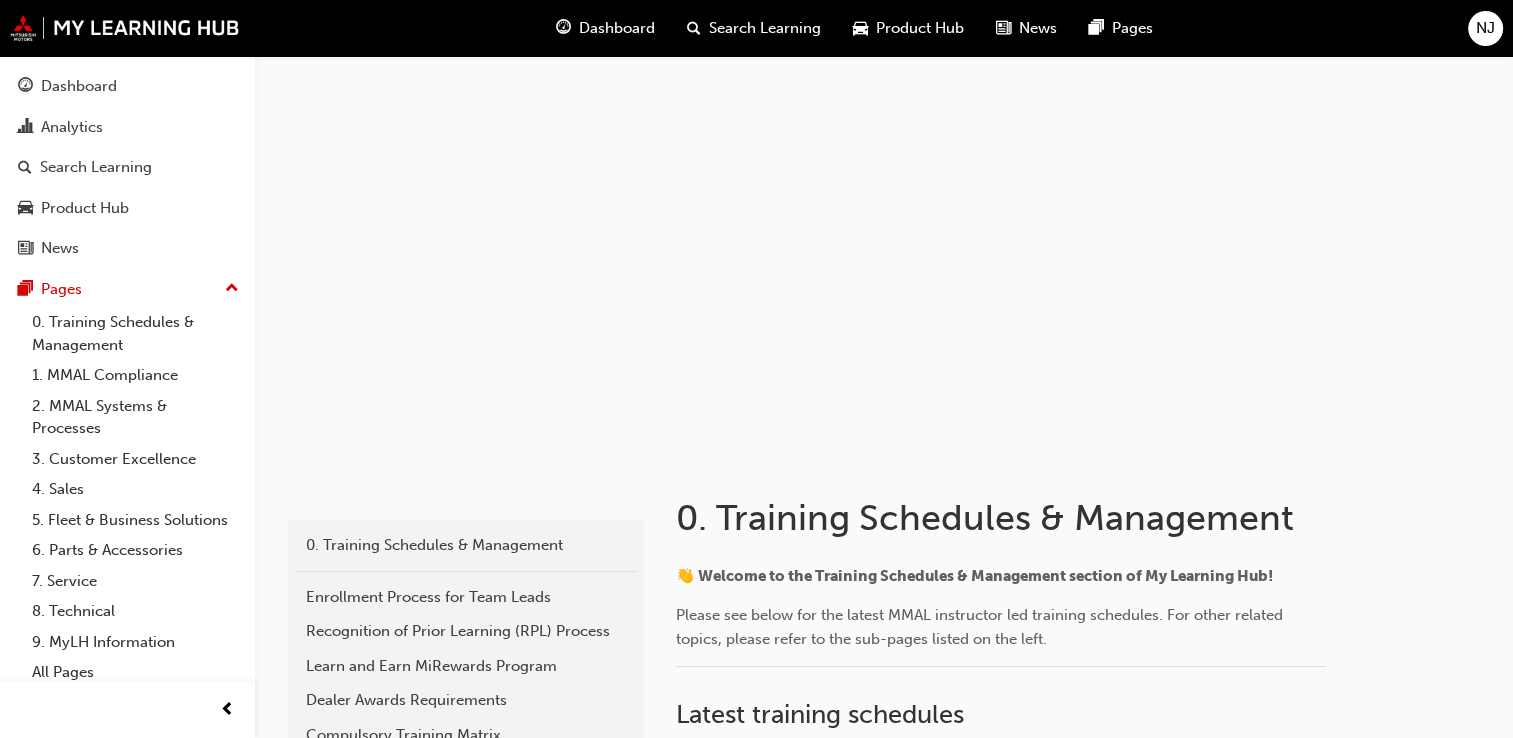 click on "Dashboard" at bounding box center (617, 28) 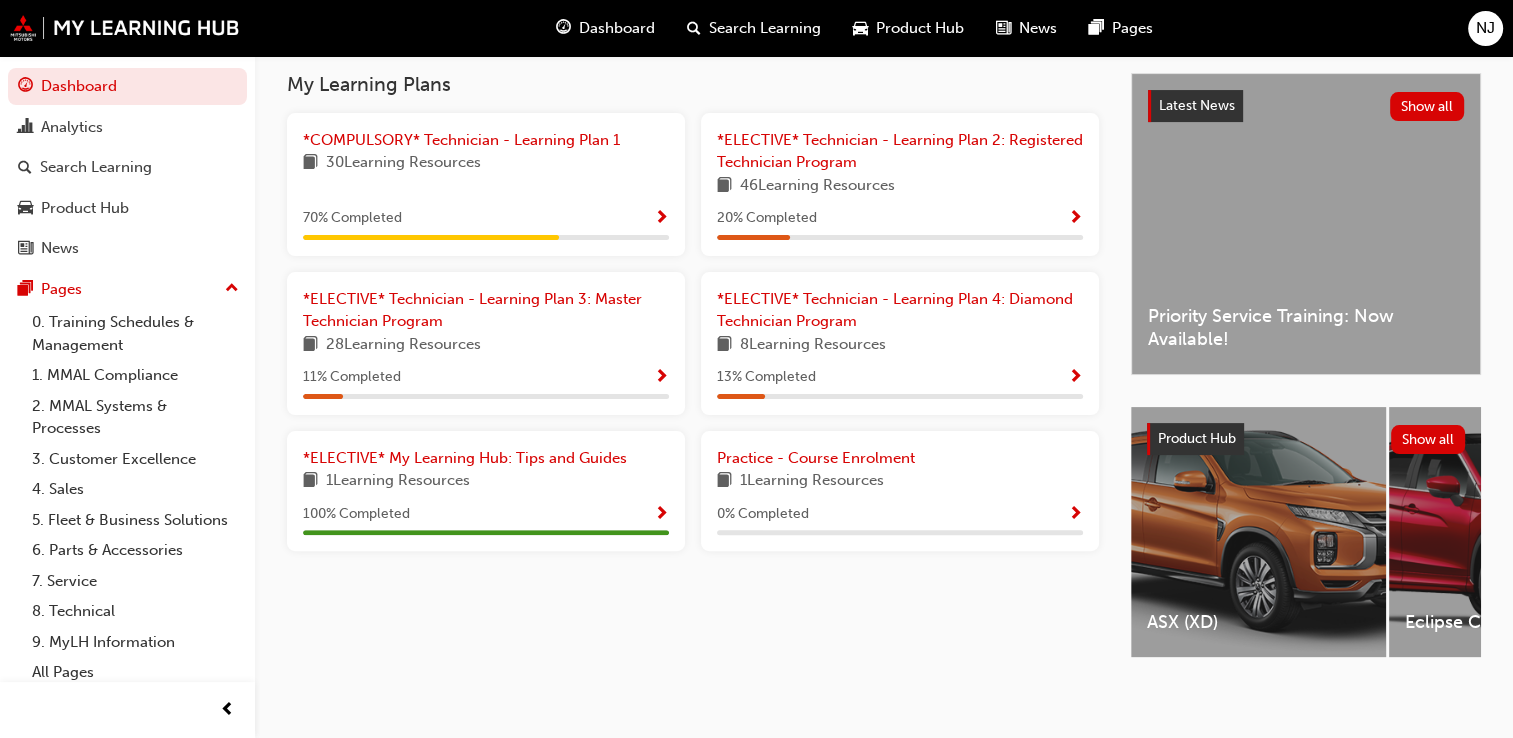 scroll, scrollTop: 455, scrollLeft: 0, axis: vertical 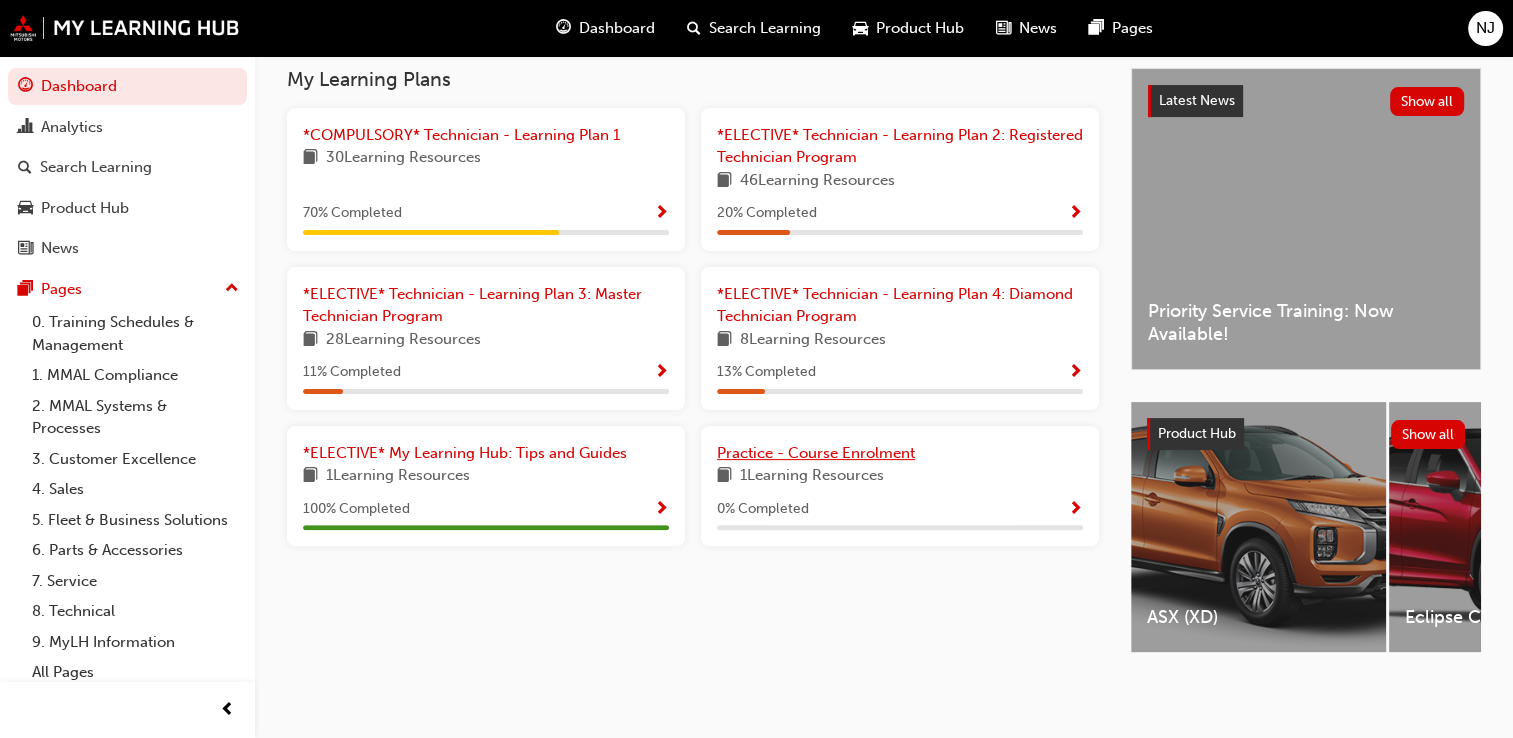 click on "Practice - Course Enrolment" at bounding box center (816, 453) 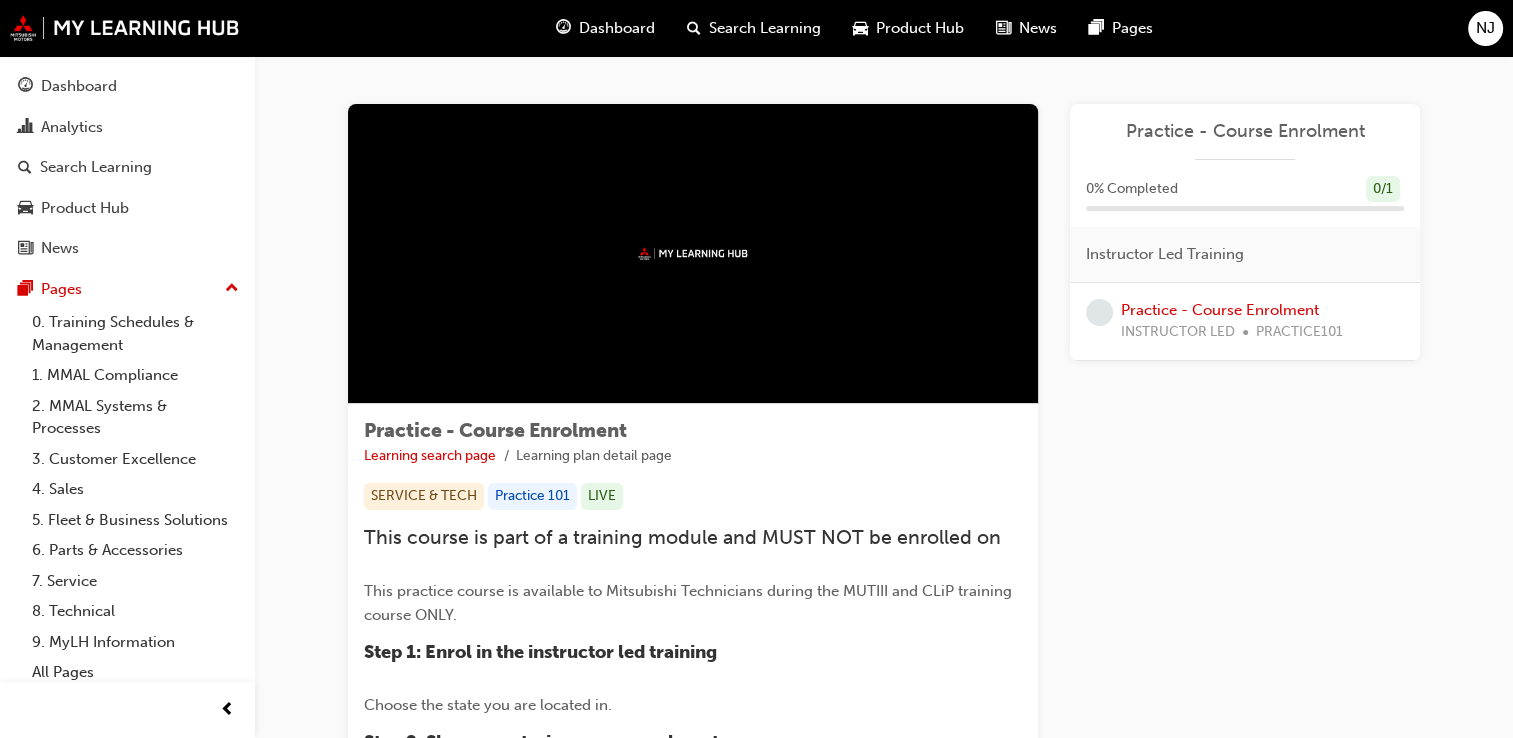 scroll, scrollTop: 455, scrollLeft: 0, axis: vertical 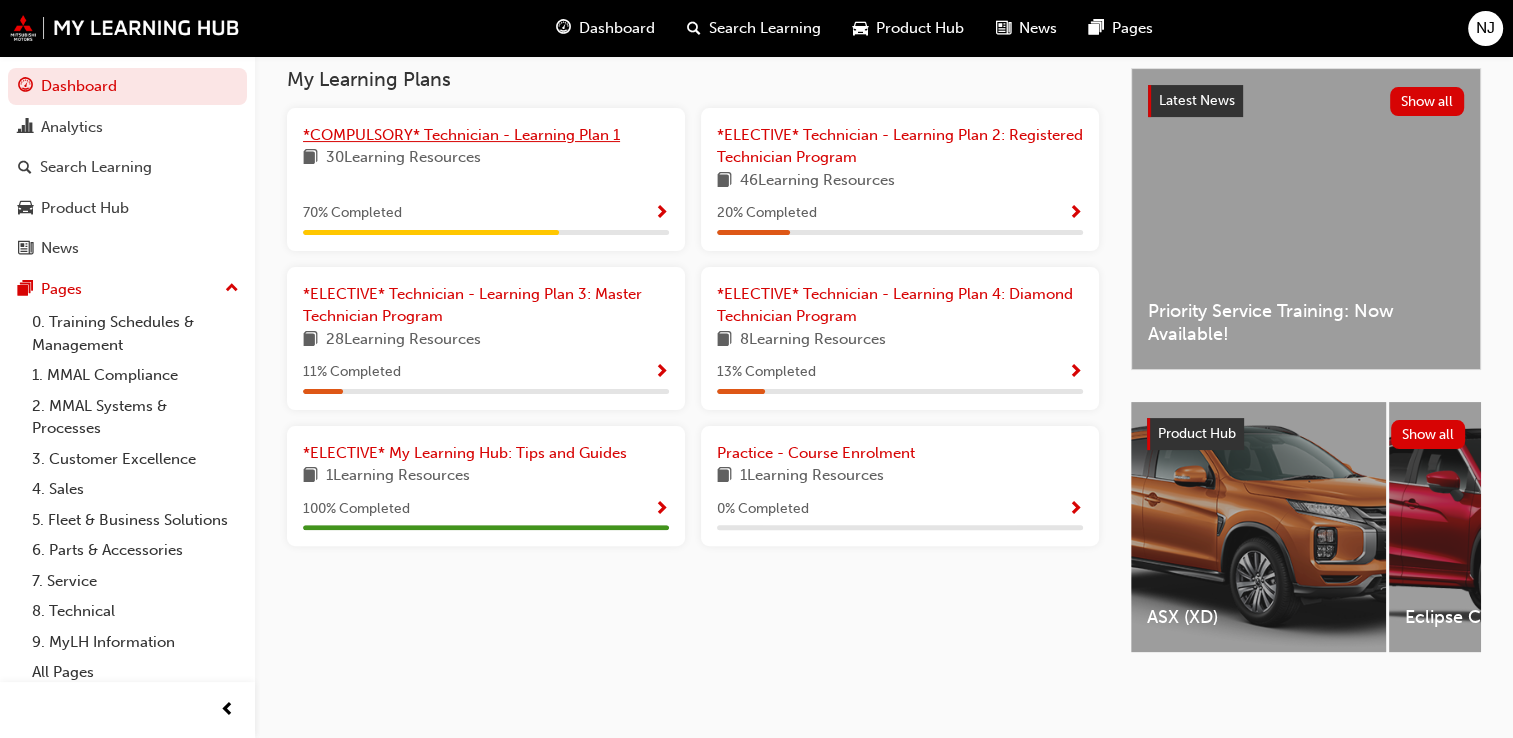 click on "*COMPULSORY* Technician - Learning Plan 1" at bounding box center (461, 135) 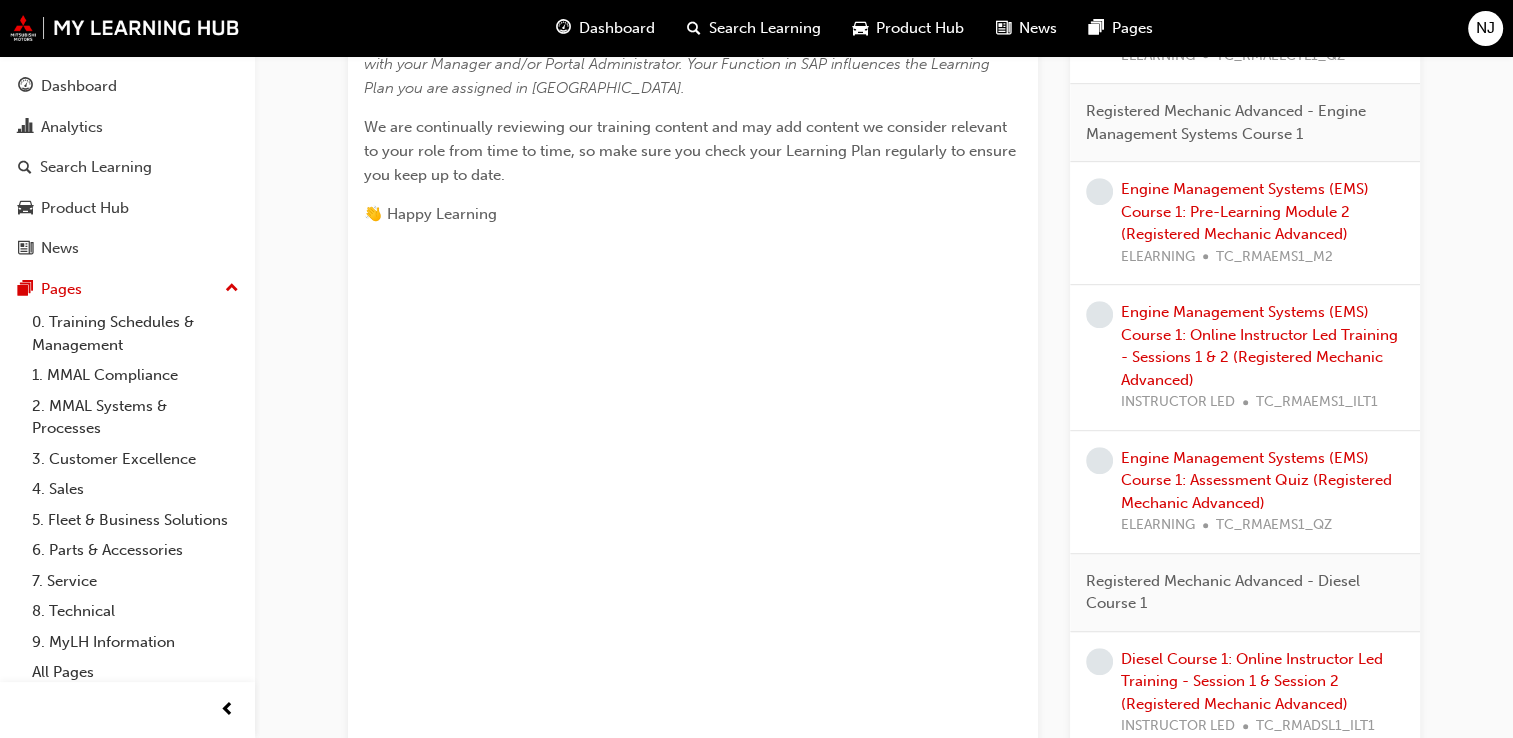scroll, scrollTop: 1058, scrollLeft: 0, axis: vertical 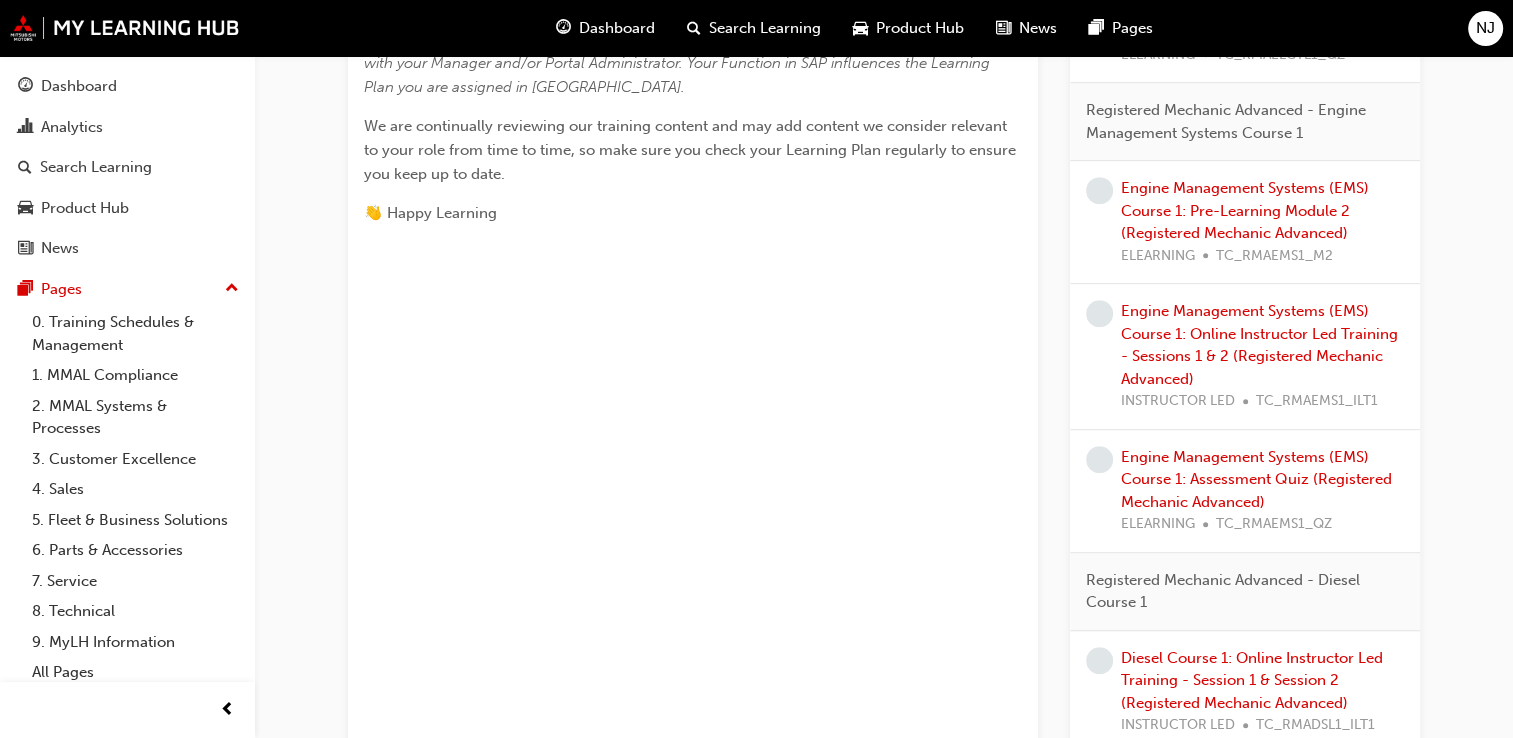 click at bounding box center (1099, 491) 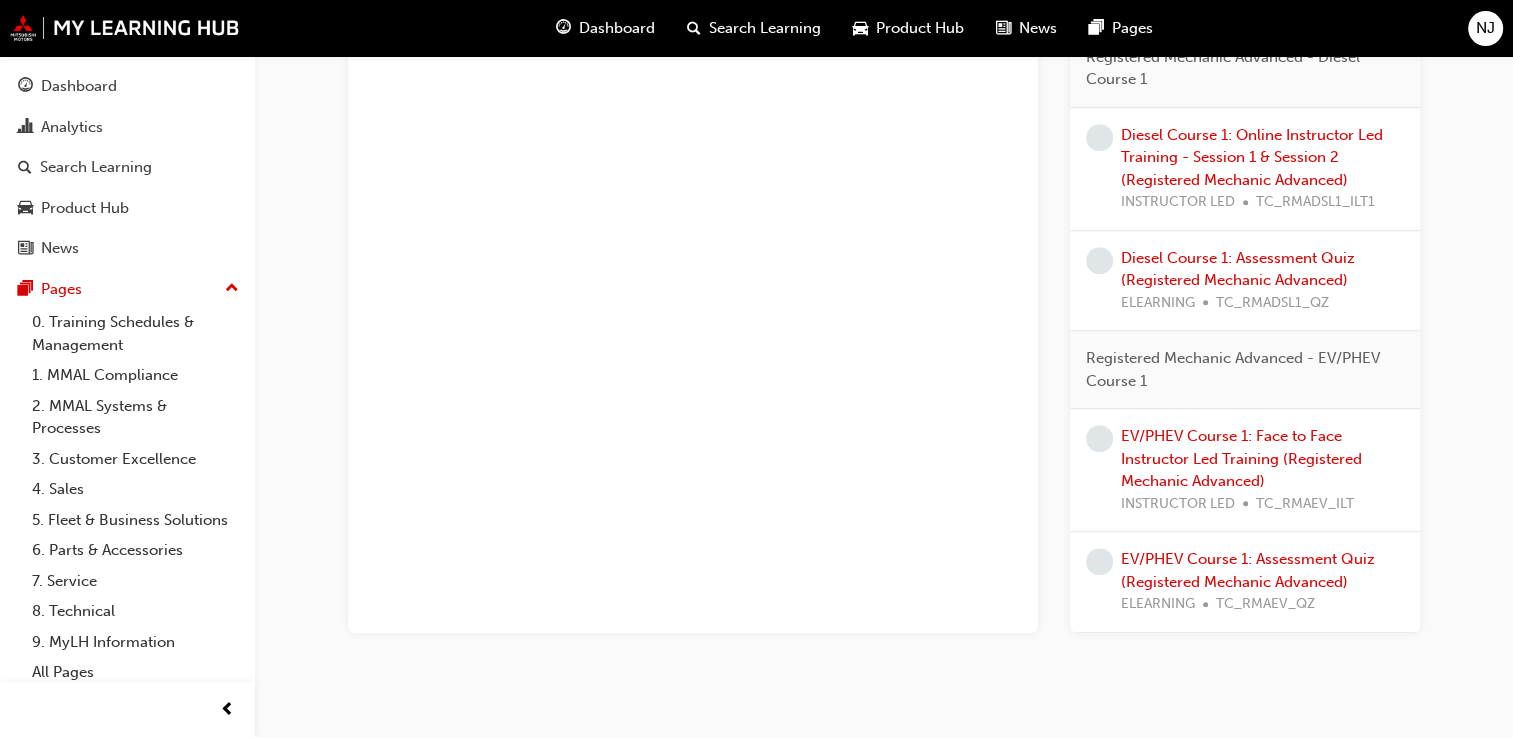 scroll, scrollTop: 1616, scrollLeft: 0, axis: vertical 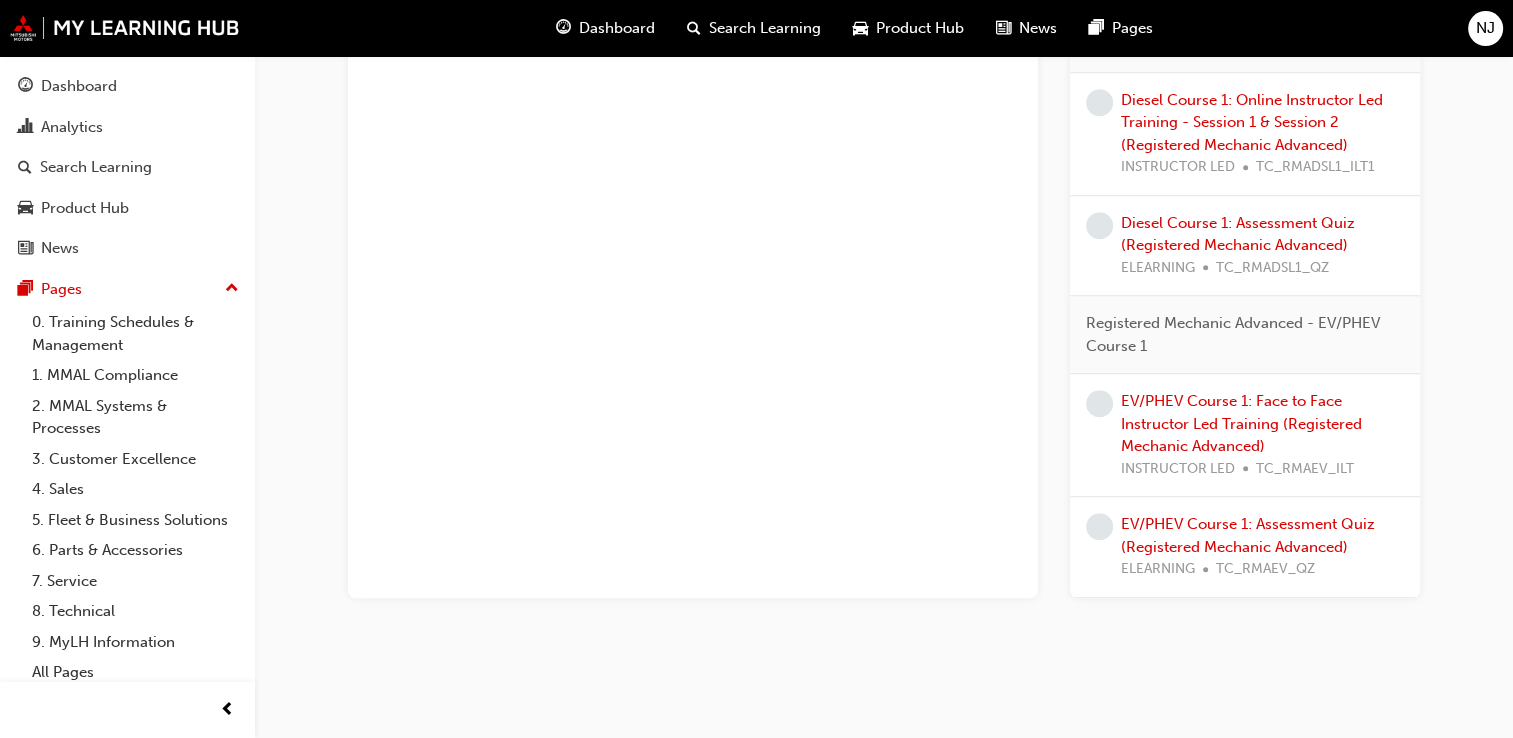 click on "EV/PHEV Course 1: Assessment Quiz (Registered Mechanic Advanced) ELEARNING TC_RMAEV_QZ" at bounding box center (1262, 547) 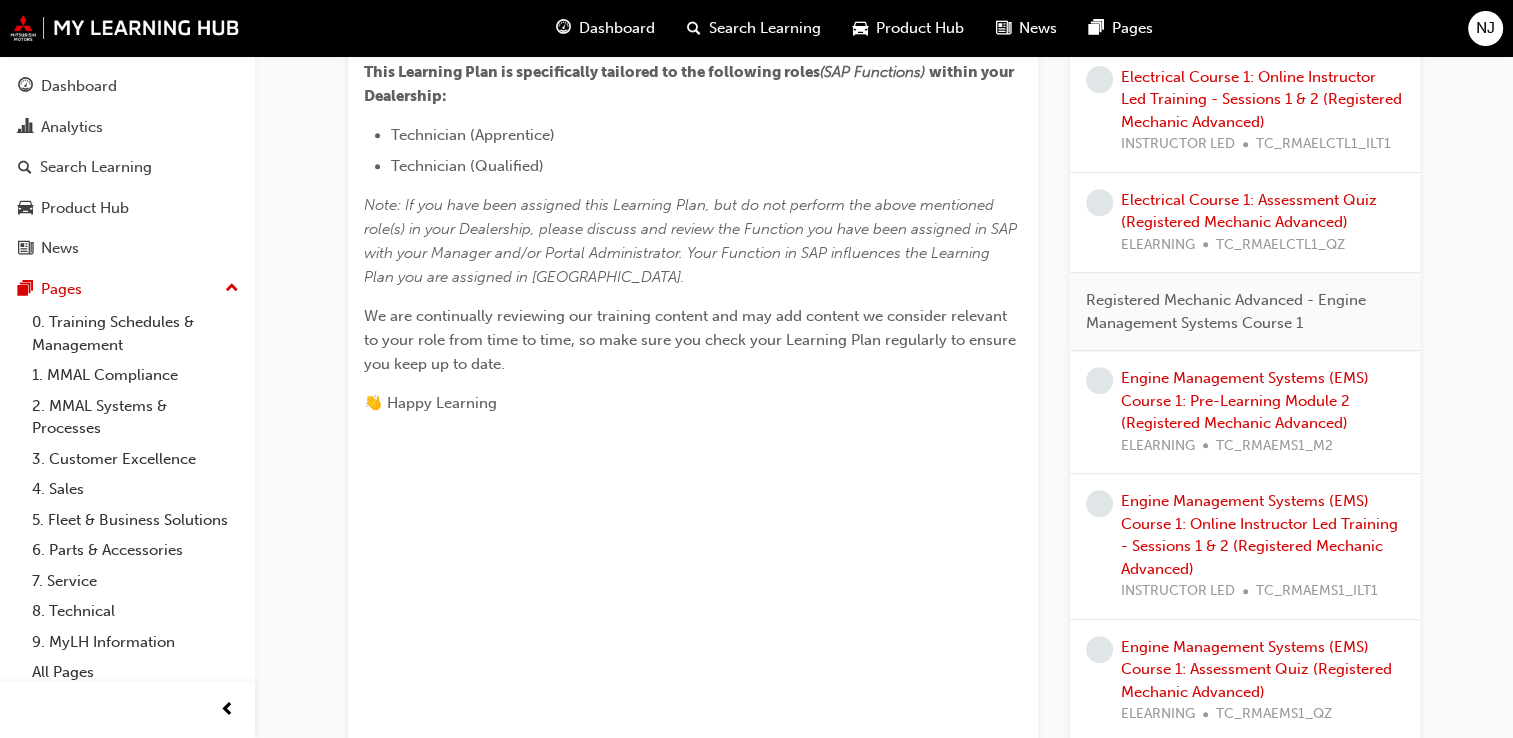 scroll, scrollTop: 871, scrollLeft: 0, axis: vertical 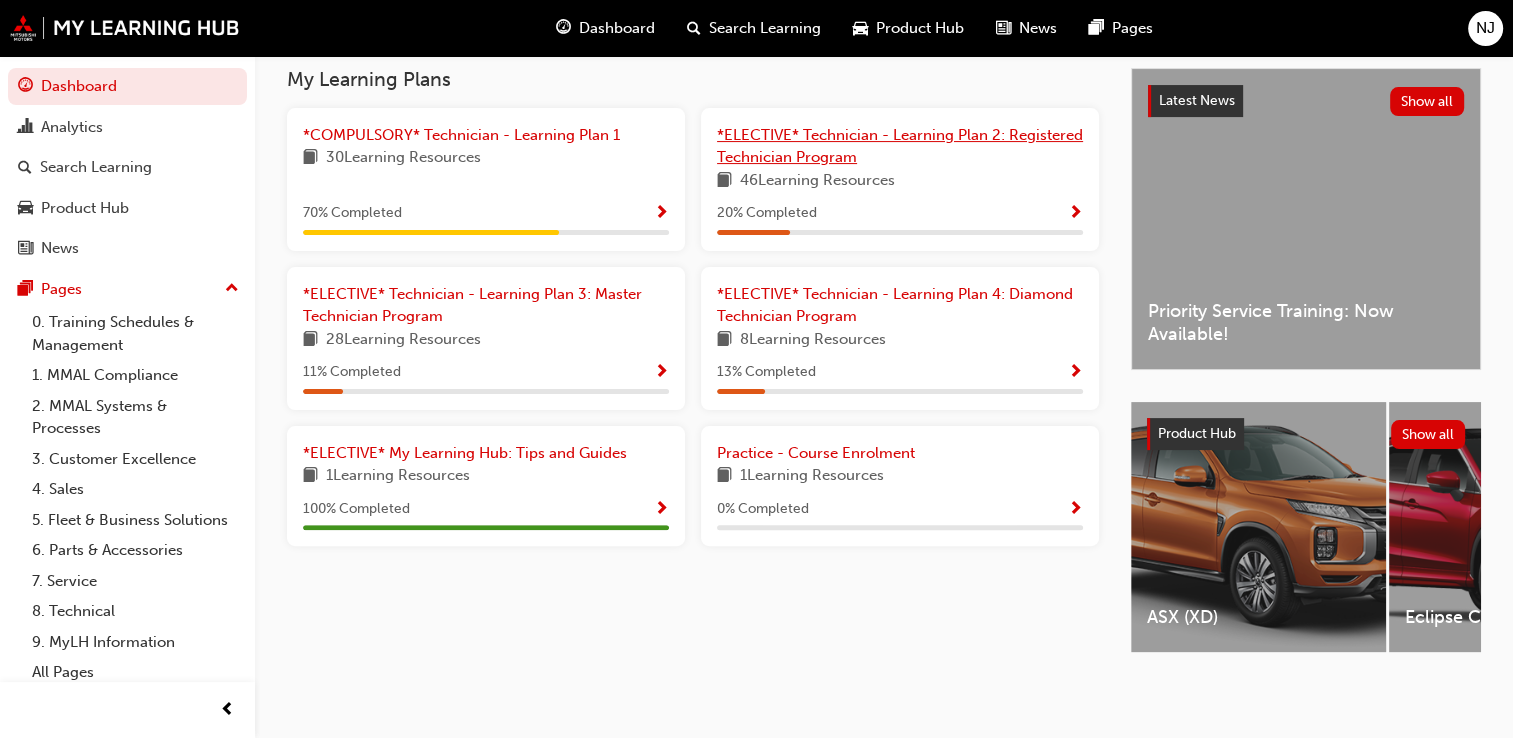 click on "*ELECTIVE* Technician - Learning Plan 2: Registered Technician Program" at bounding box center (900, 146) 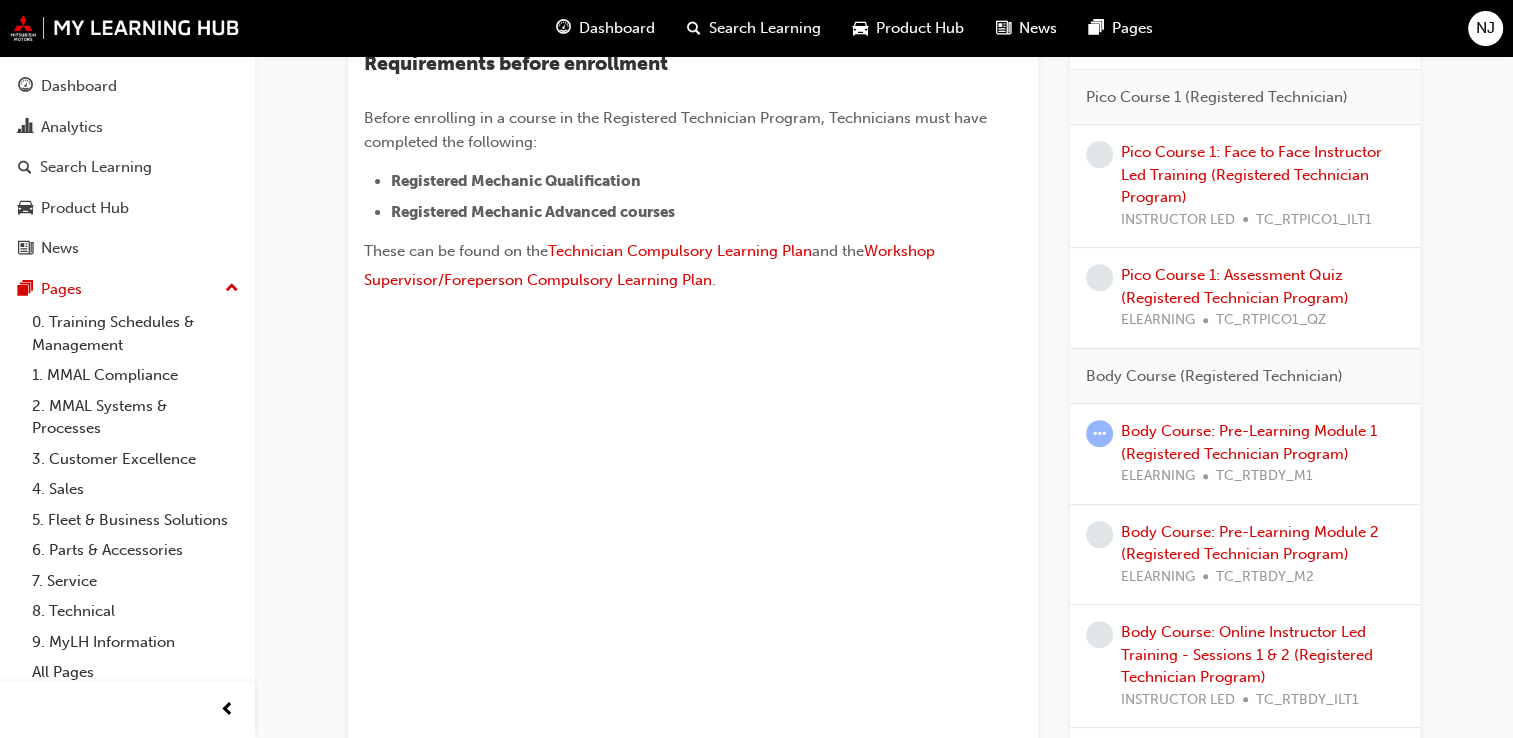 scroll, scrollTop: 707, scrollLeft: 0, axis: vertical 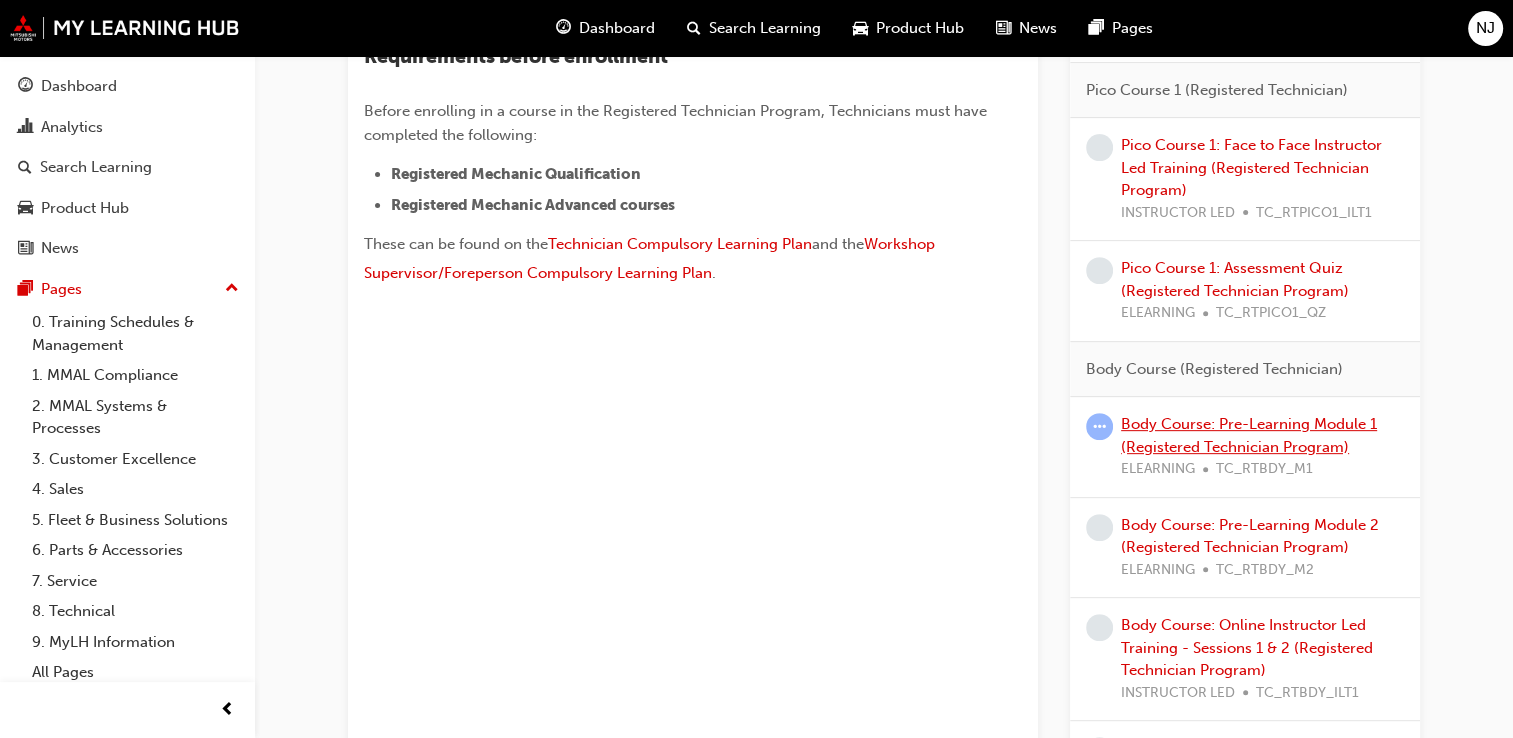 click on "Body Course: Pre-Learning Module 1 (Registered Technician Program)" at bounding box center [1249, 435] 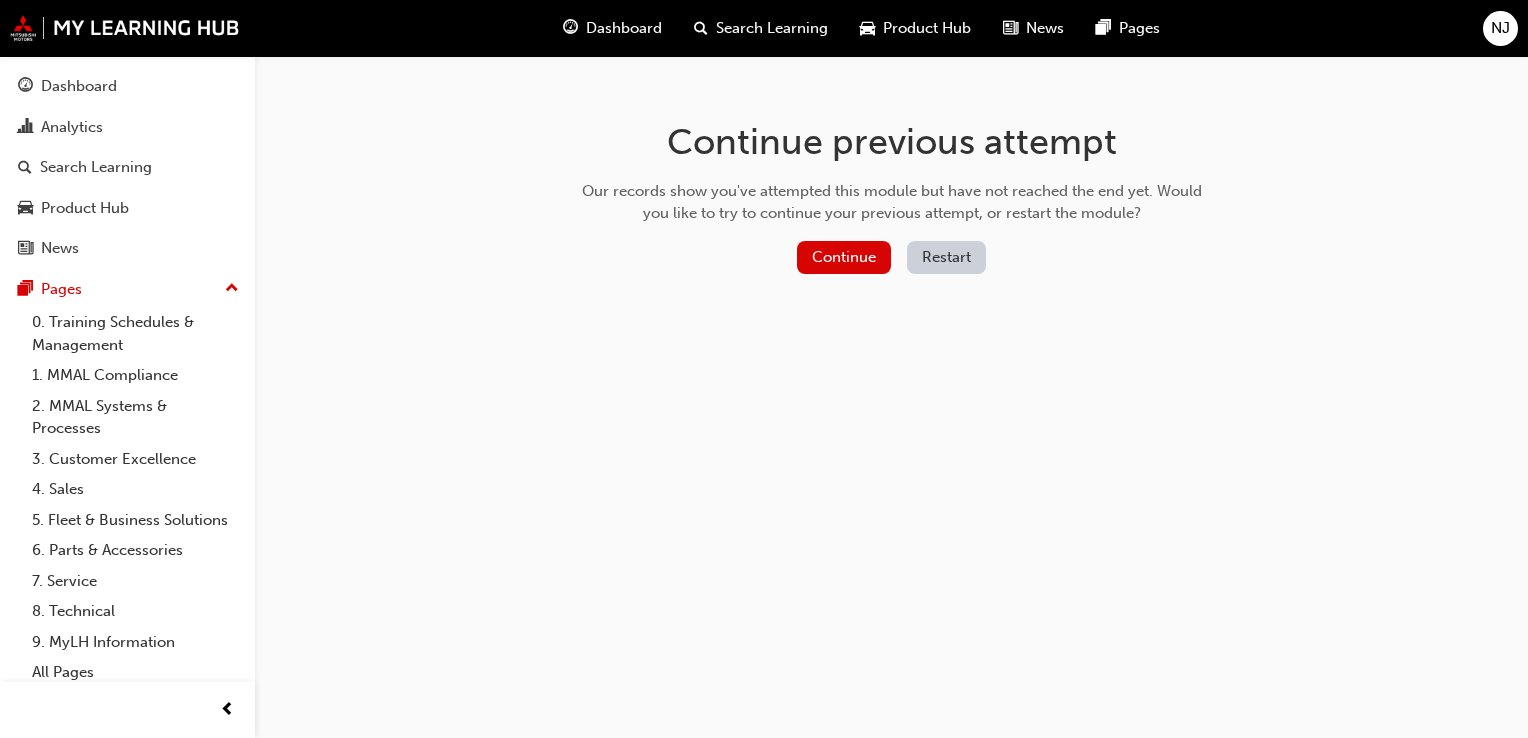 click on "Restart" at bounding box center (946, 257) 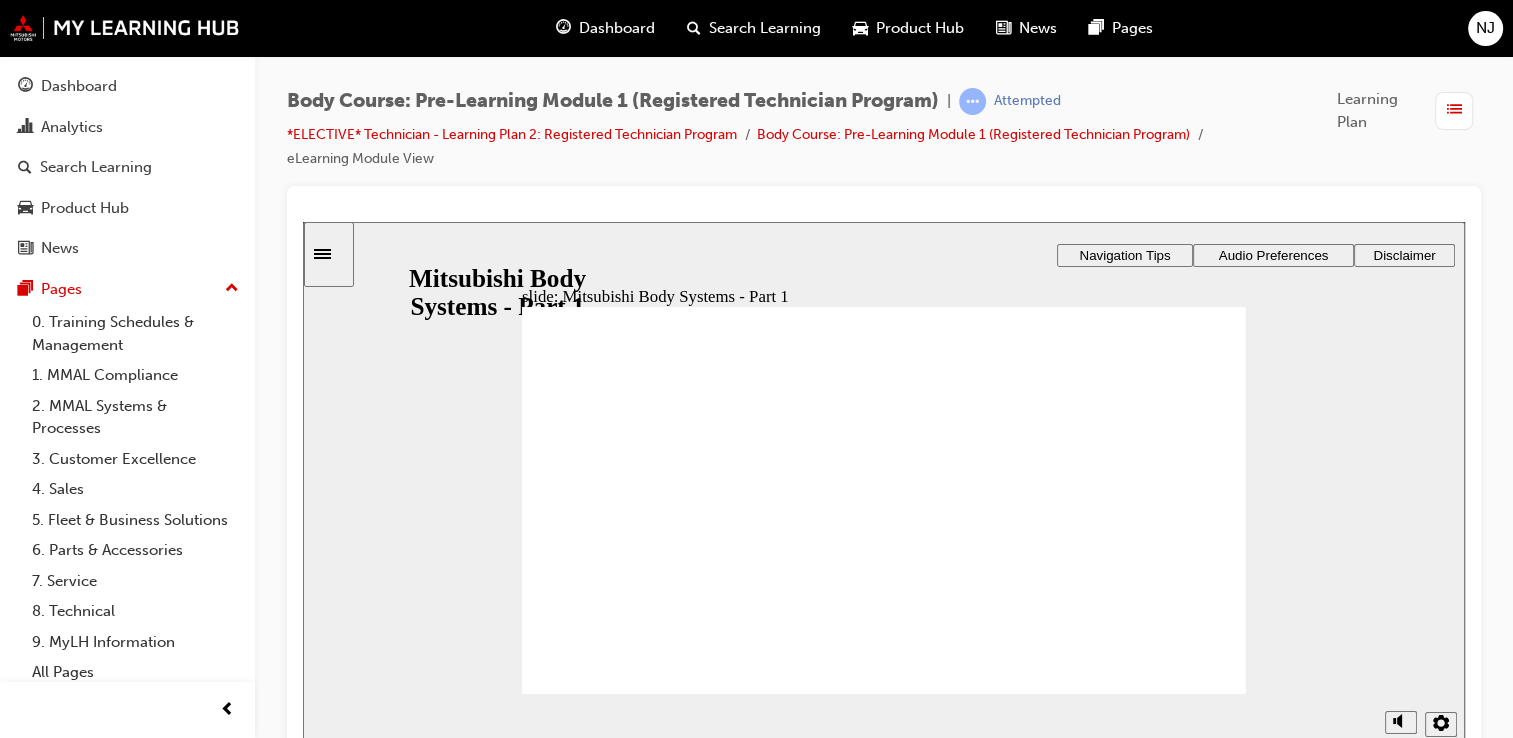 scroll, scrollTop: 18, scrollLeft: 0, axis: vertical 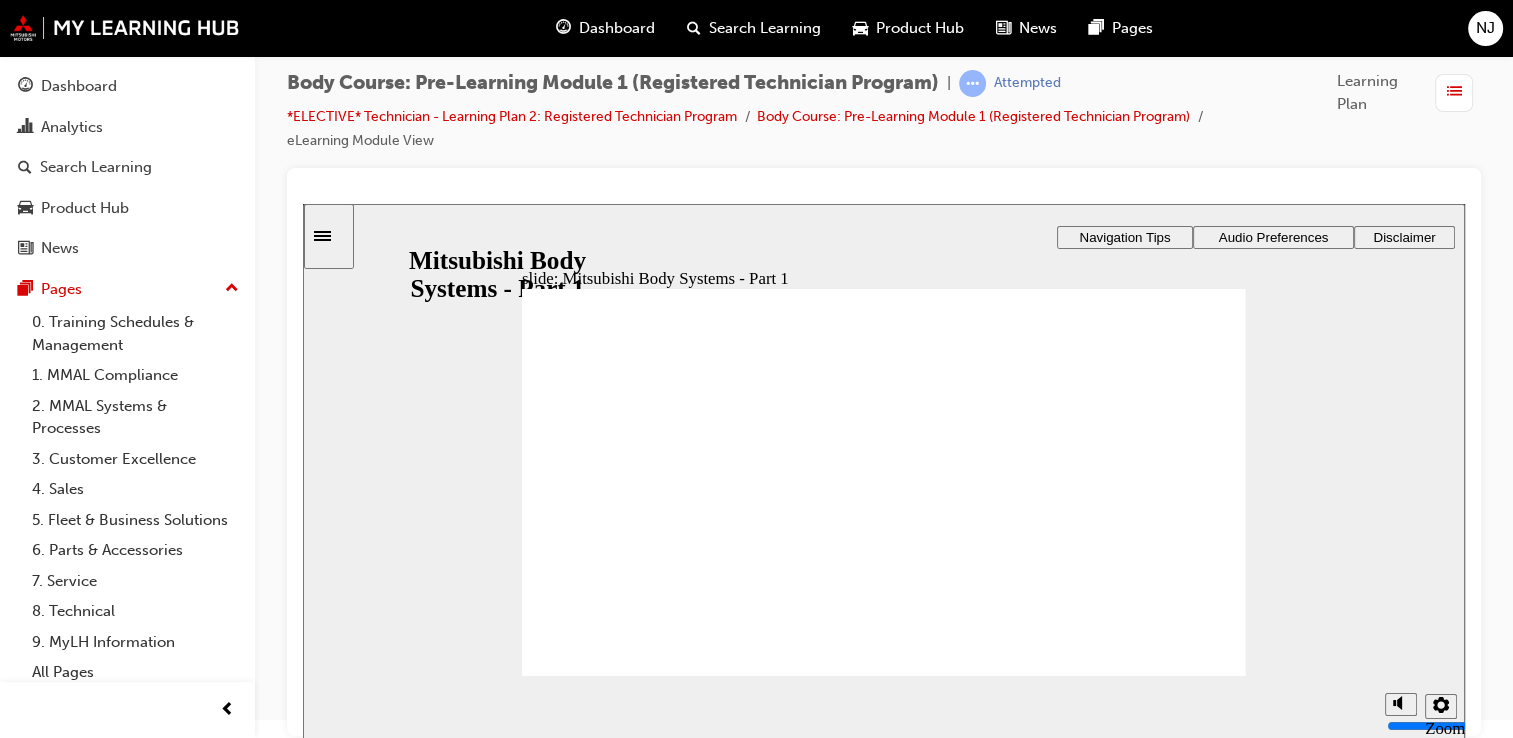 click 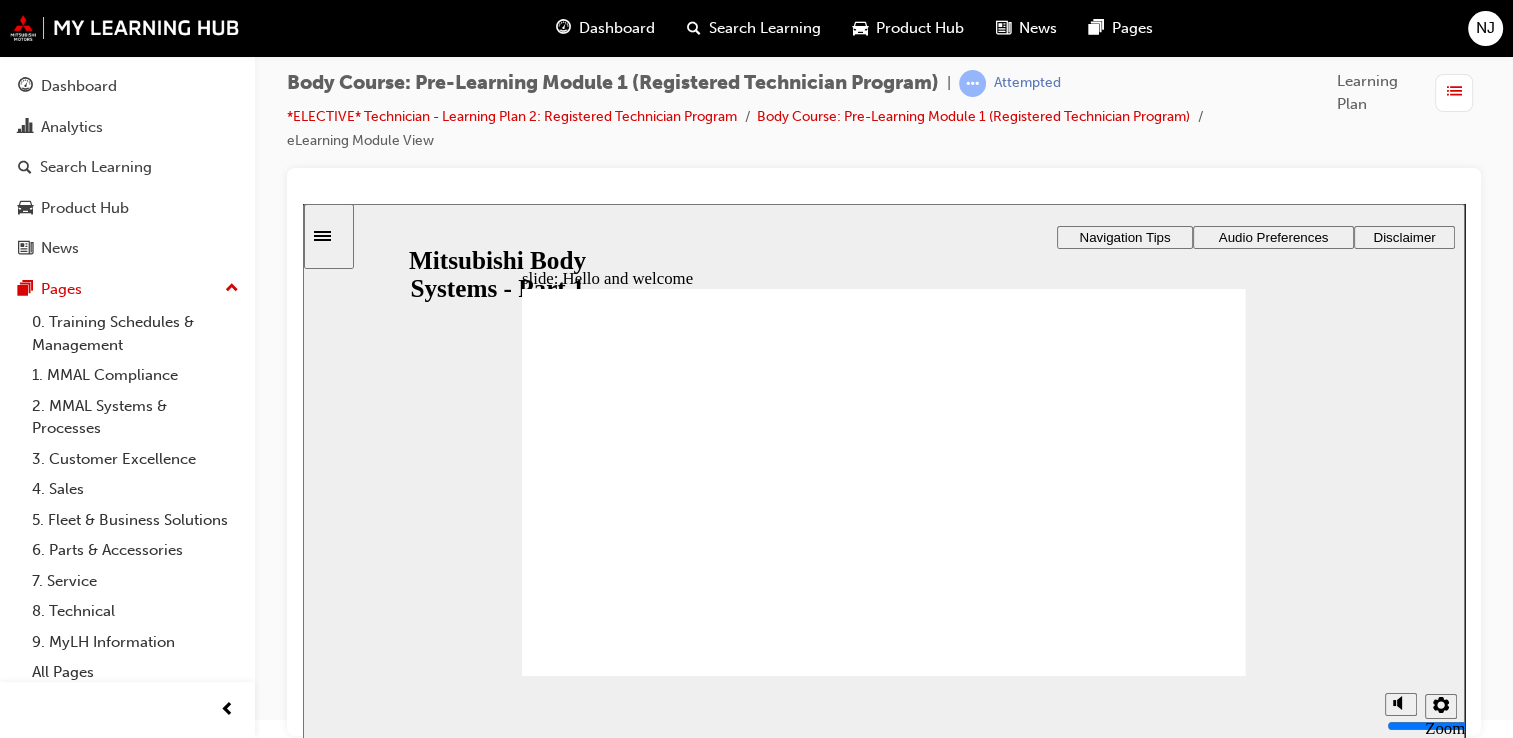 click 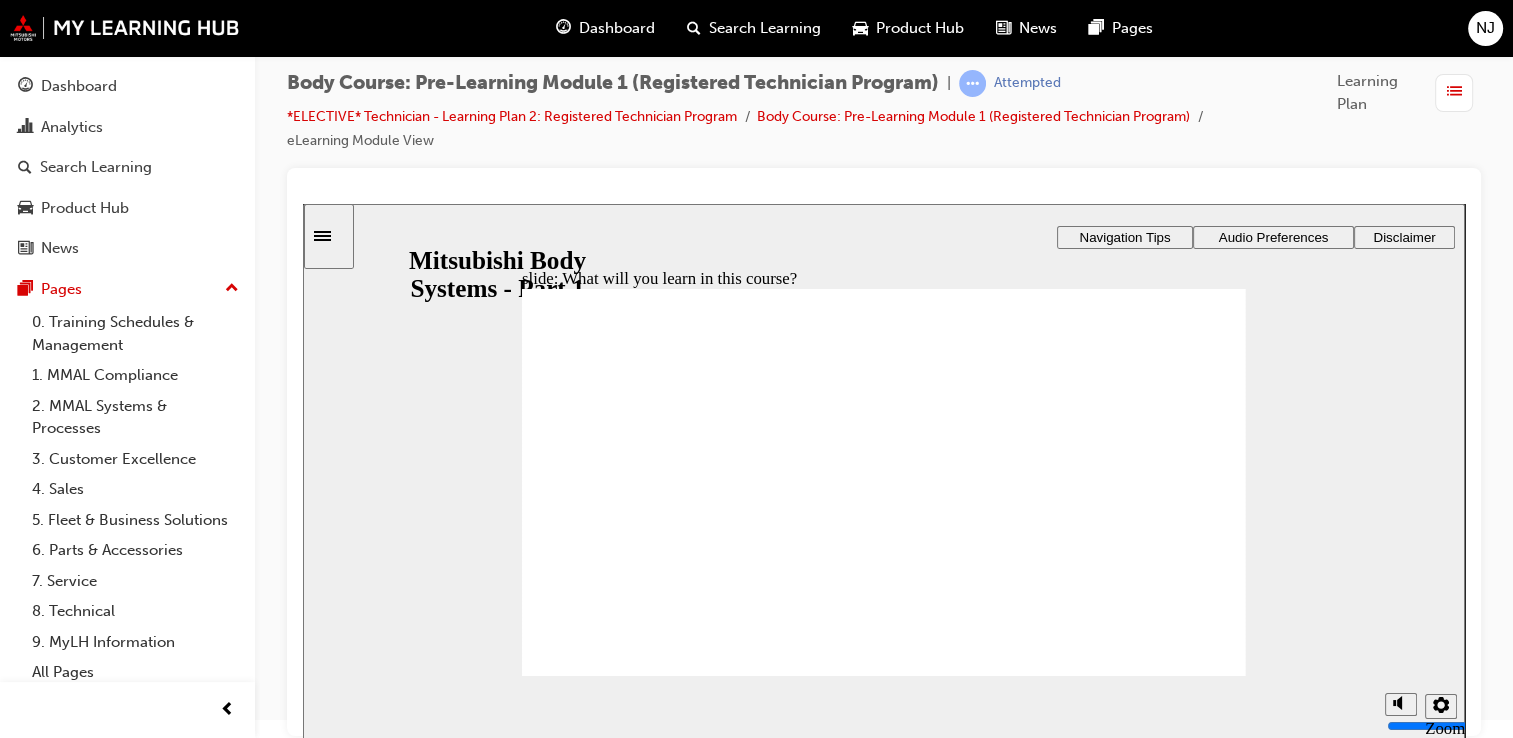 click 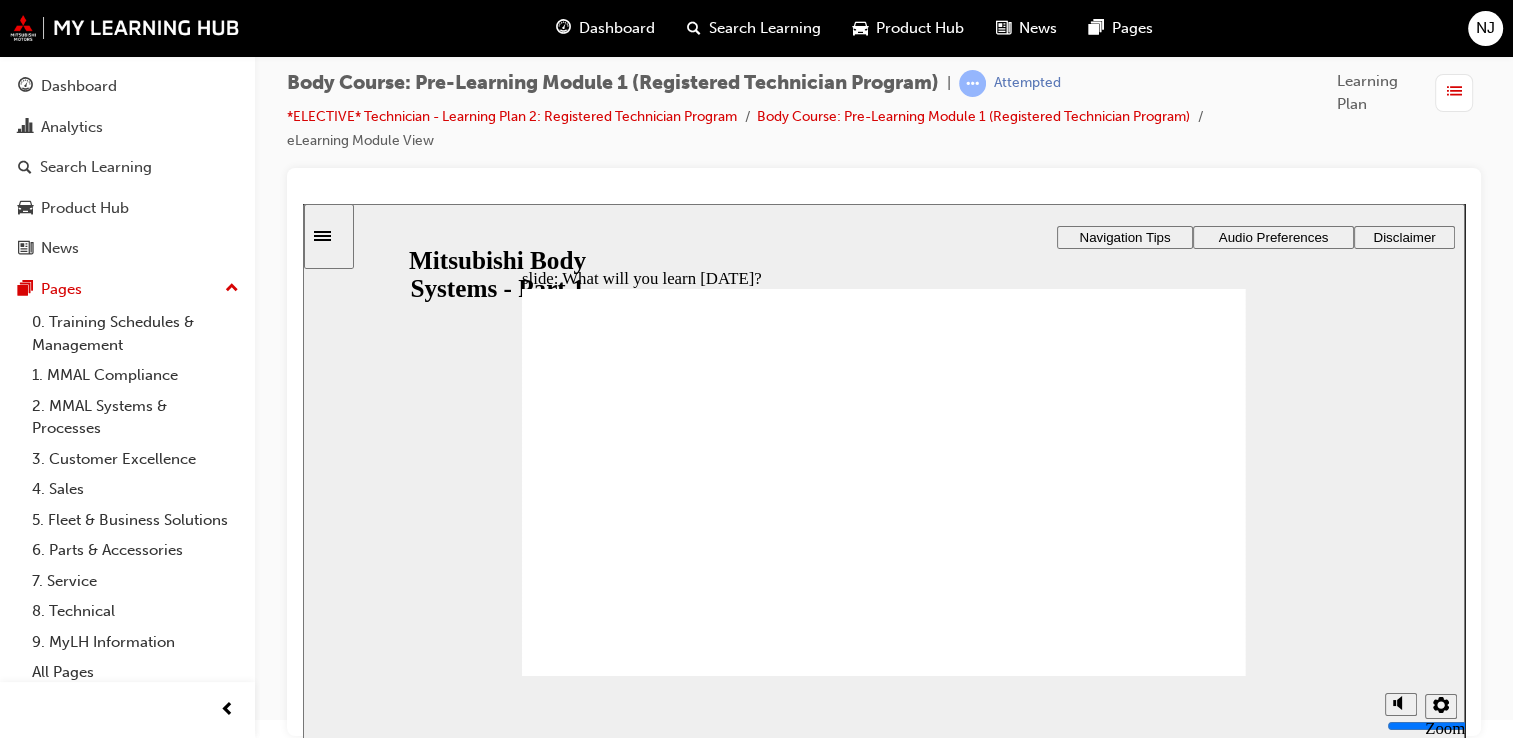 click 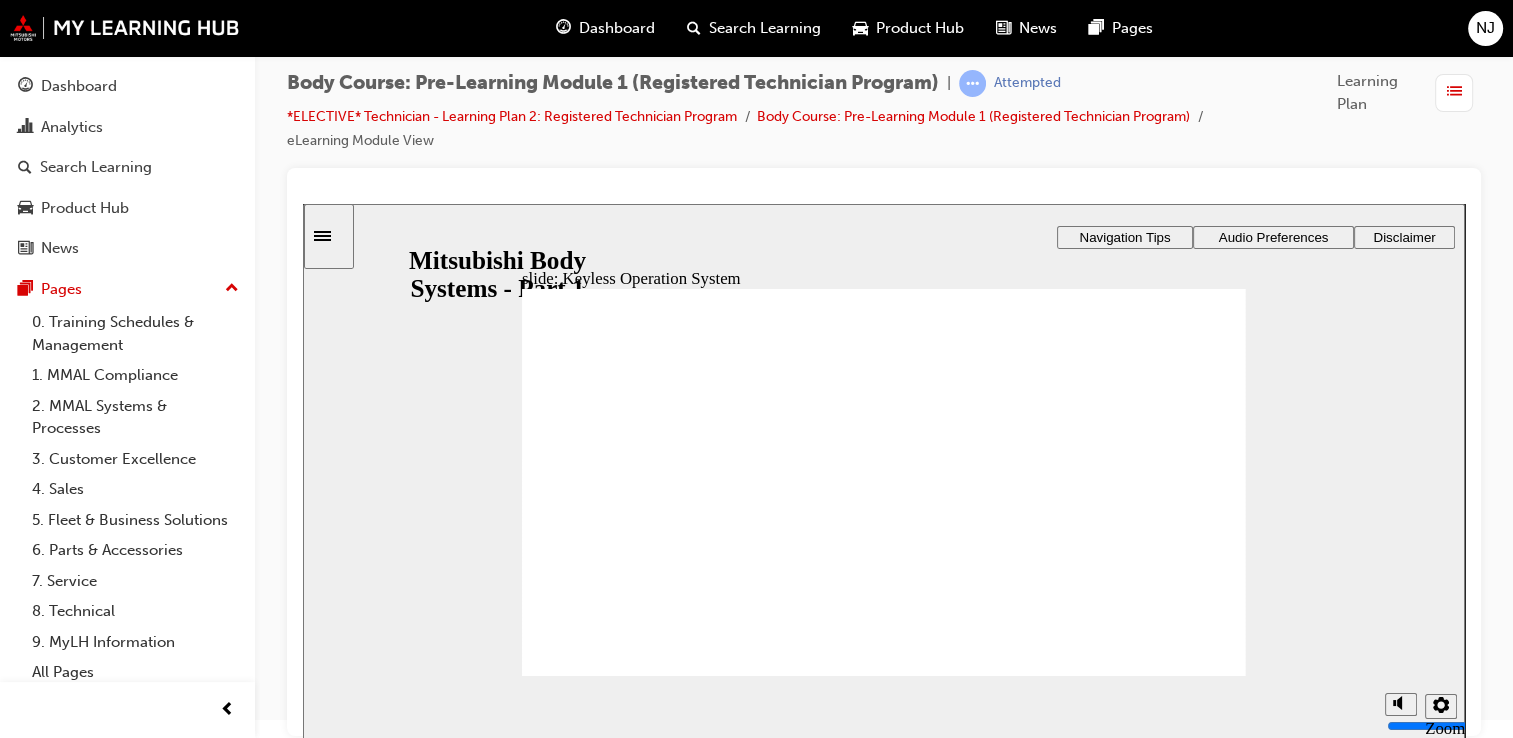 click 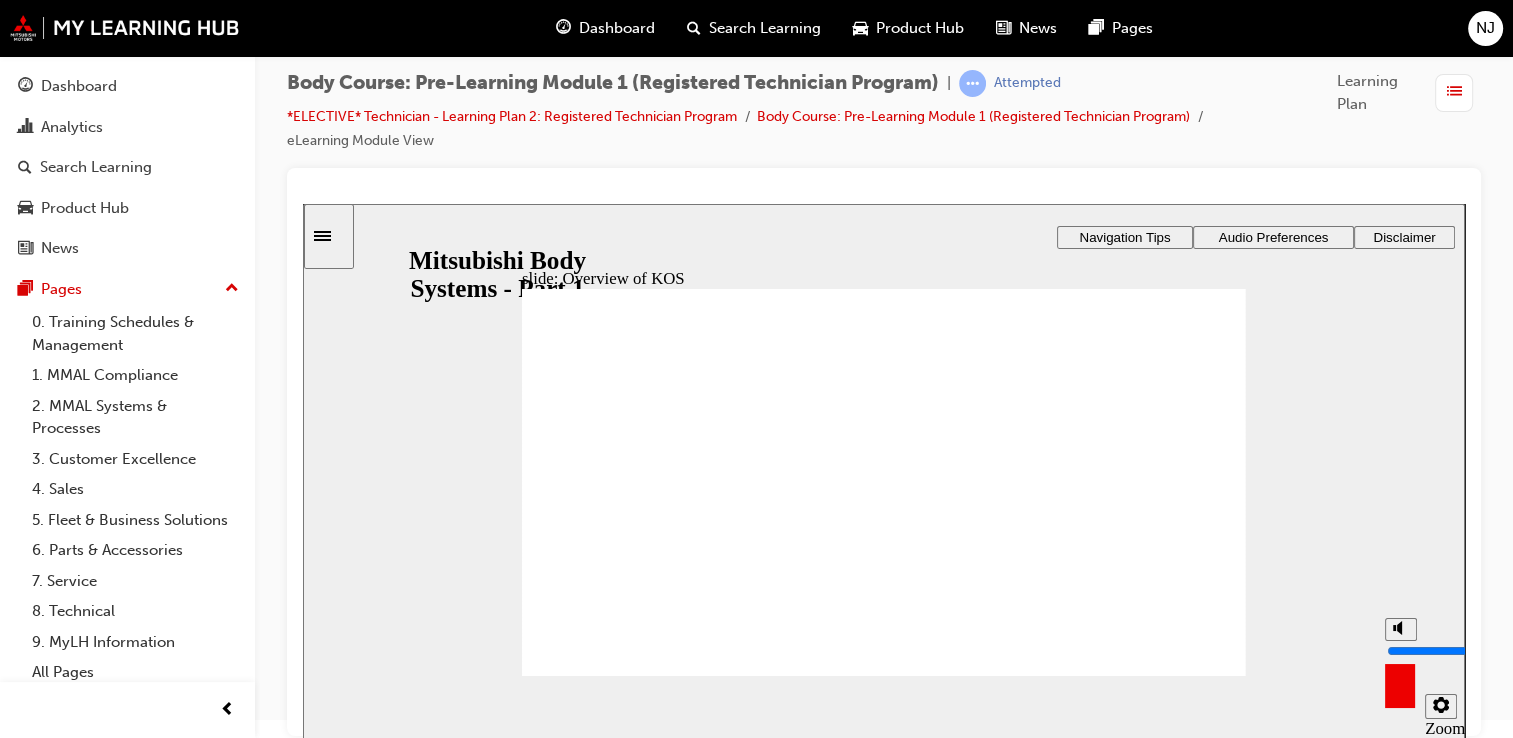 click at bounding box center [1451, 651] 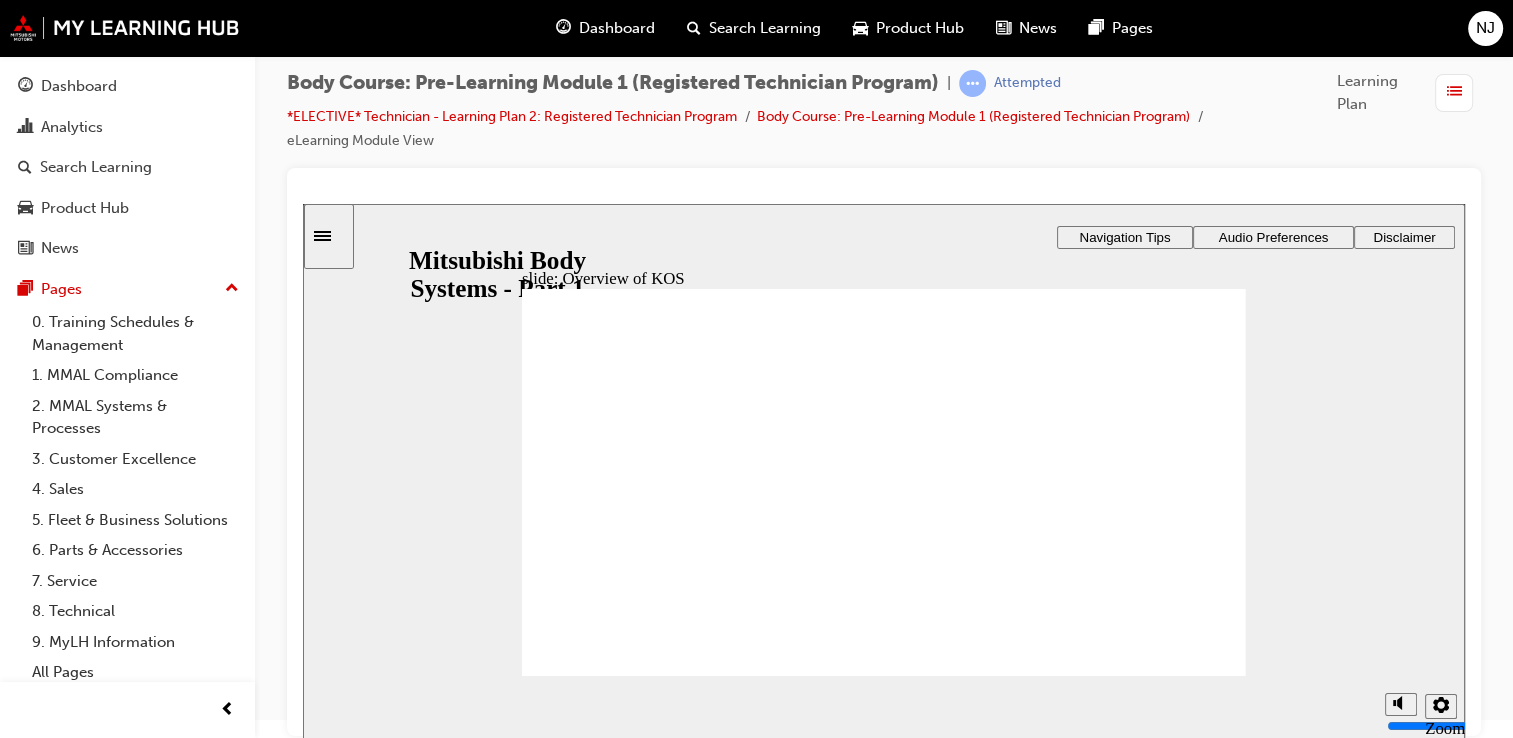 click 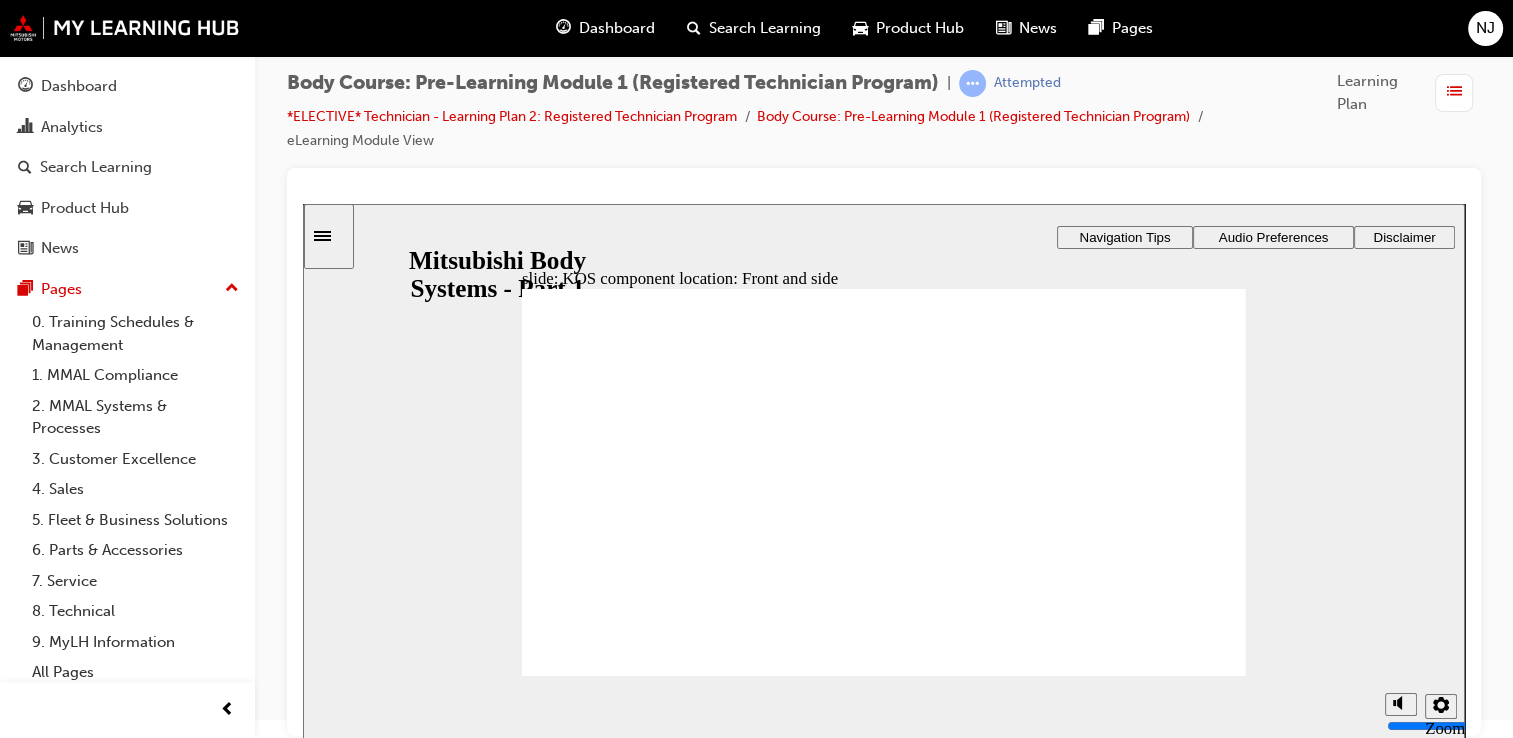click 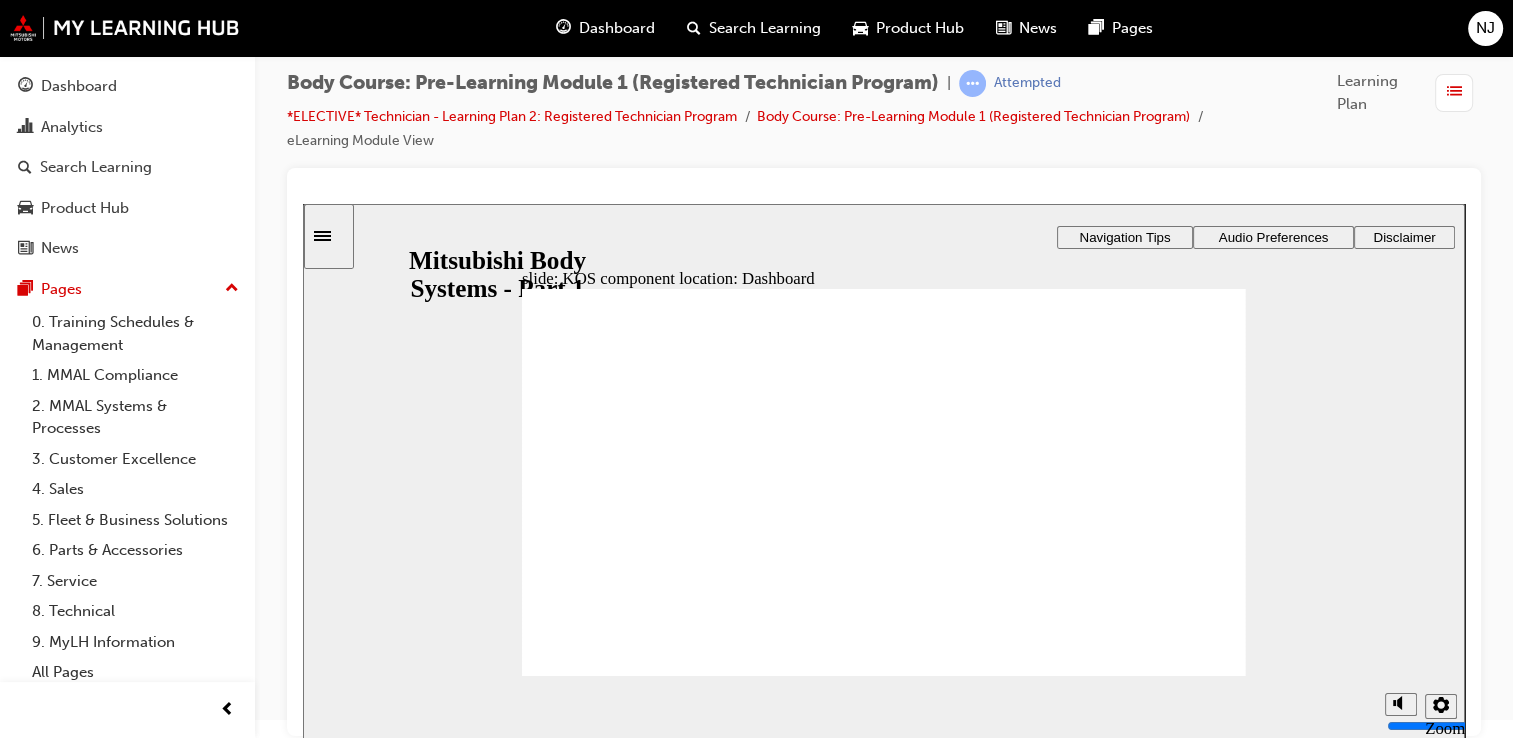 click 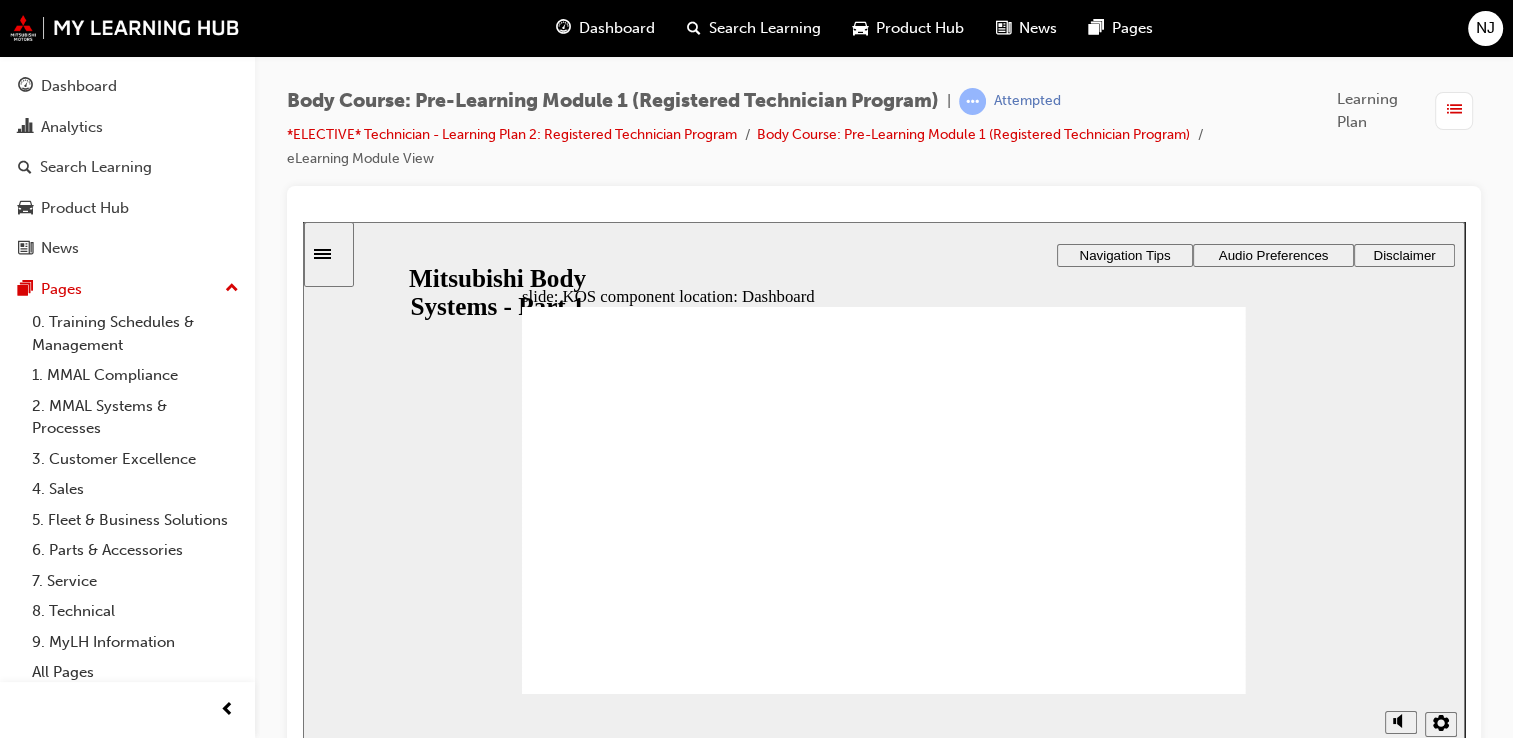 click 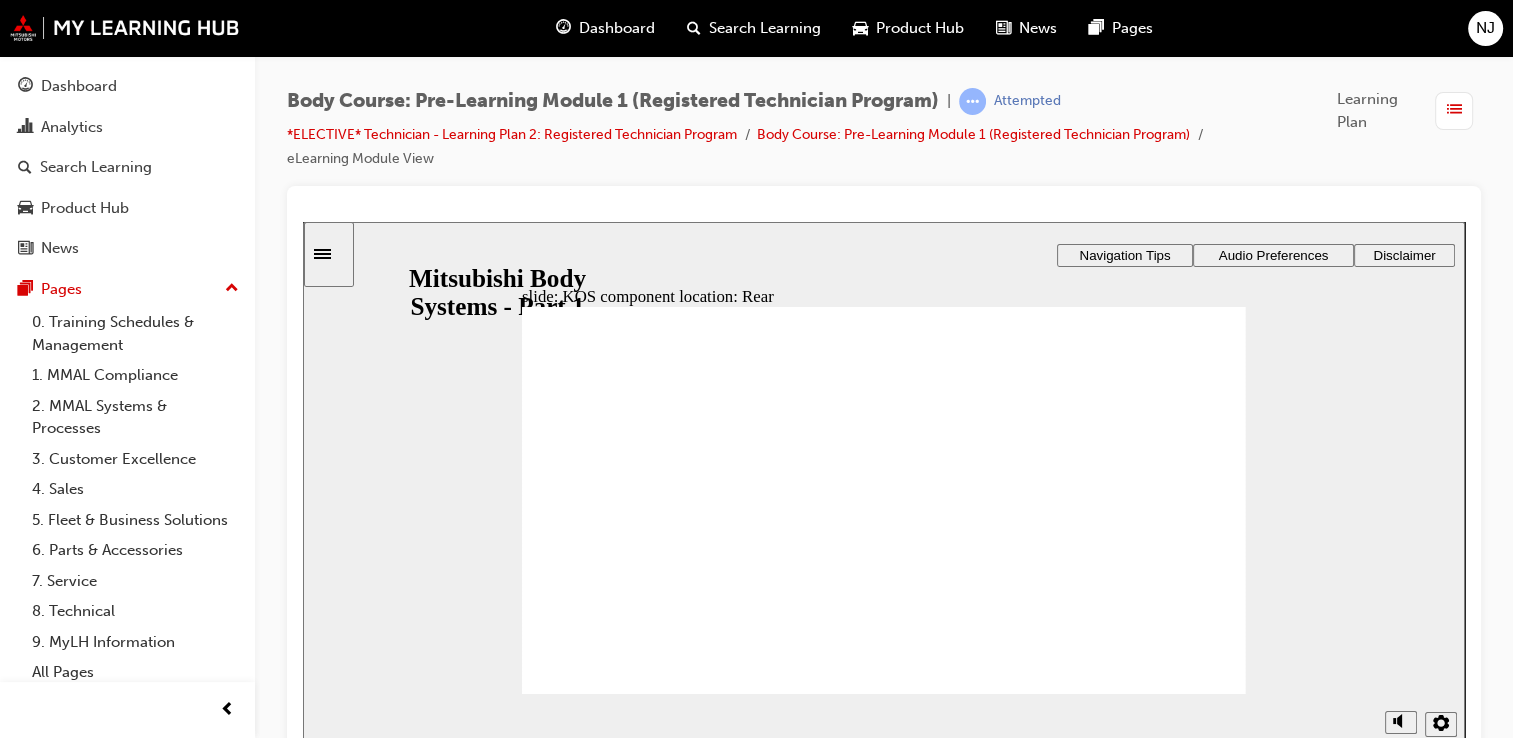 click 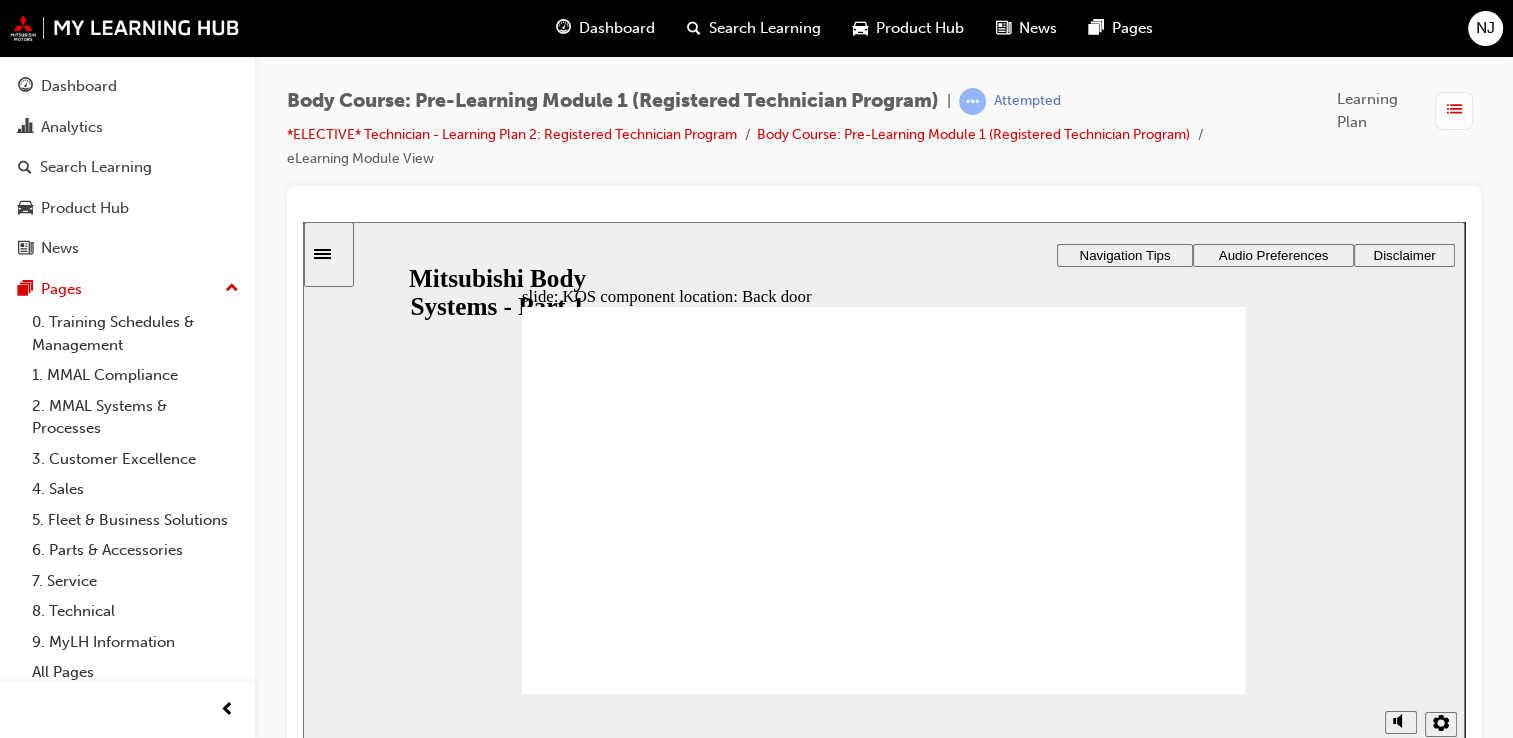click 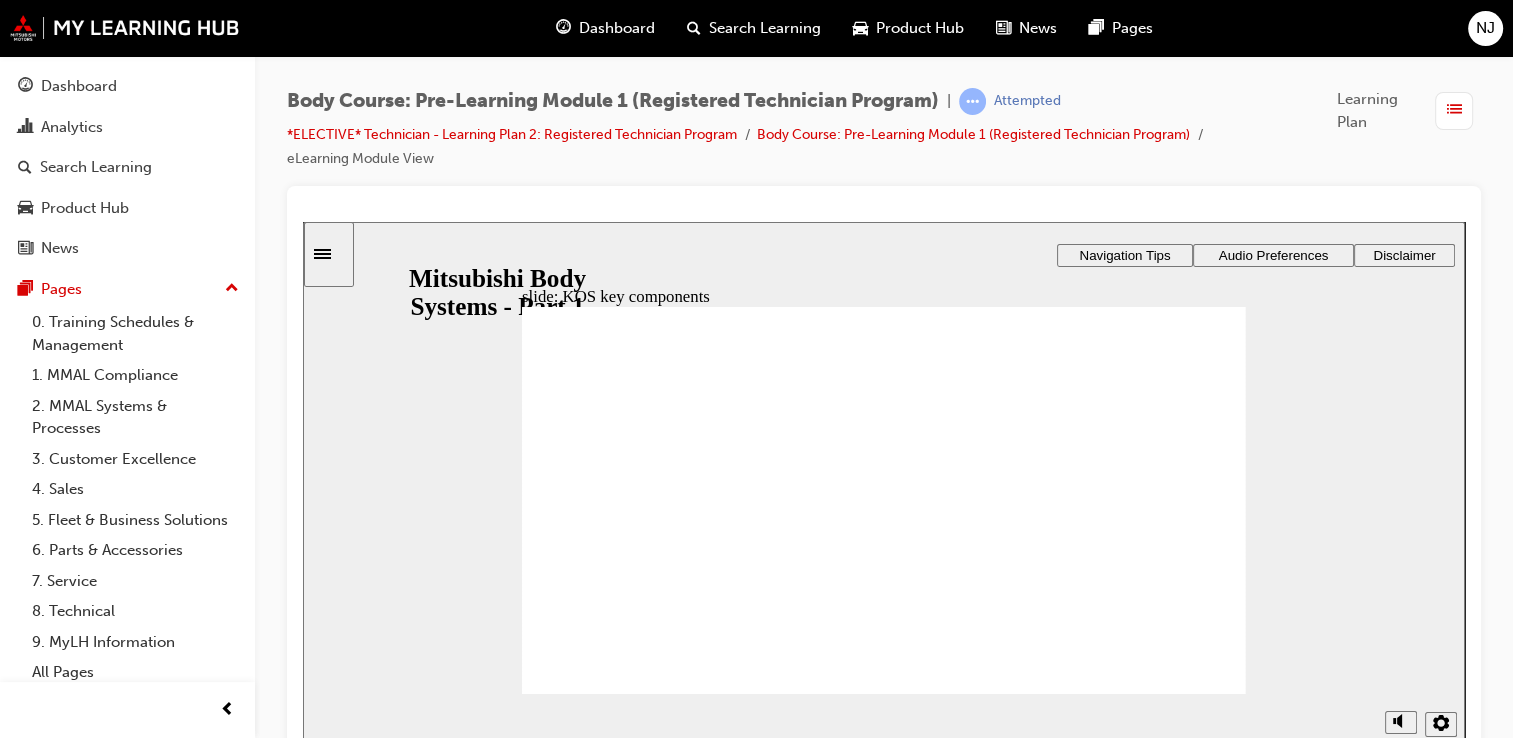click 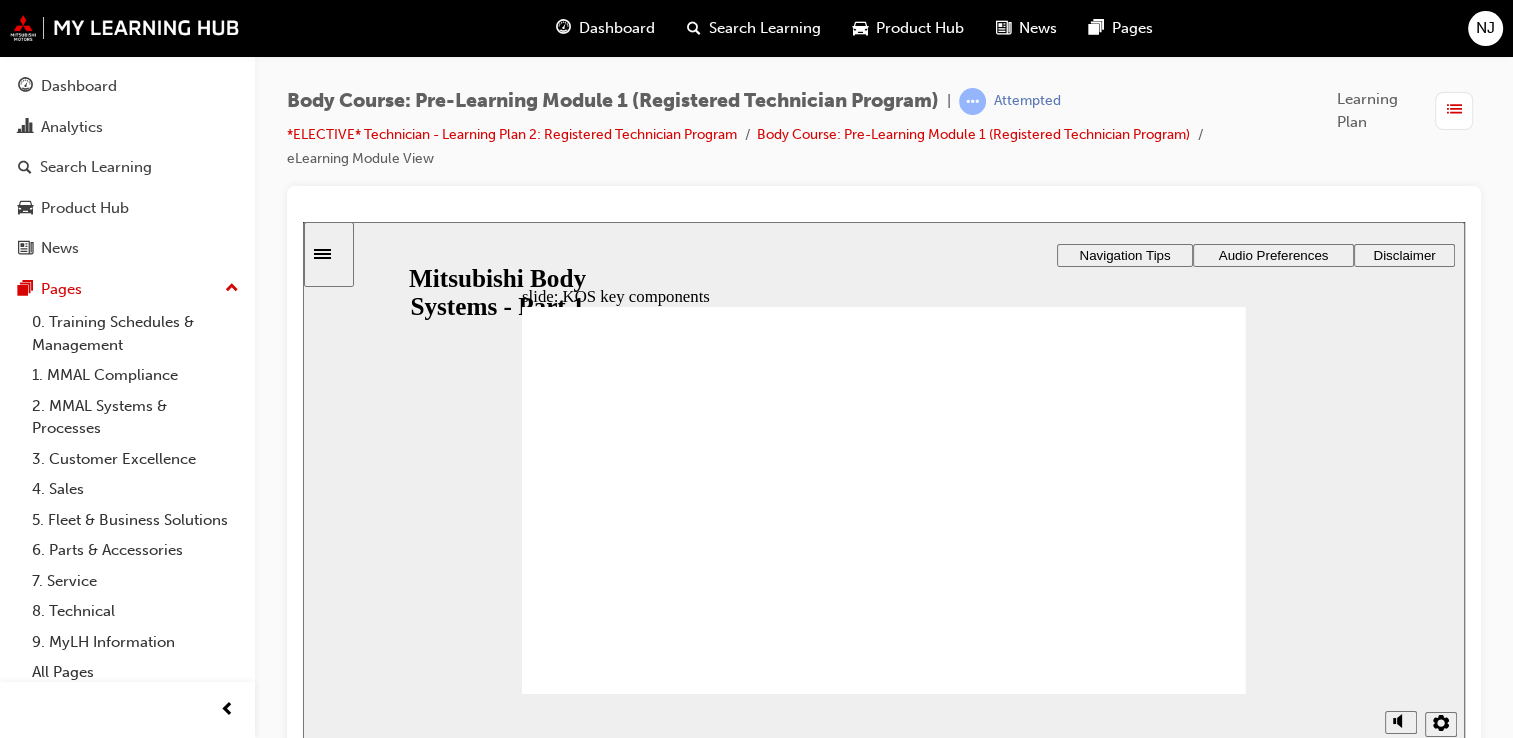 click 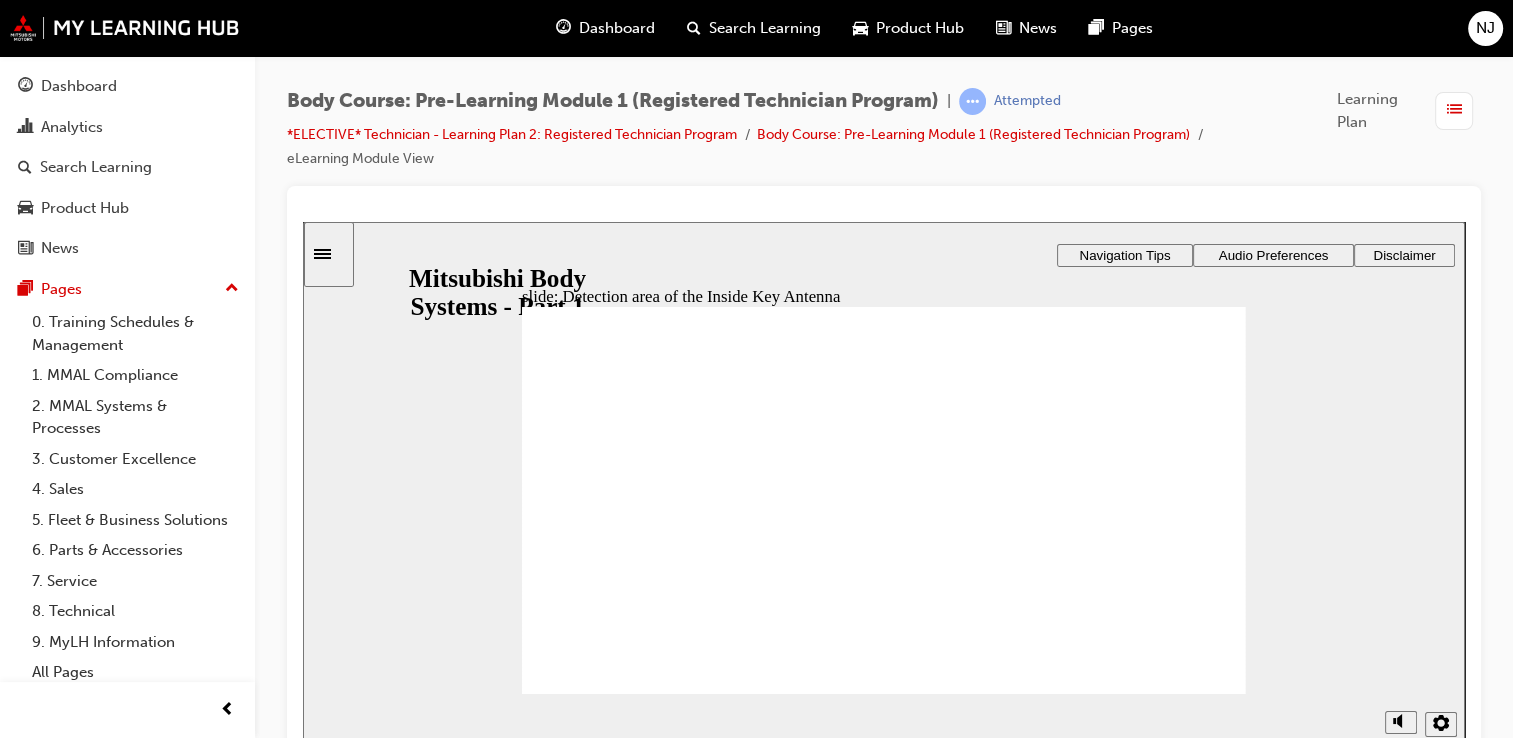 click 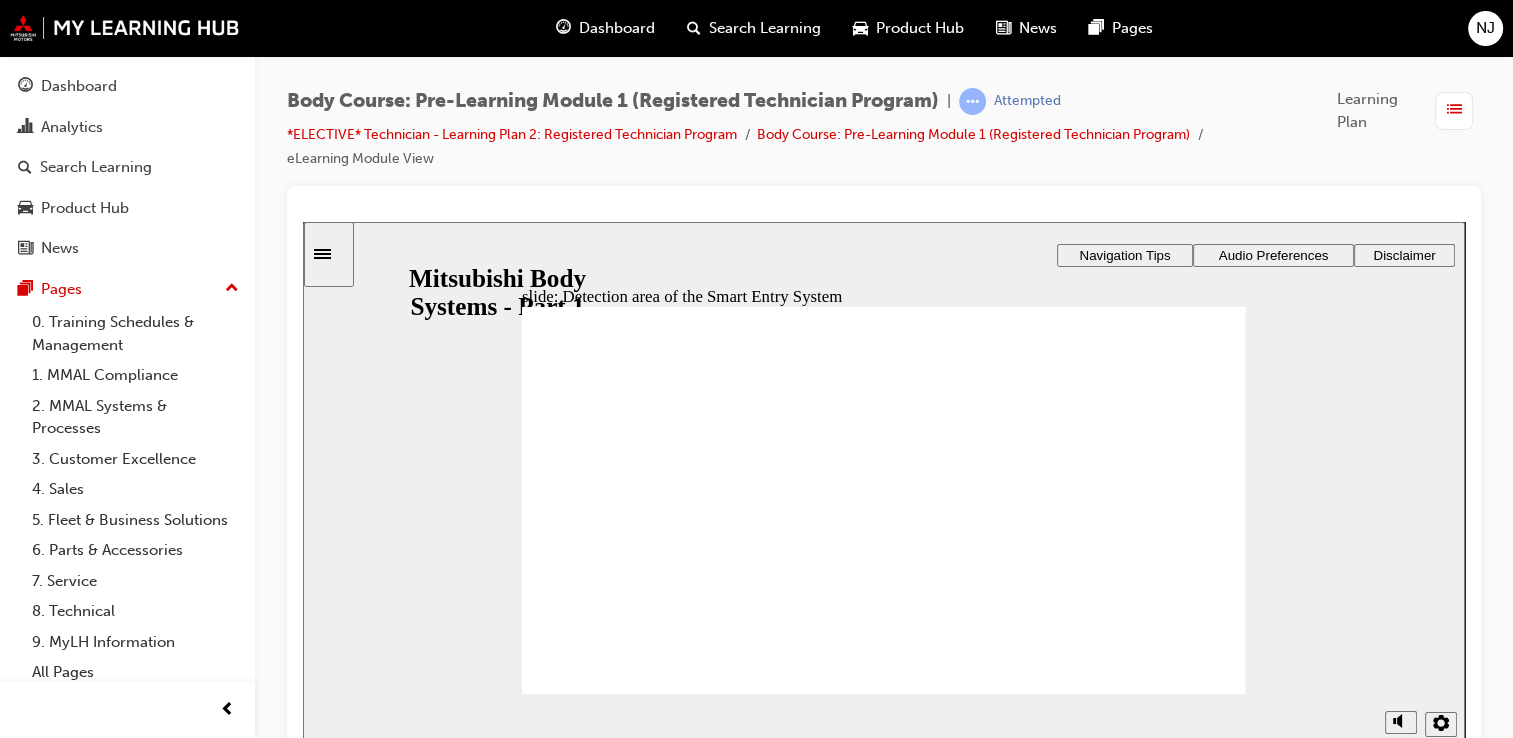 click 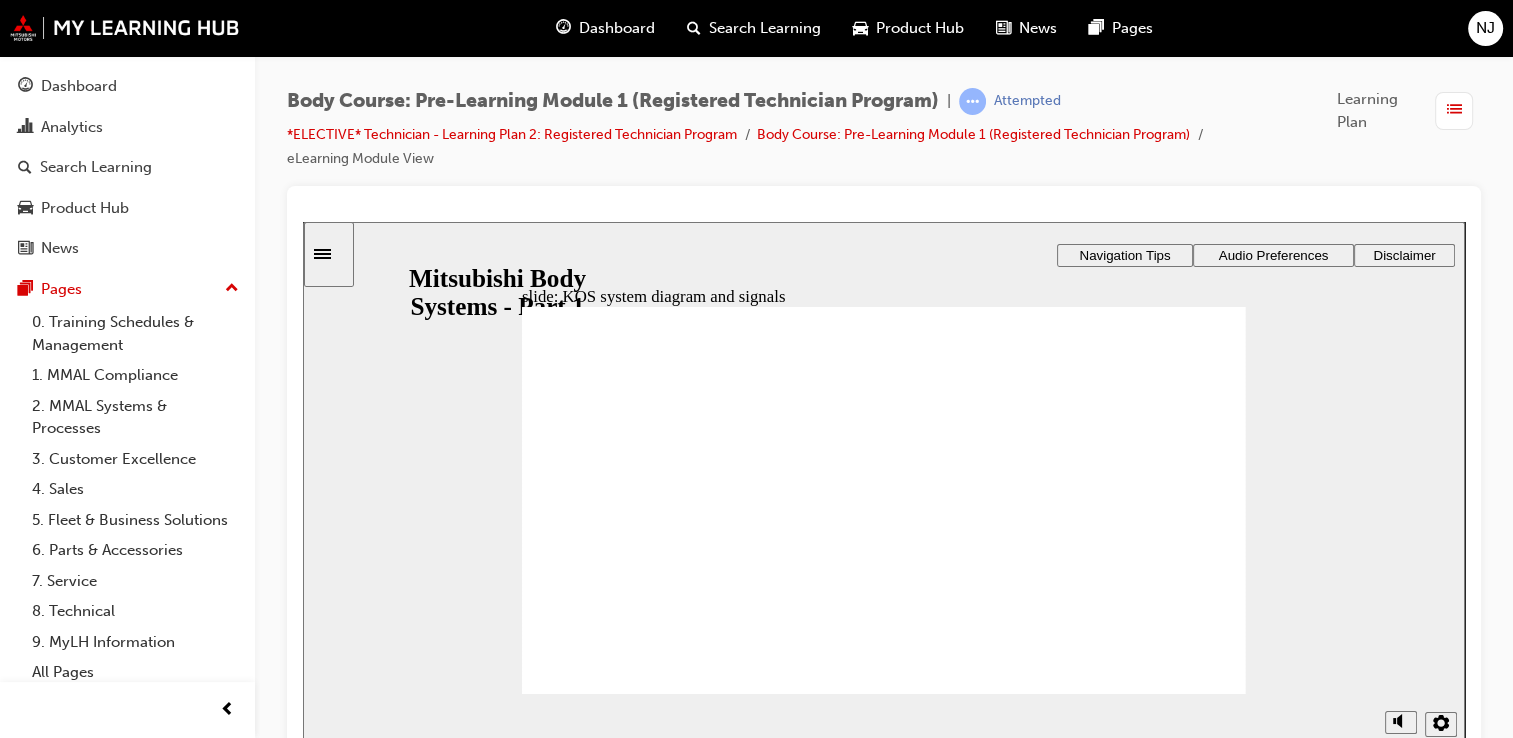 click at bounding box center [884, 1276] 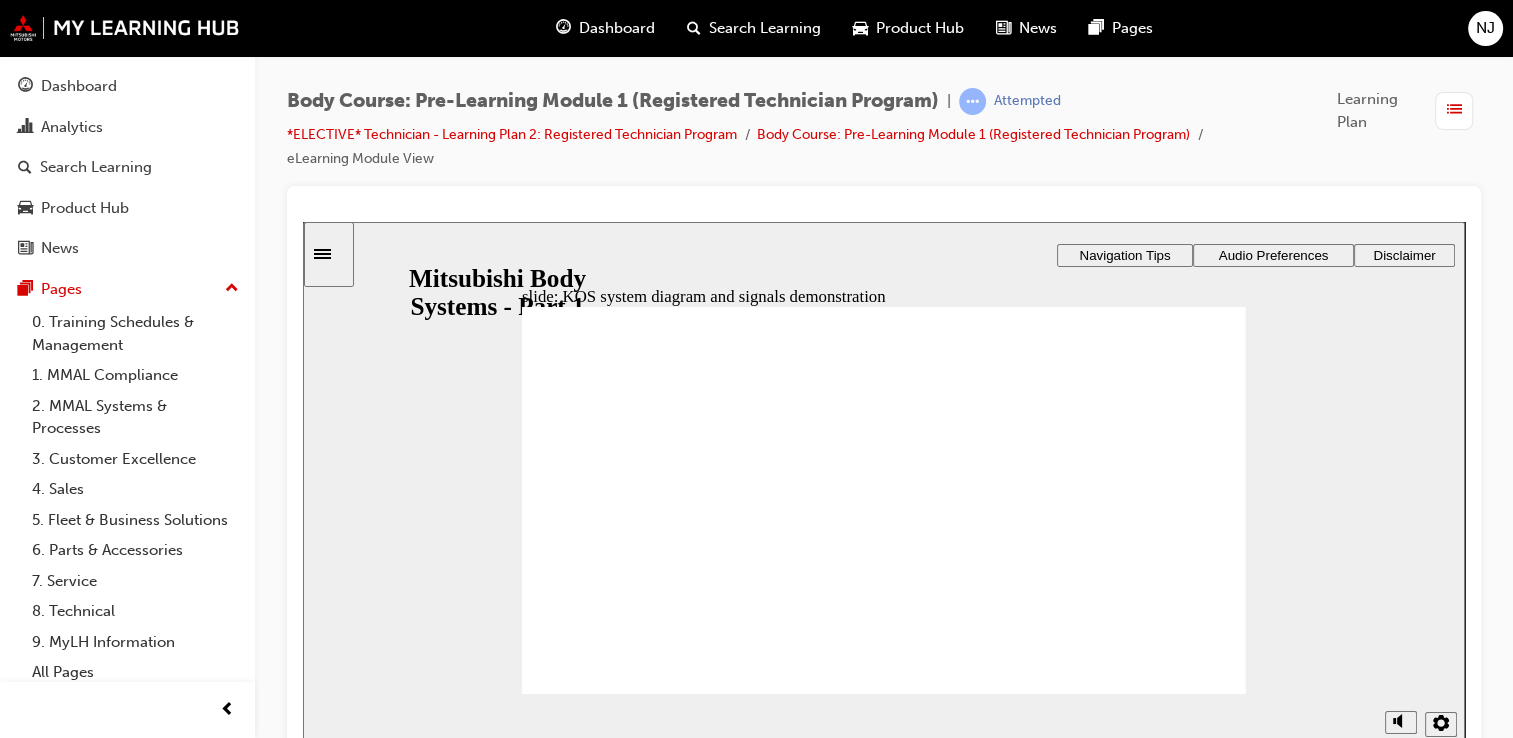 click 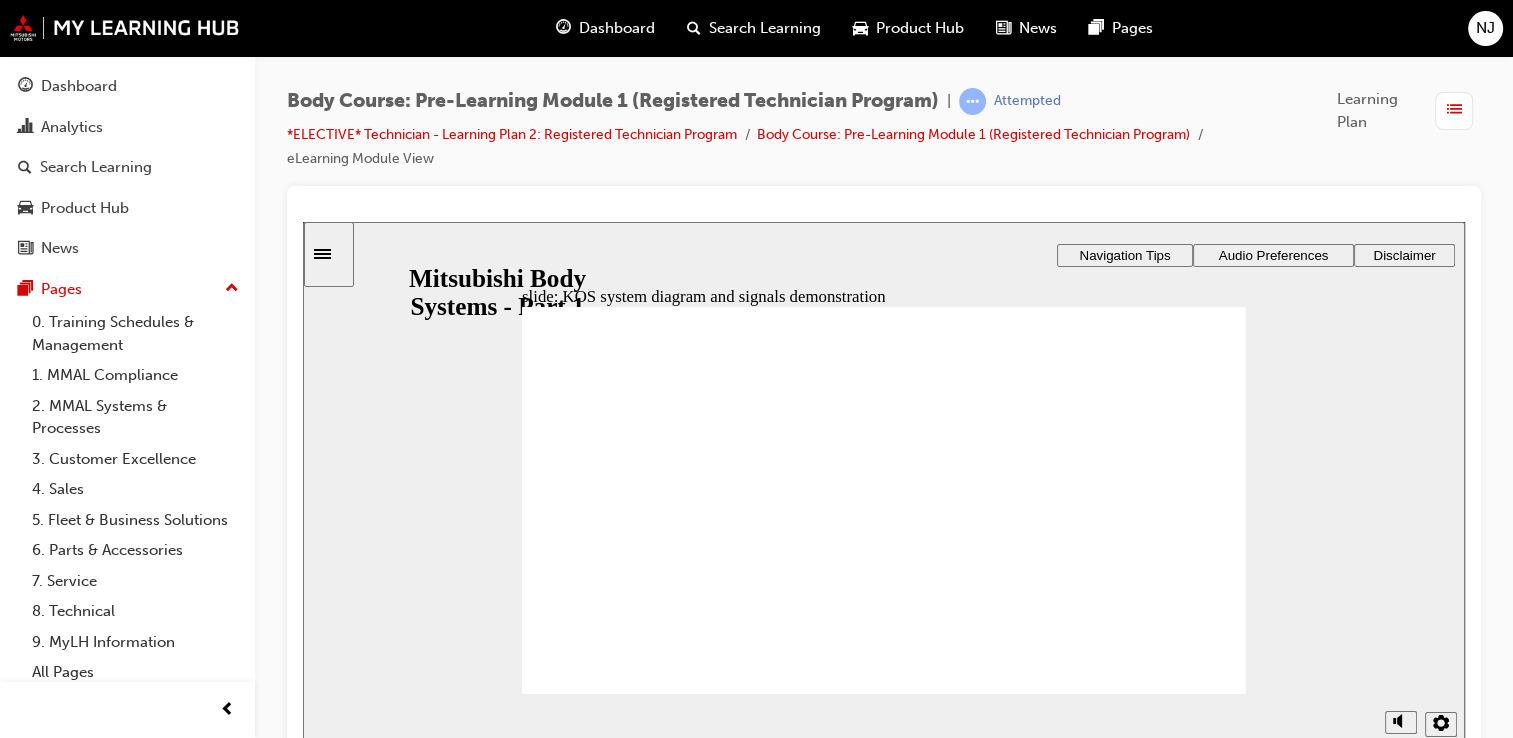 click 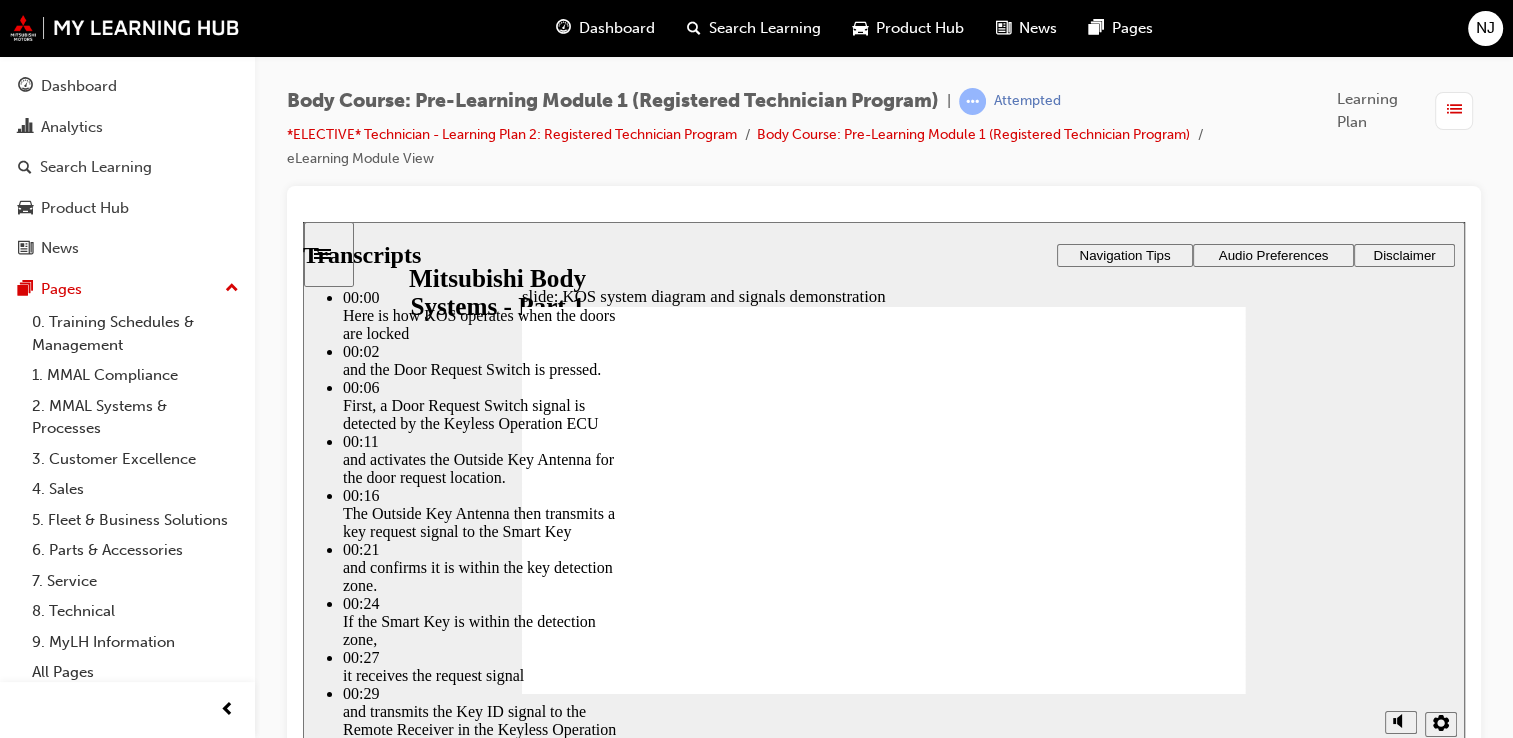 click 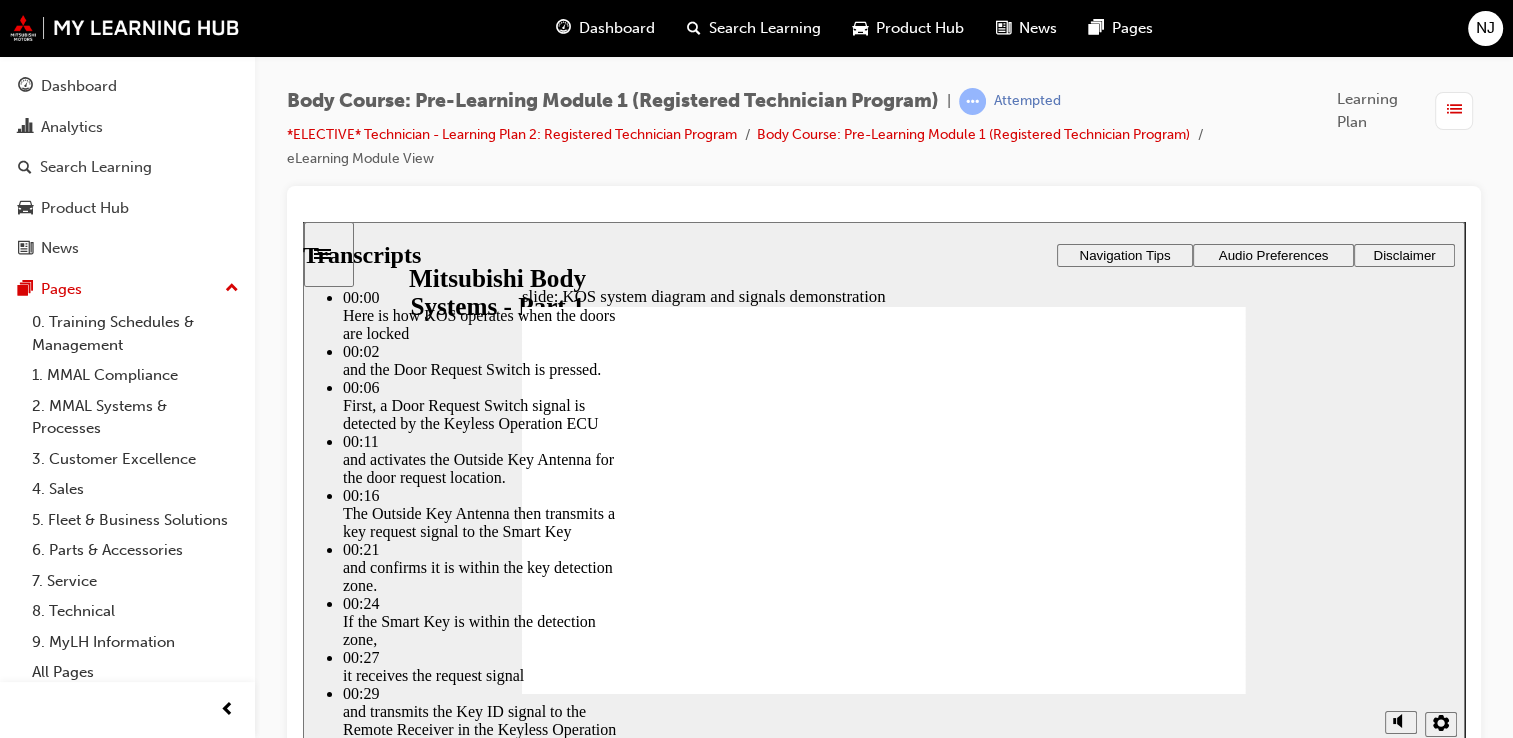 type on "37" 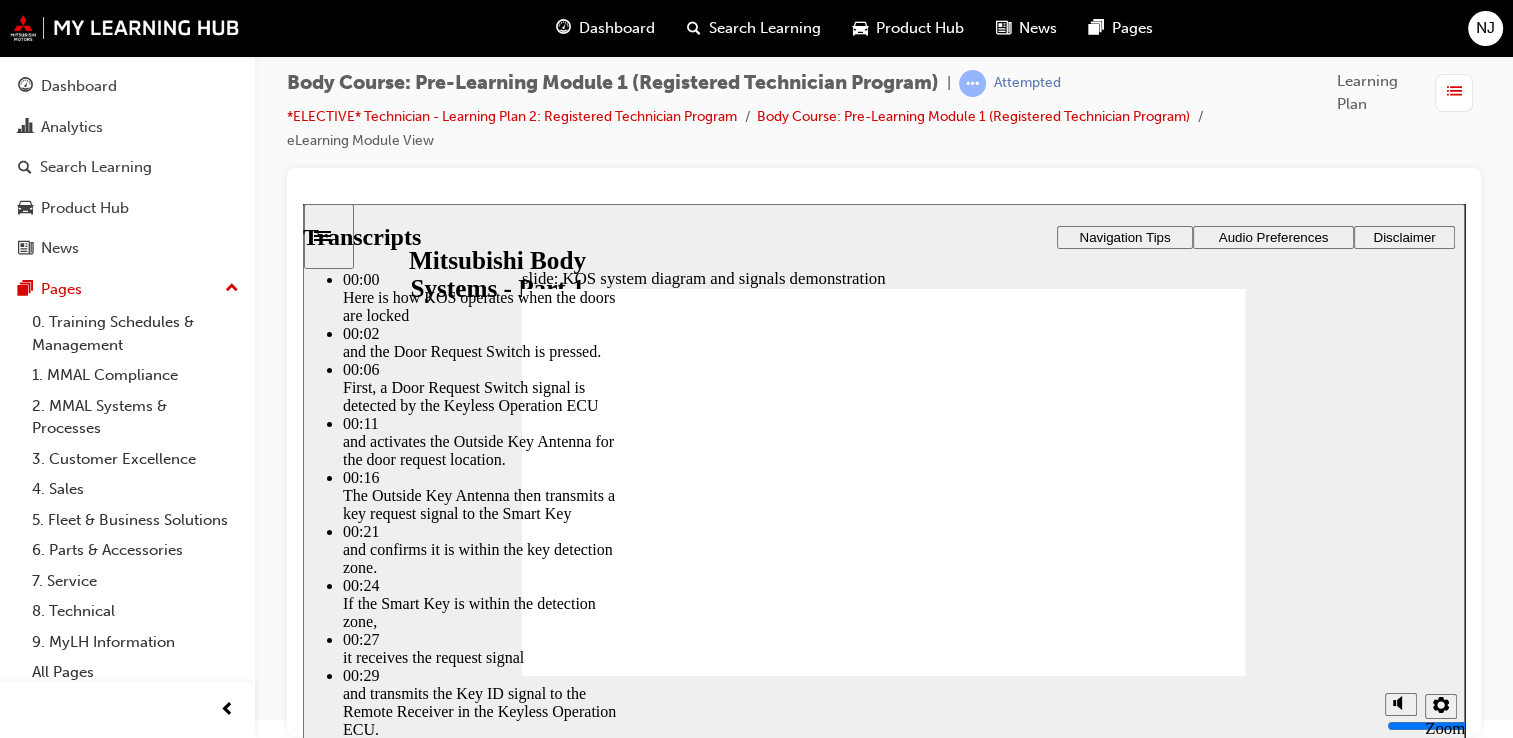 type on "55" 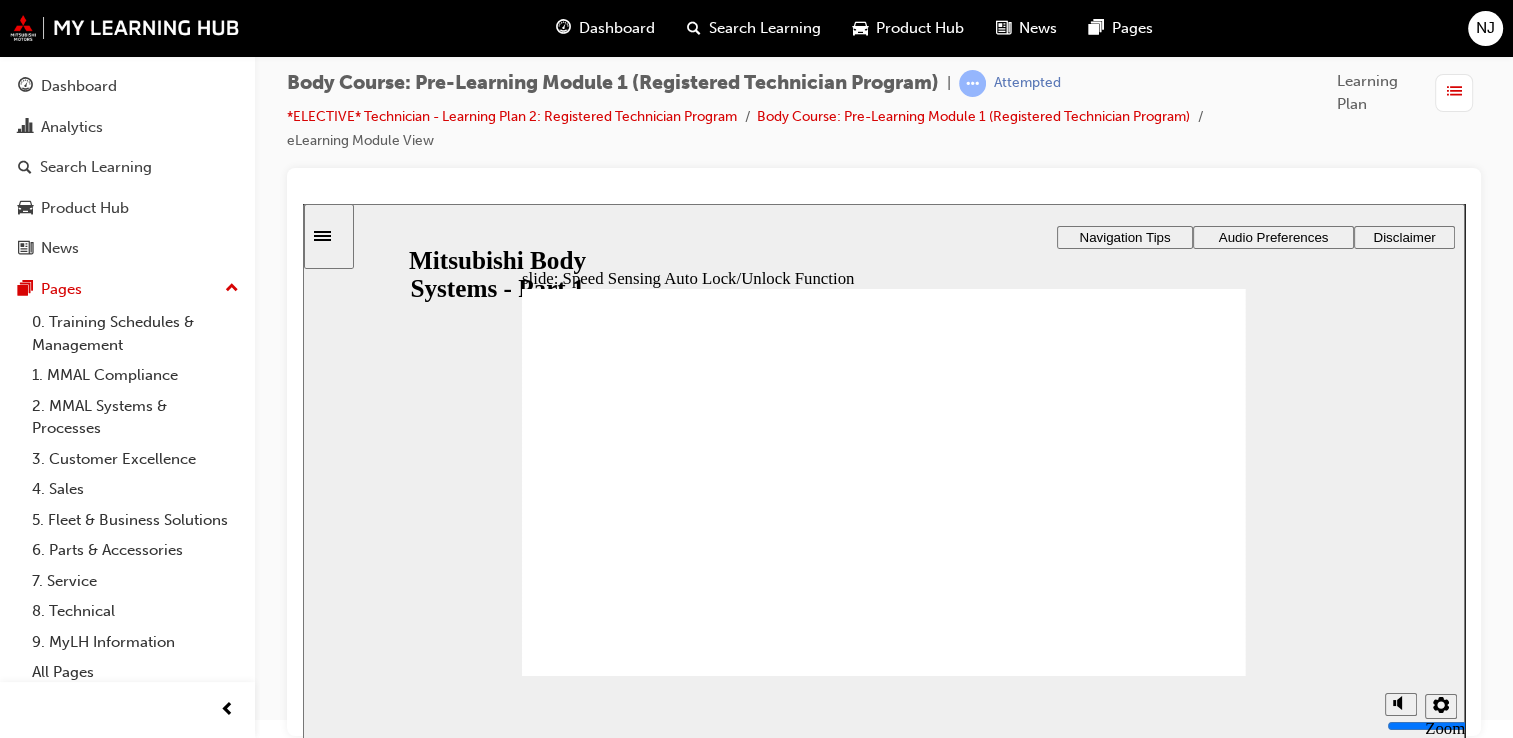 drag, startPoint x: 1175, startPoint y: 666, endPoint x: 1283, endPoint y: 791, distance: 165.19383 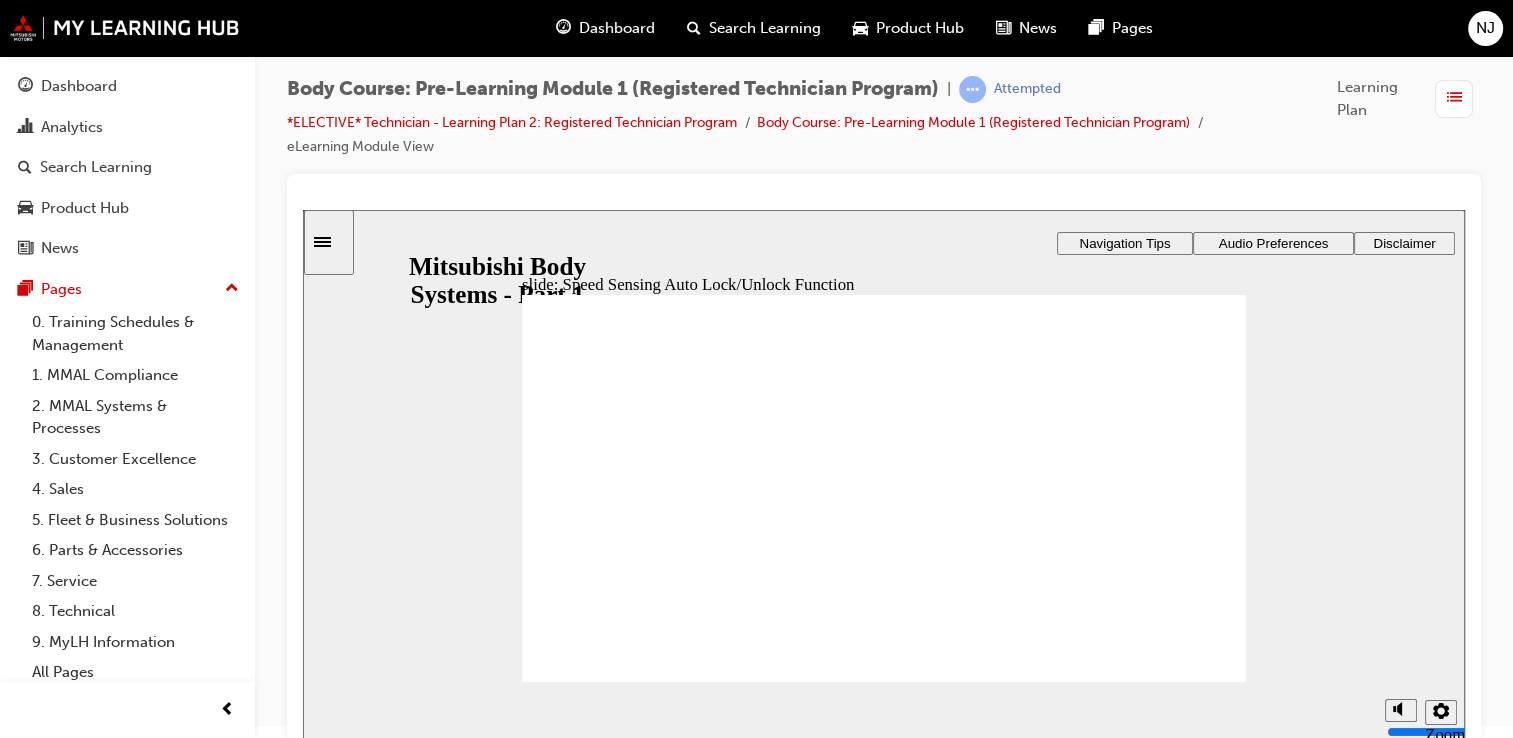 scroll, scrollTop: 18, scrollLeft: 0, axis: vertical 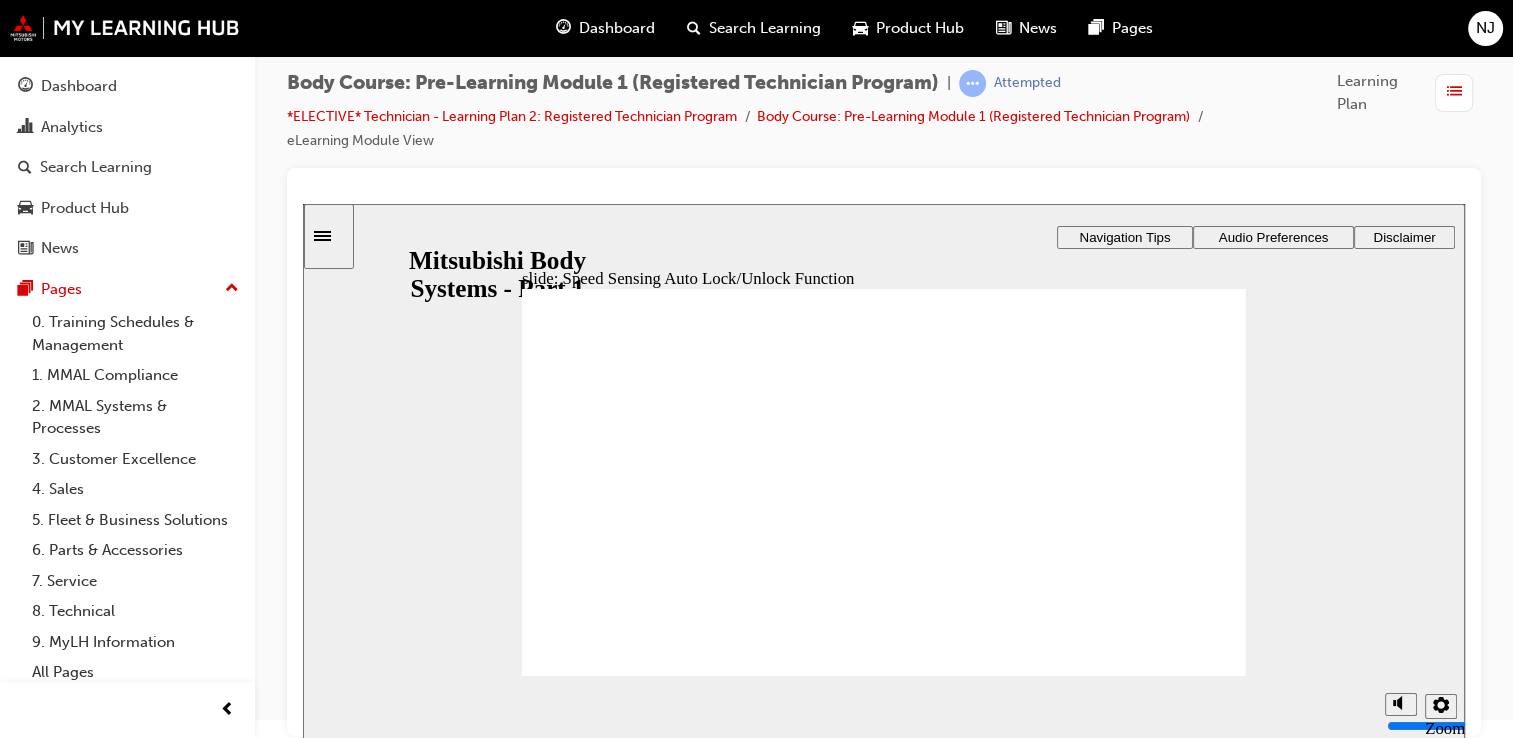 click 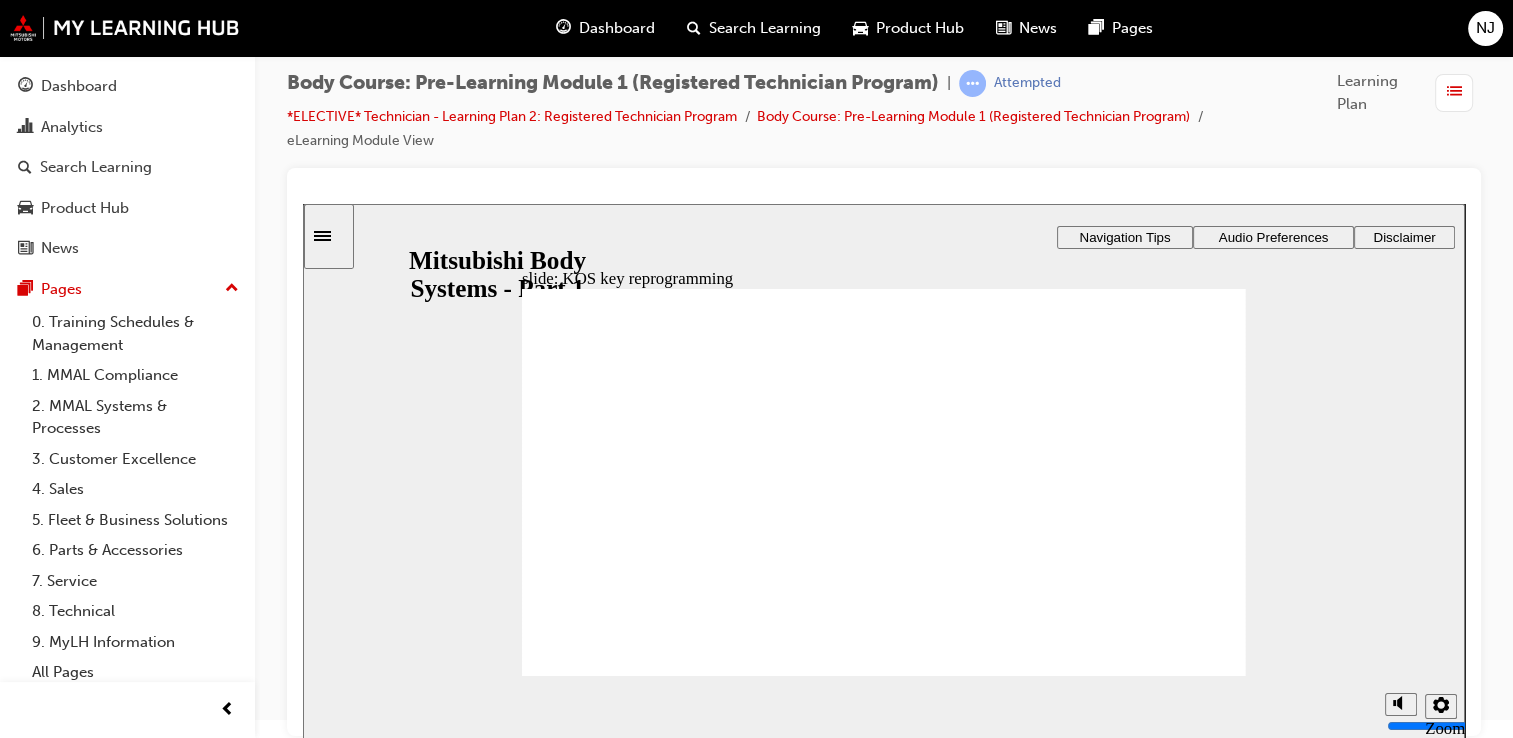 click 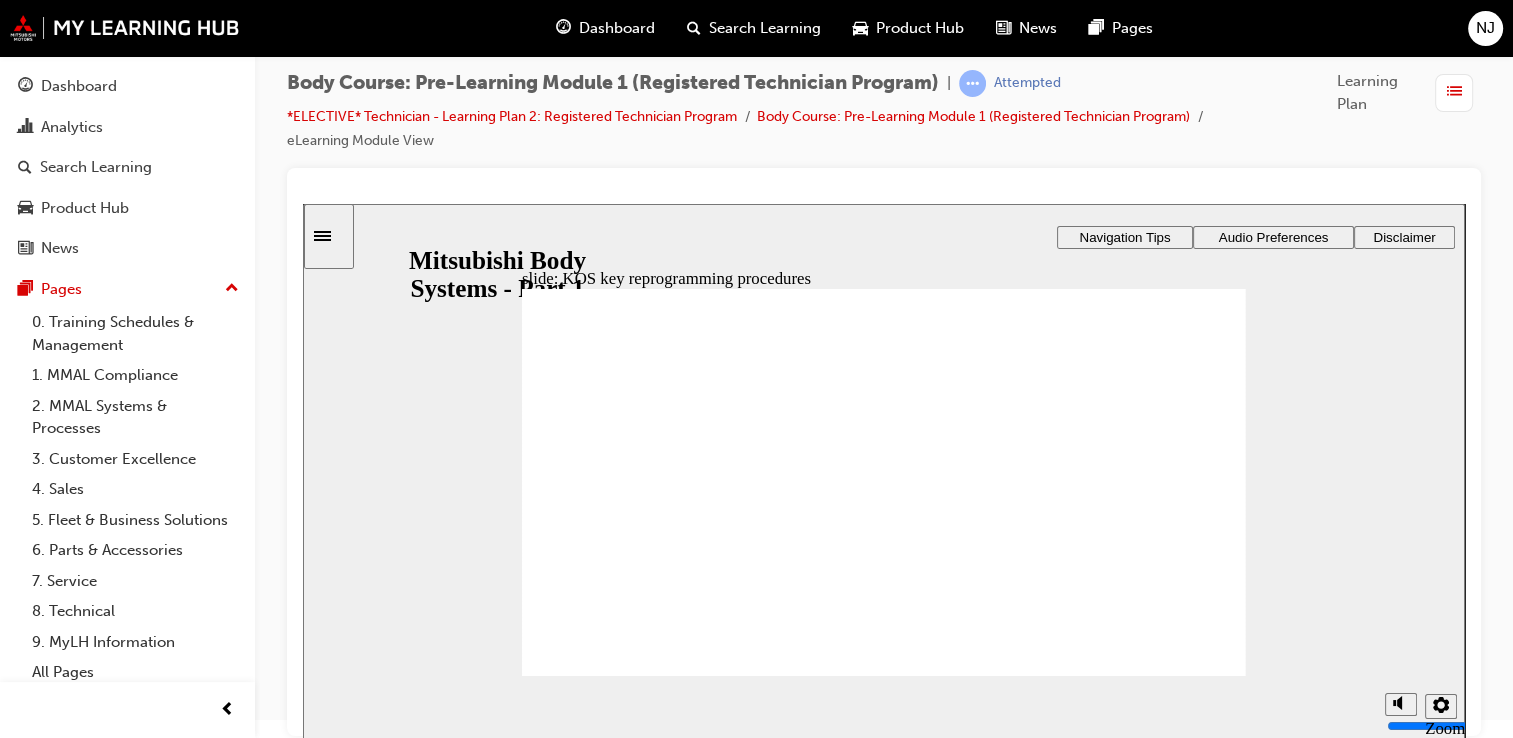 click 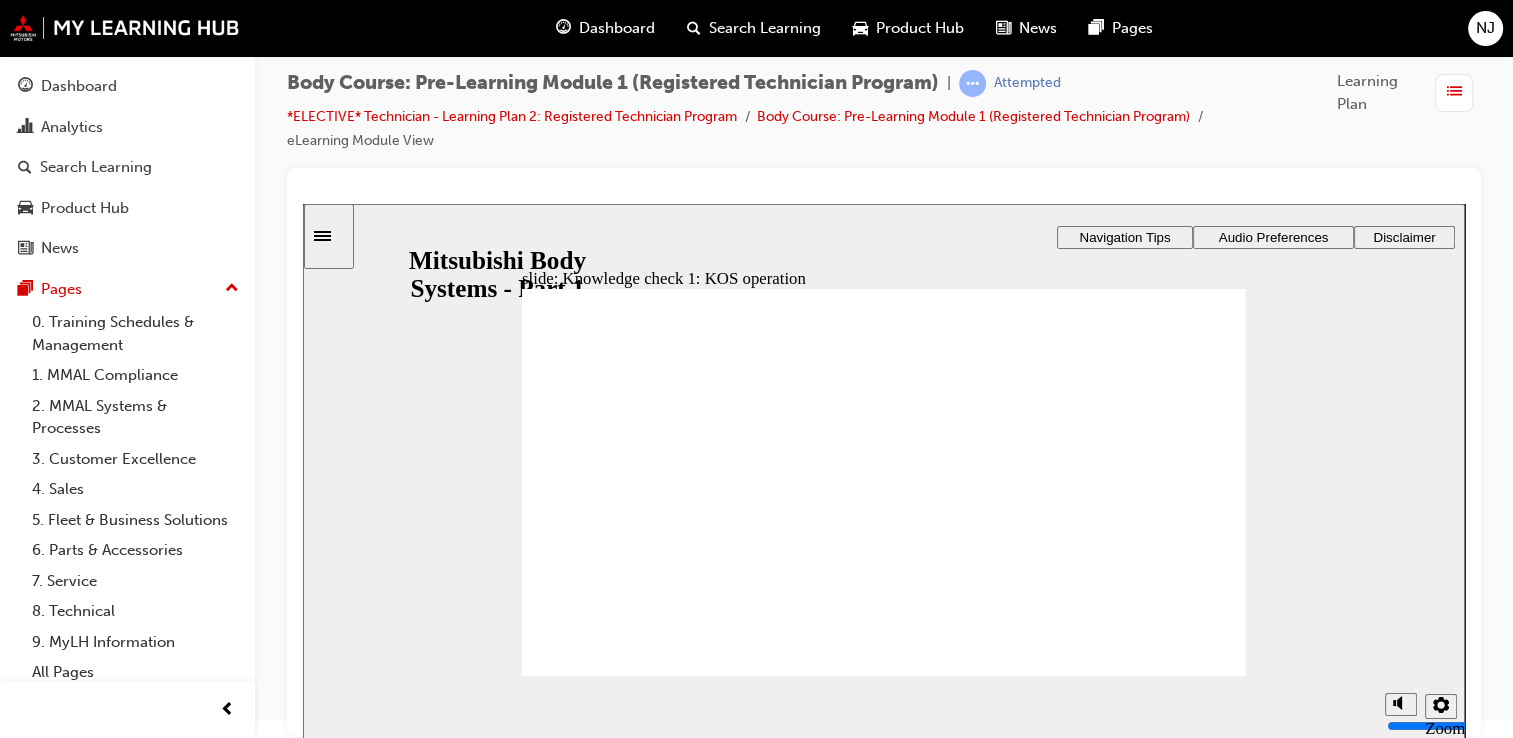 click 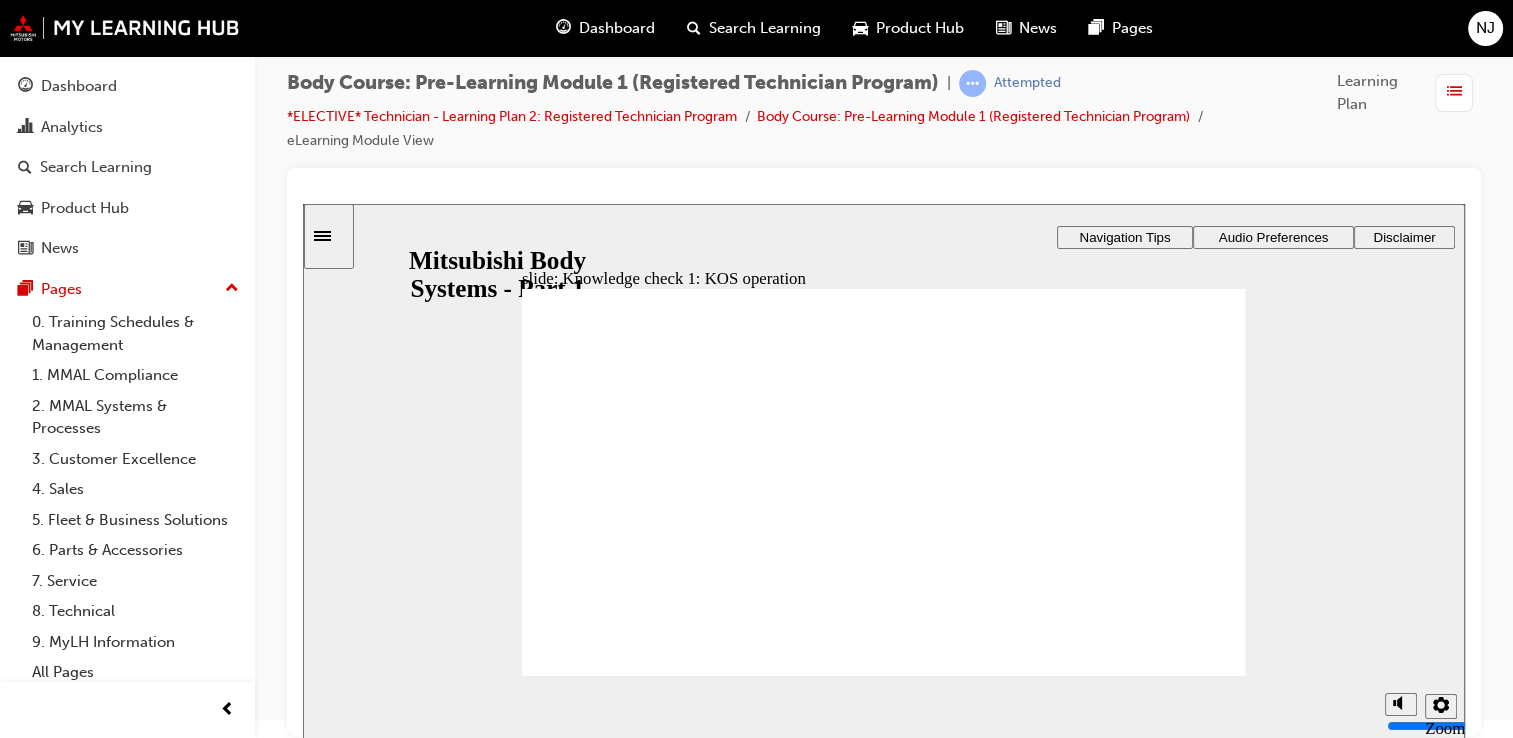 click 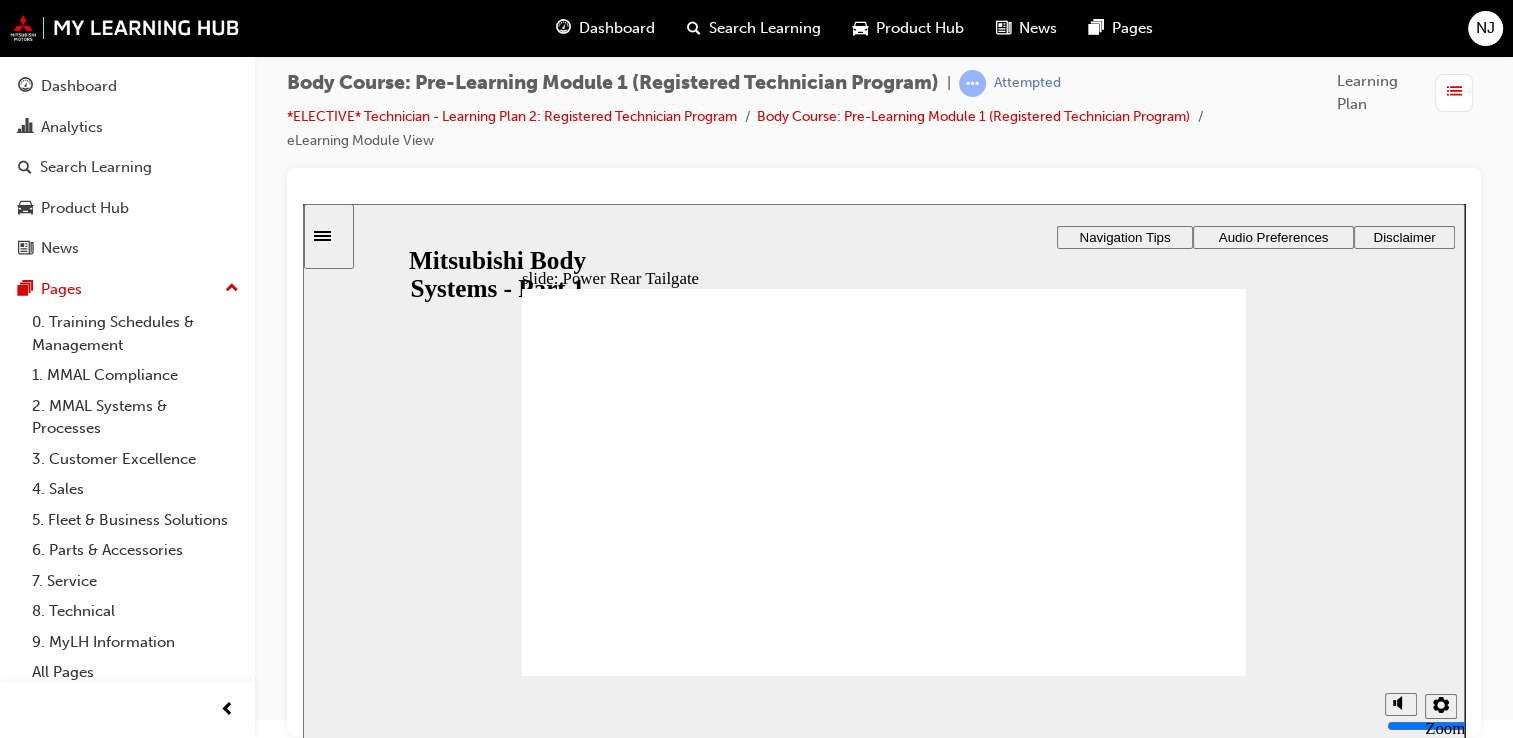 click 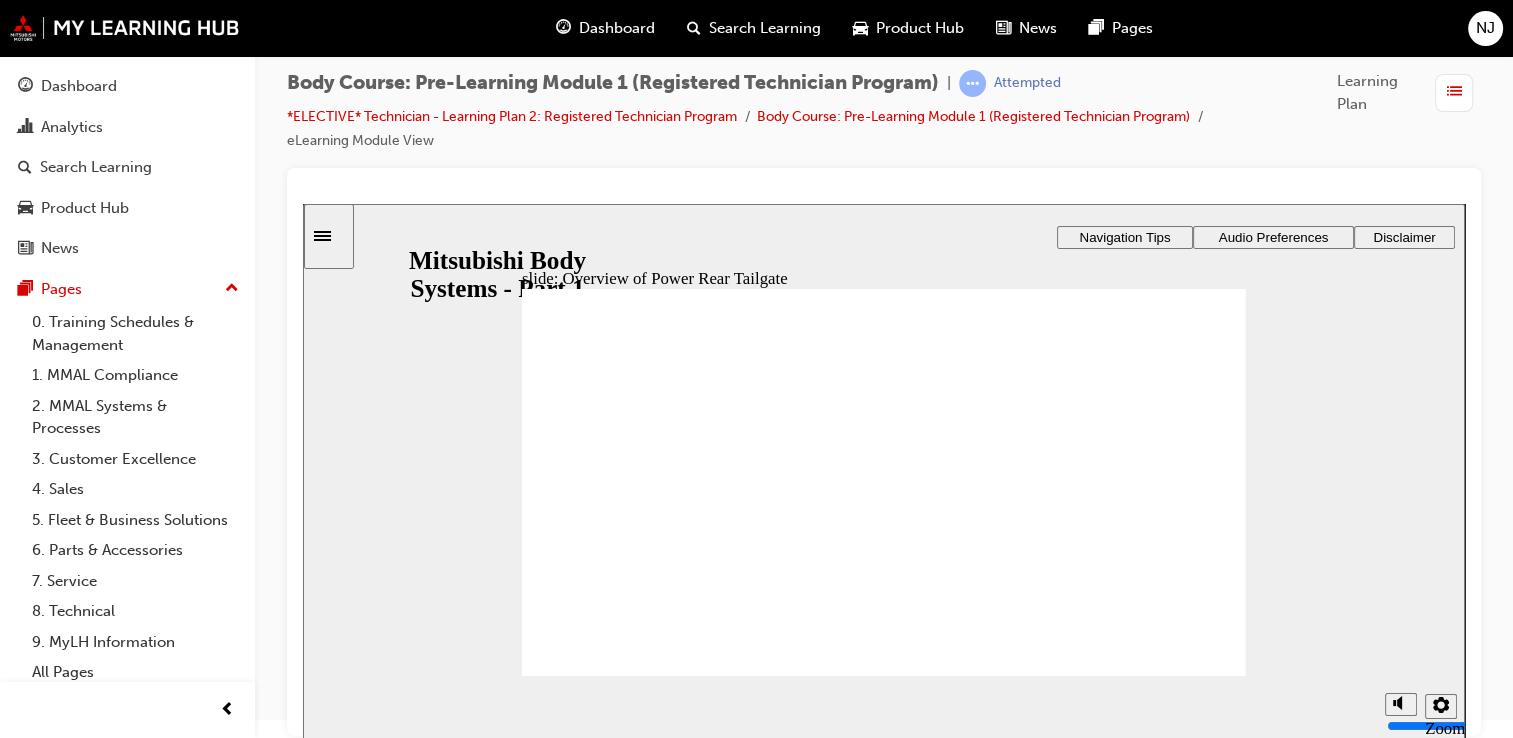 click 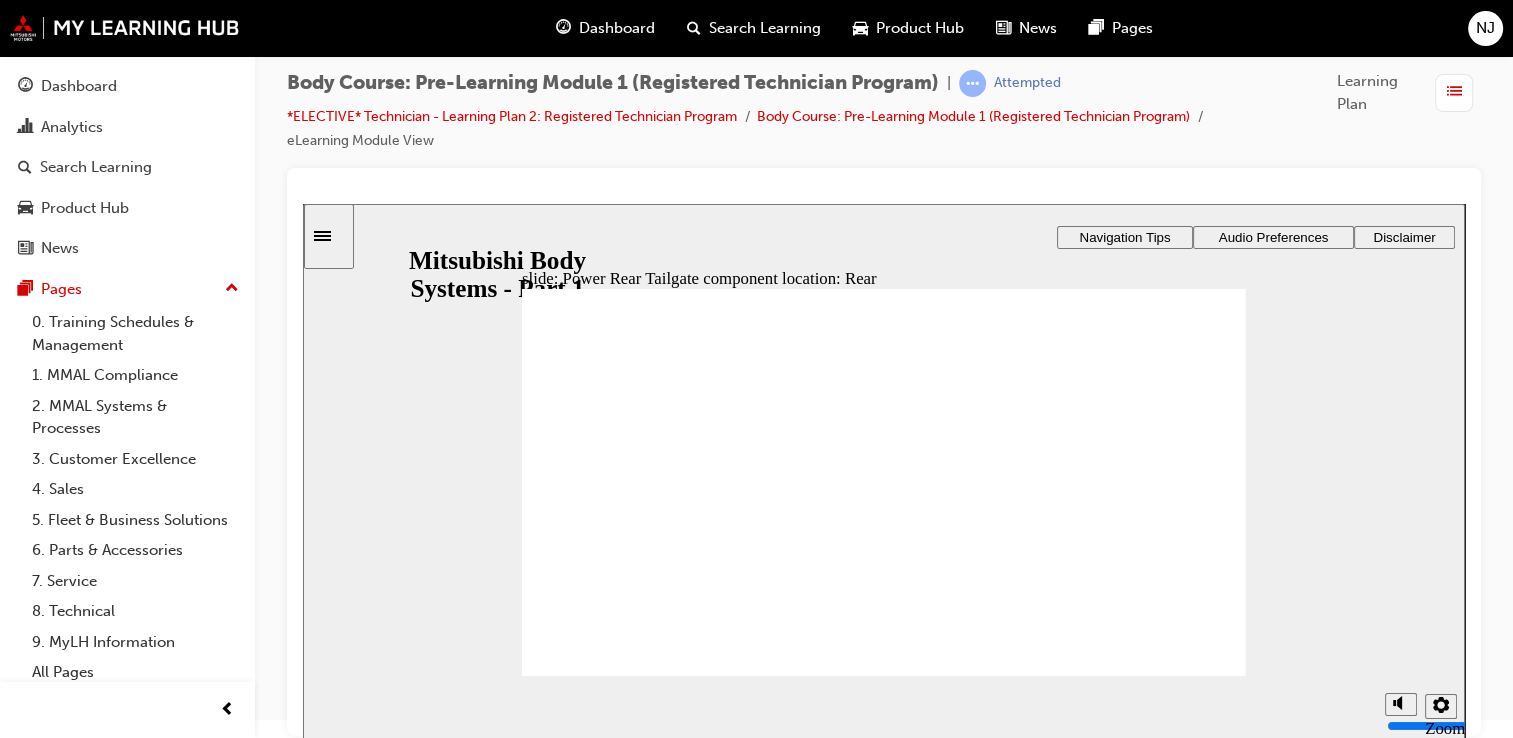 click 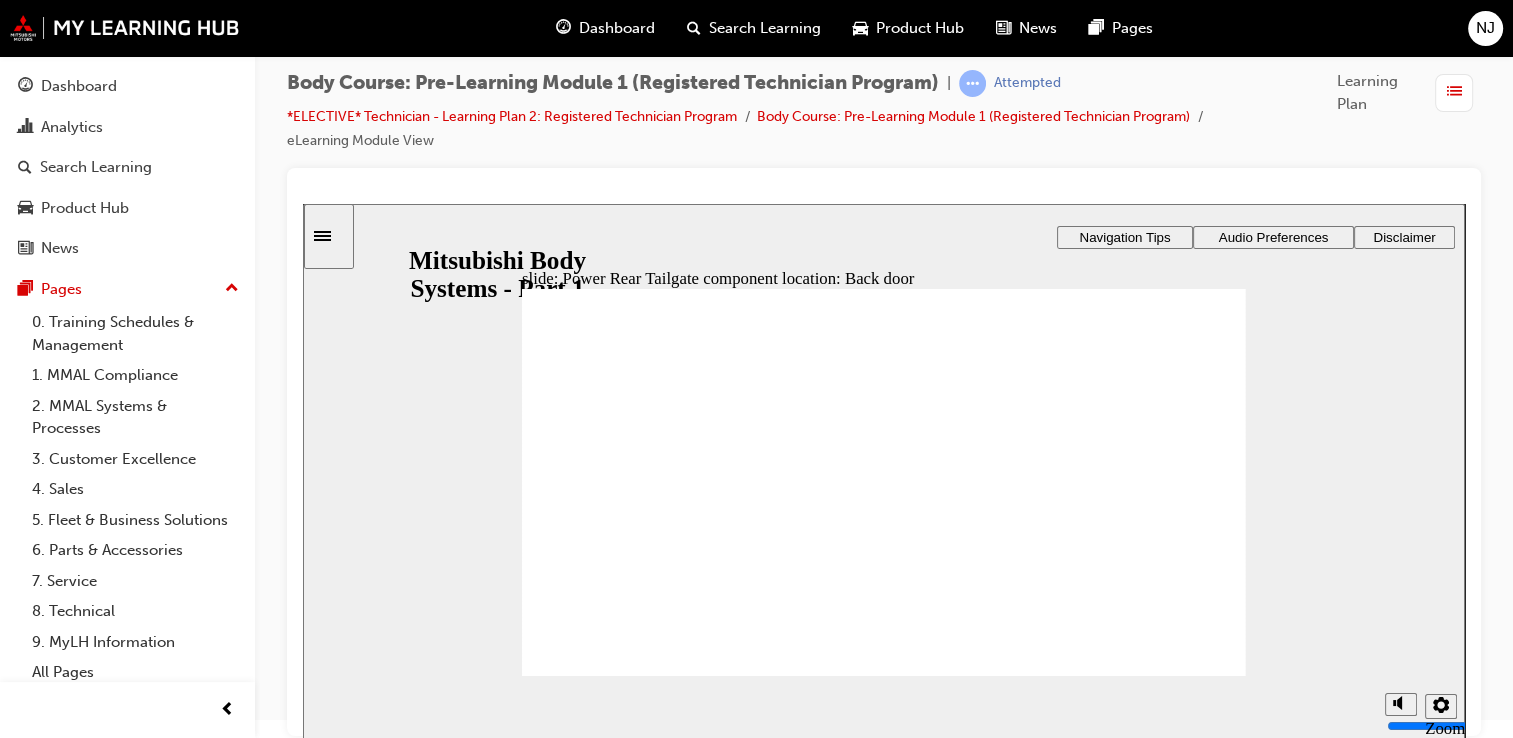 click 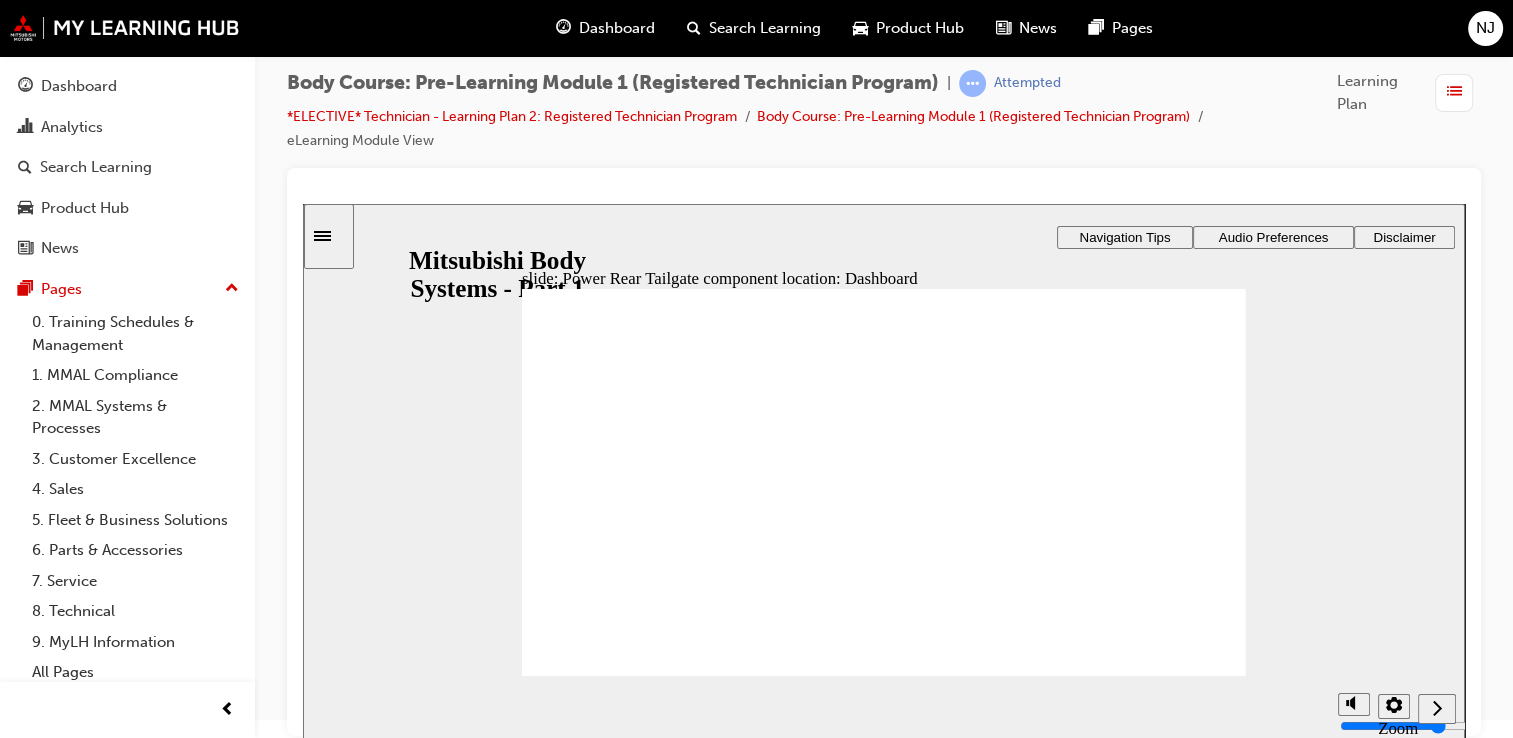 click 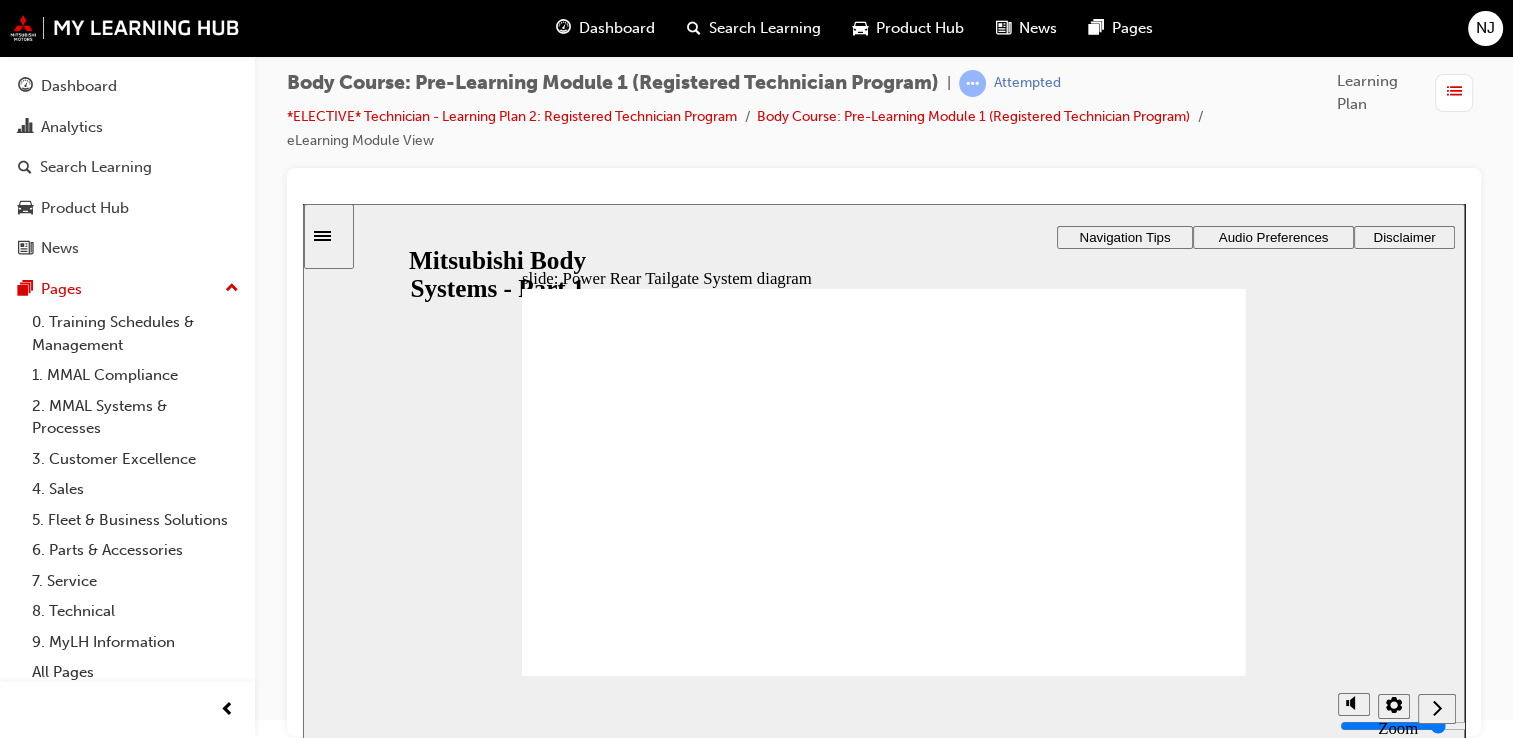 click 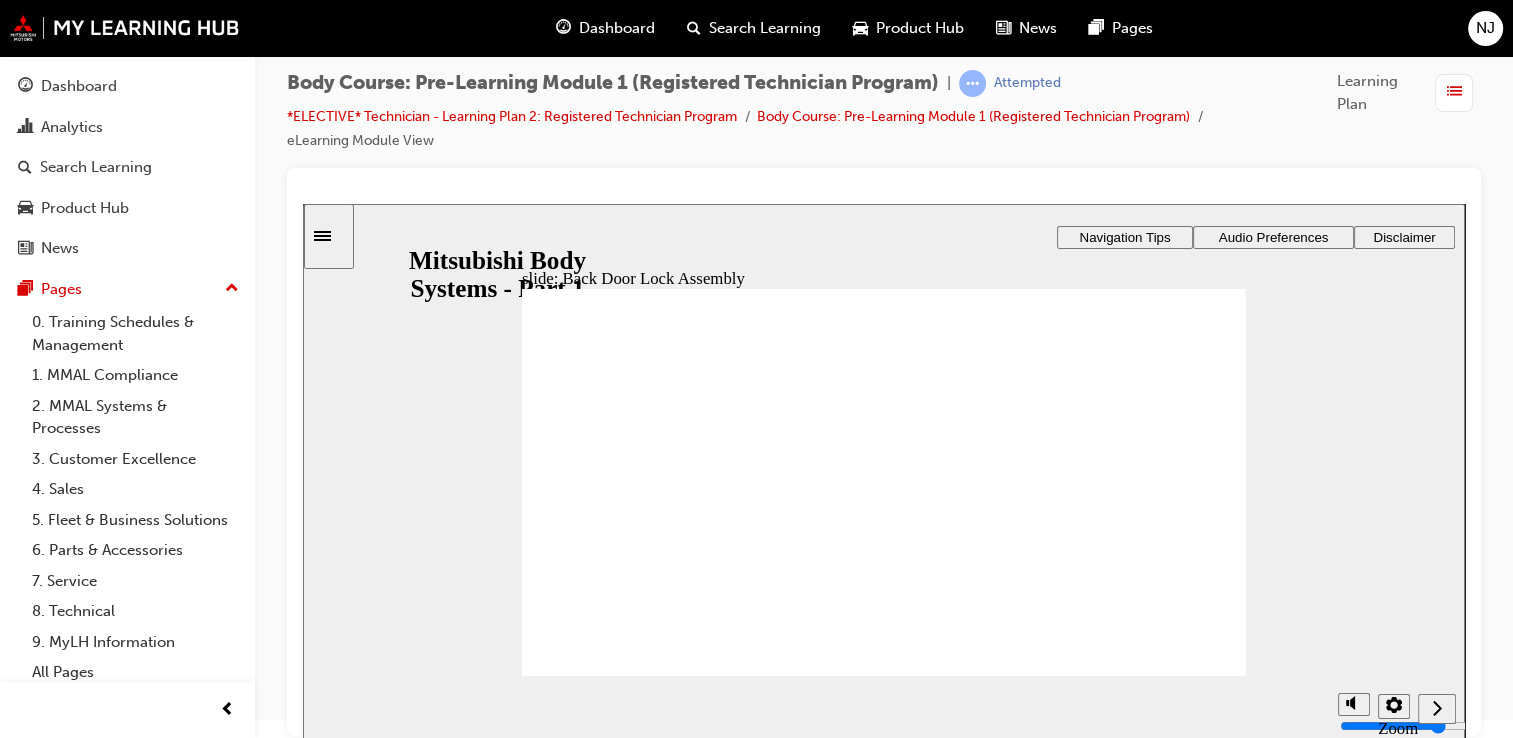 click 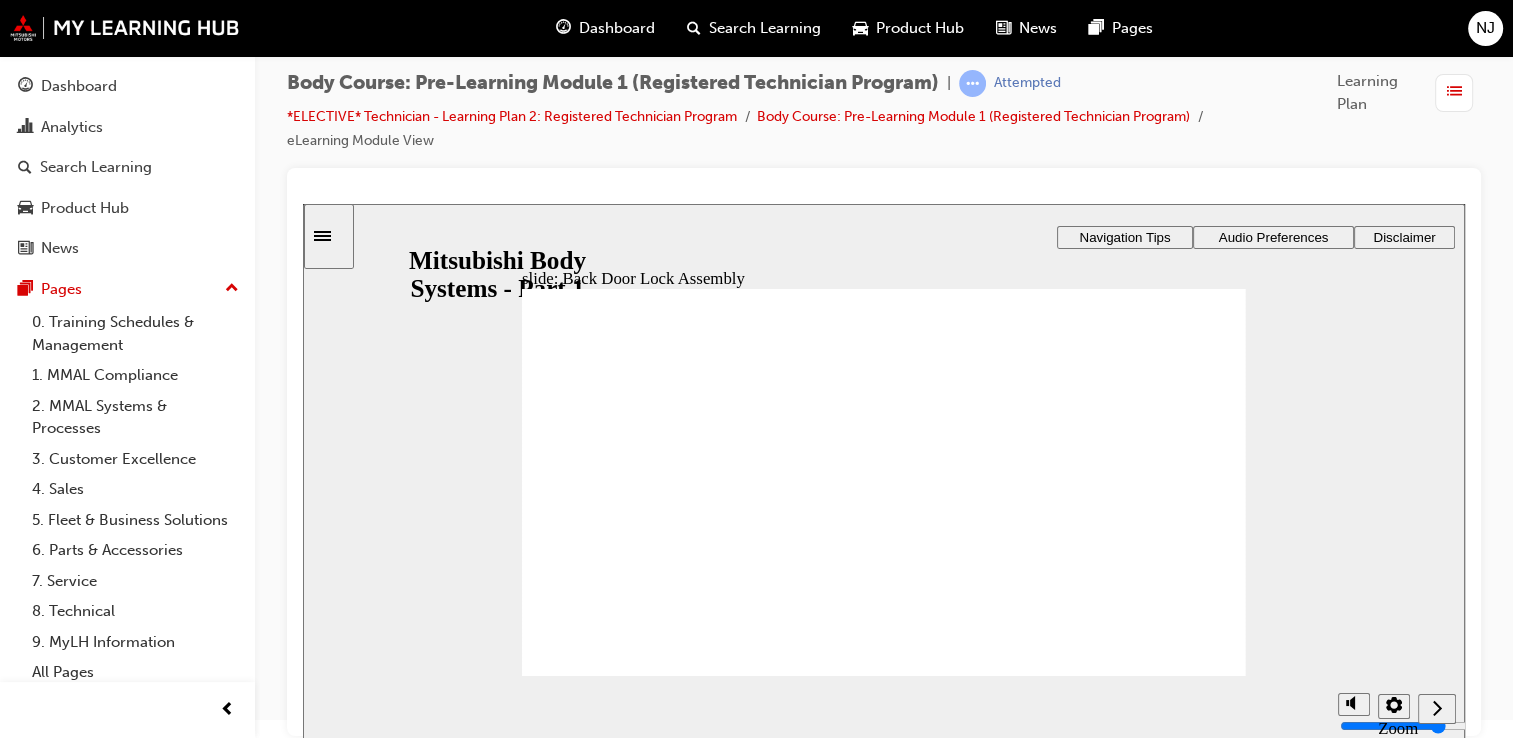 click 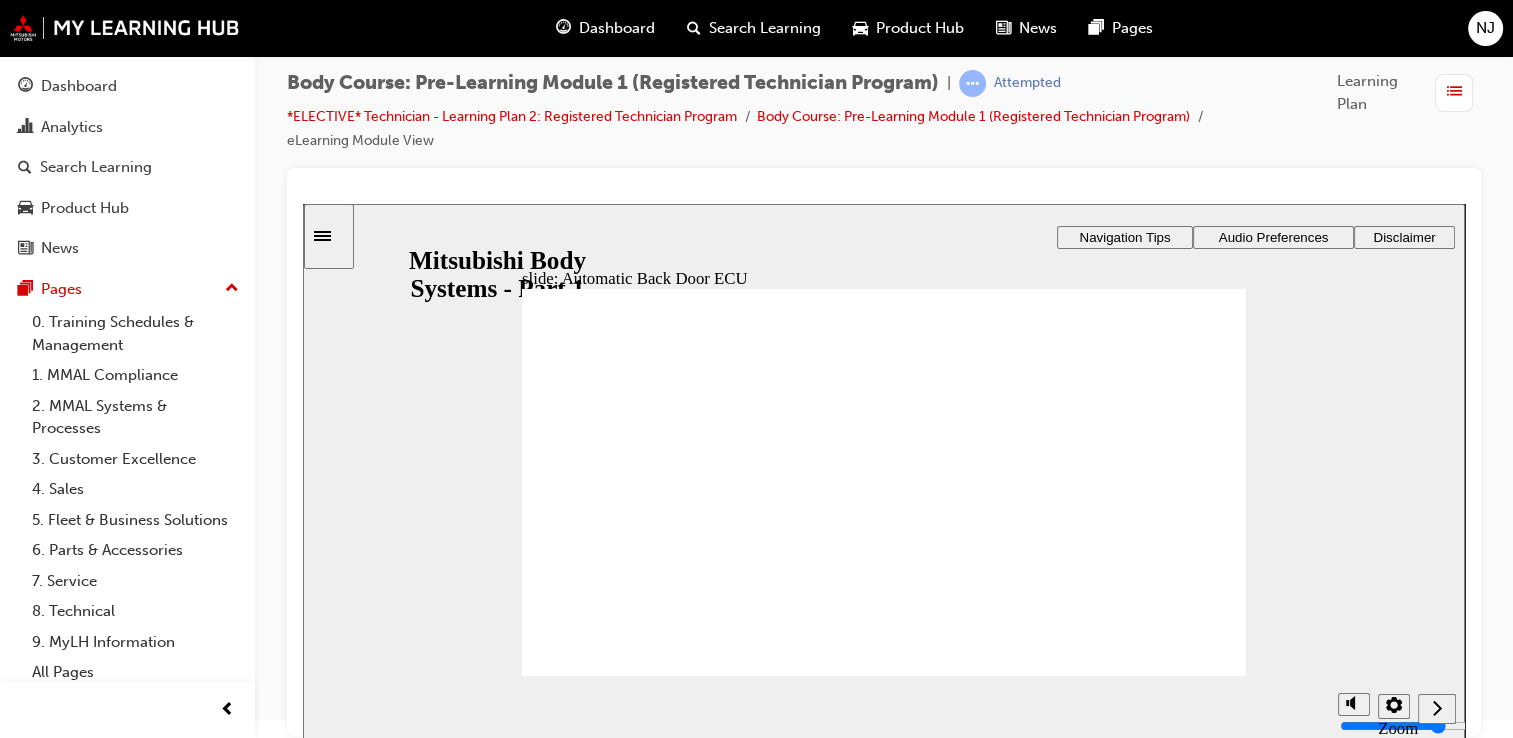 click 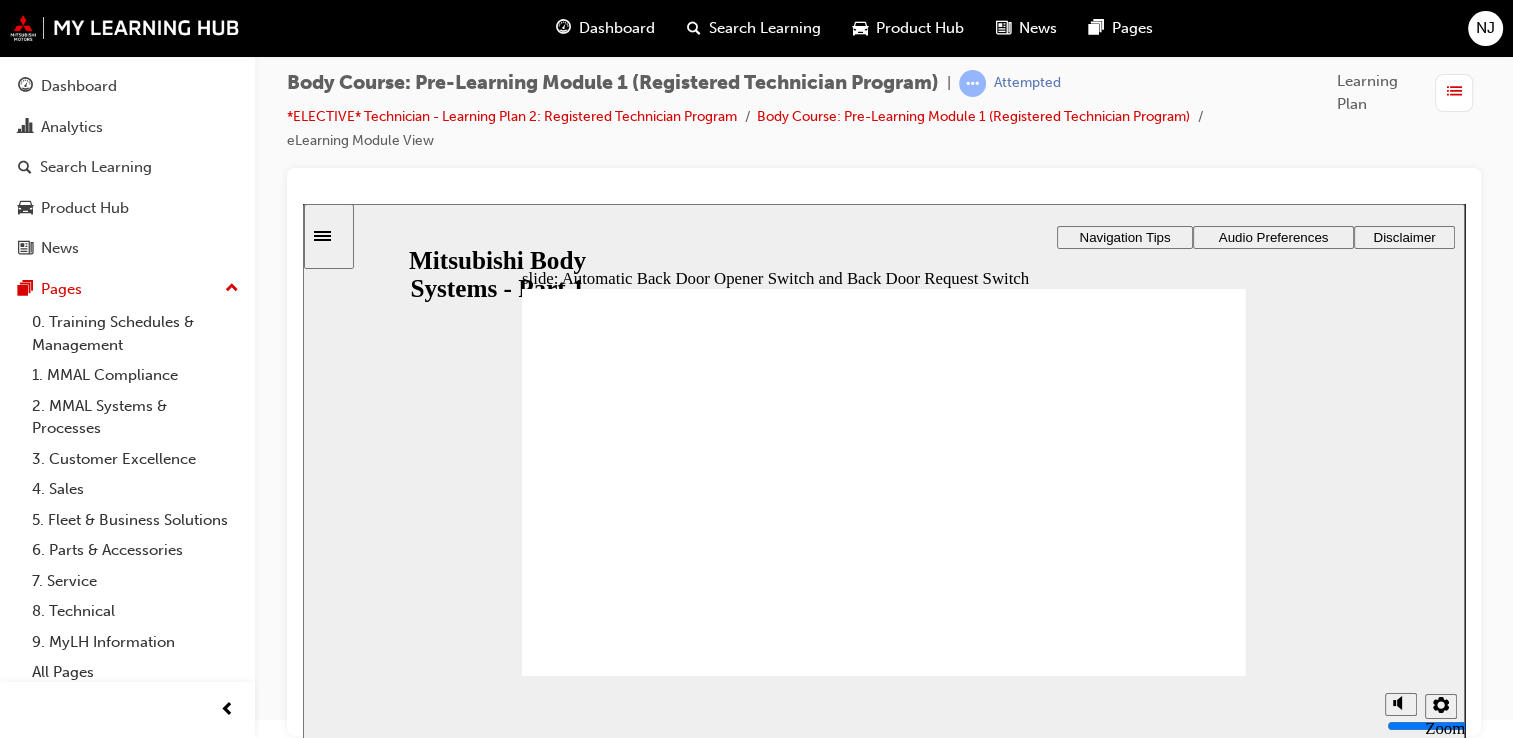 click 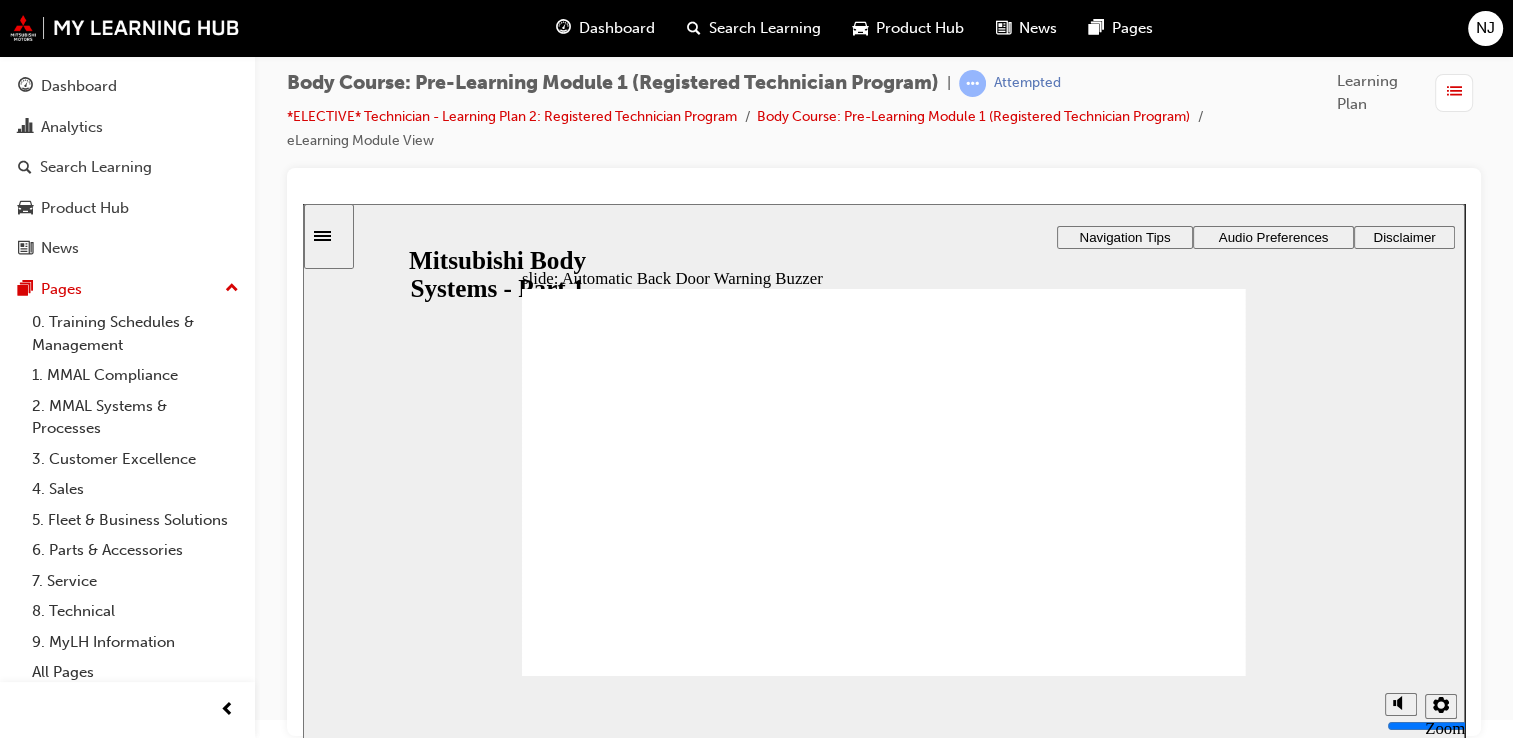 click 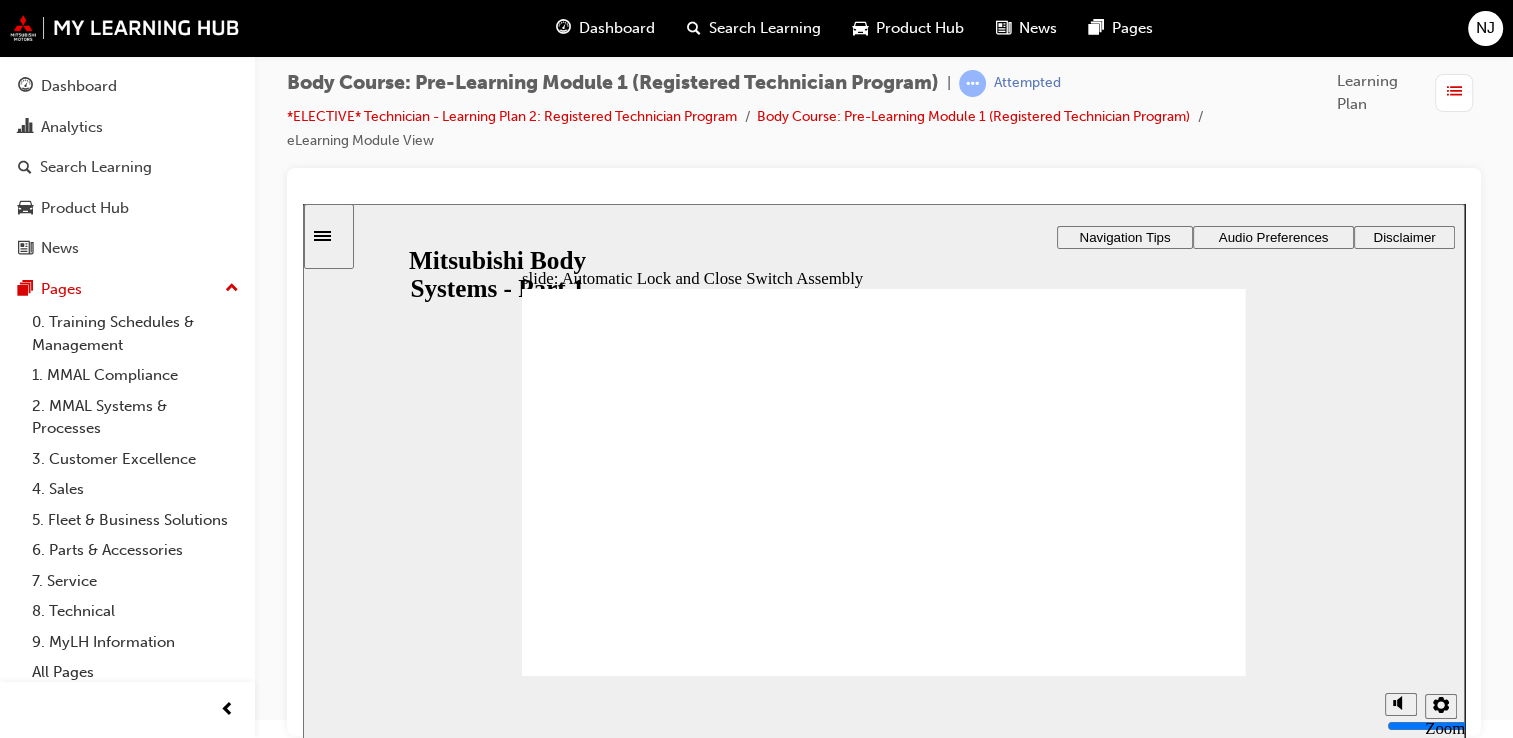 scroll, scrollTop: 0, scrollLeft: 0, axis: both 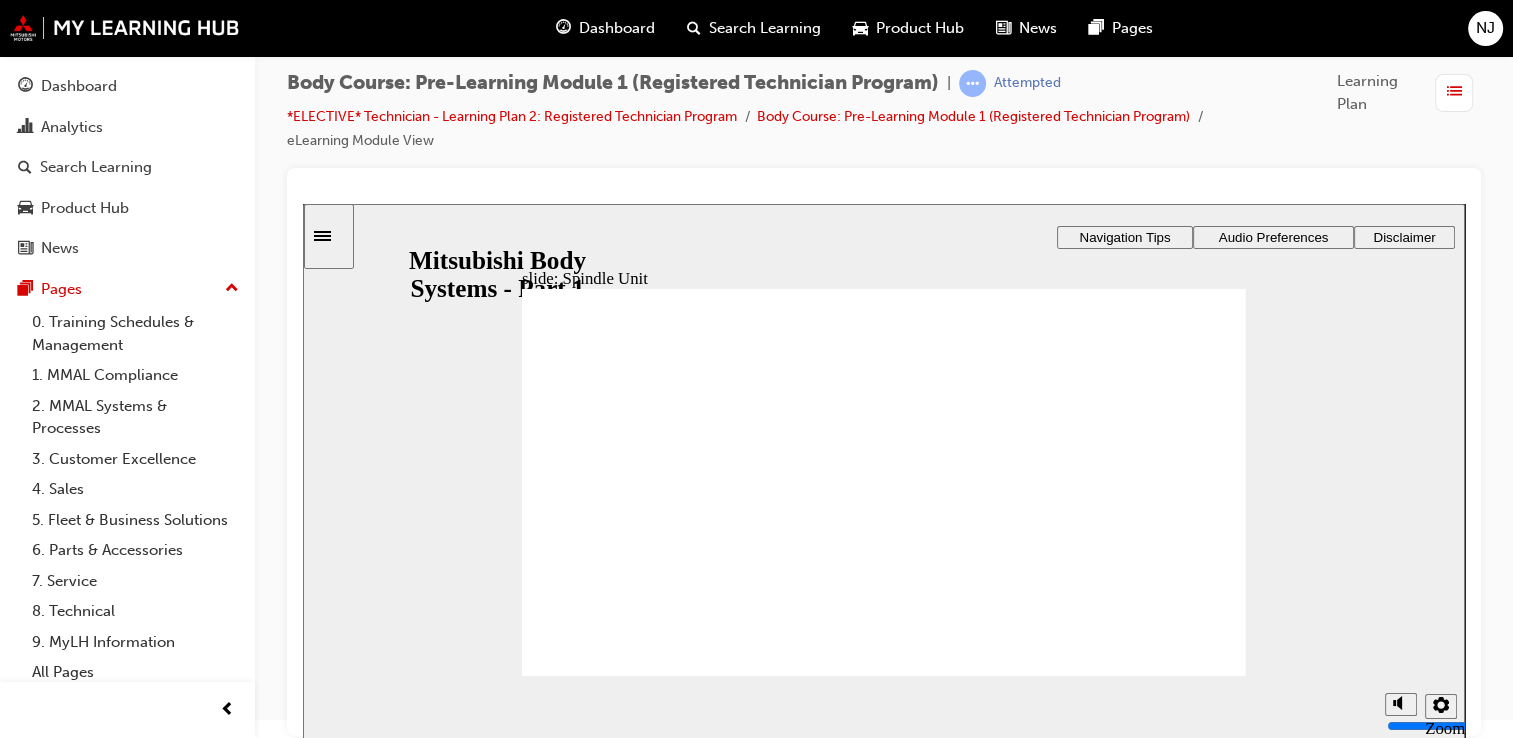 click 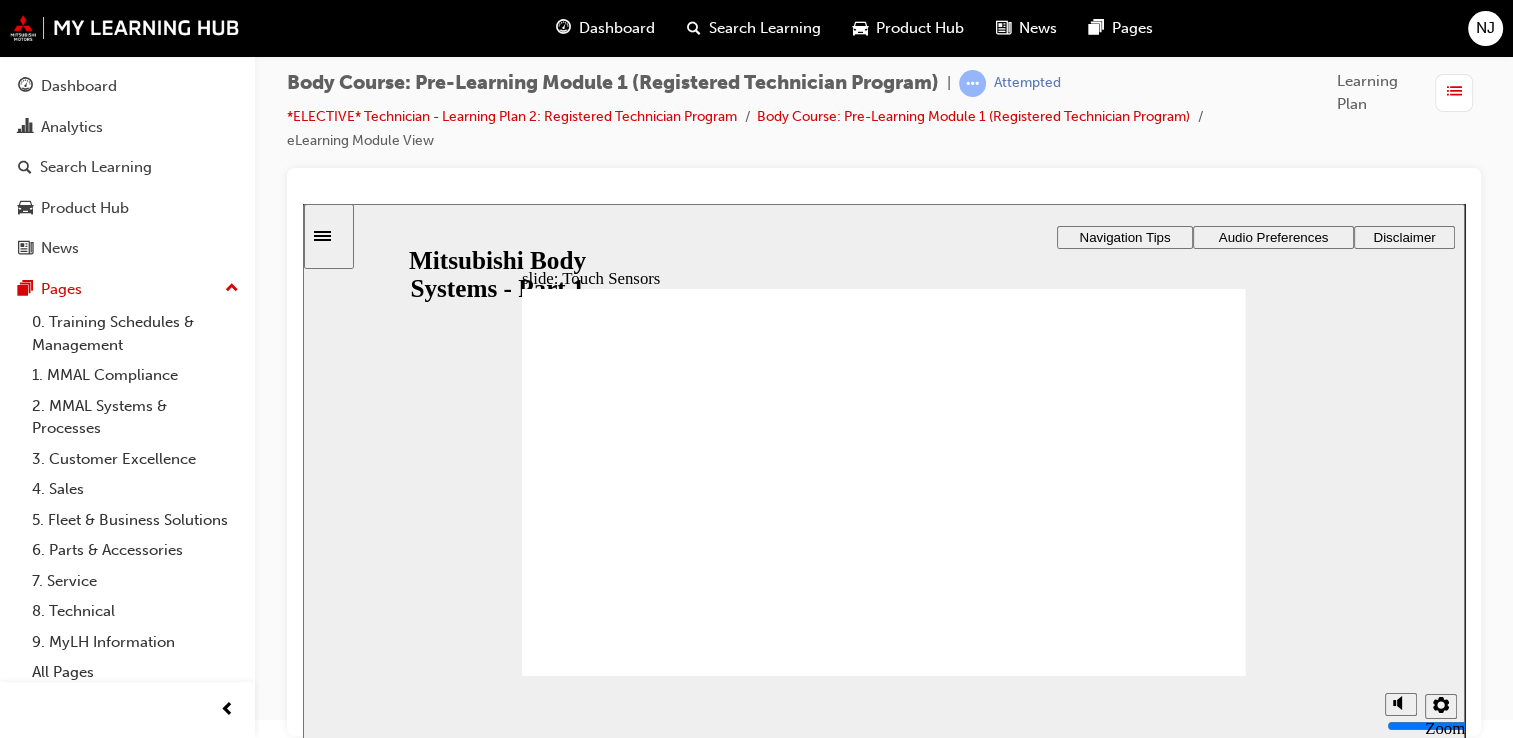 click 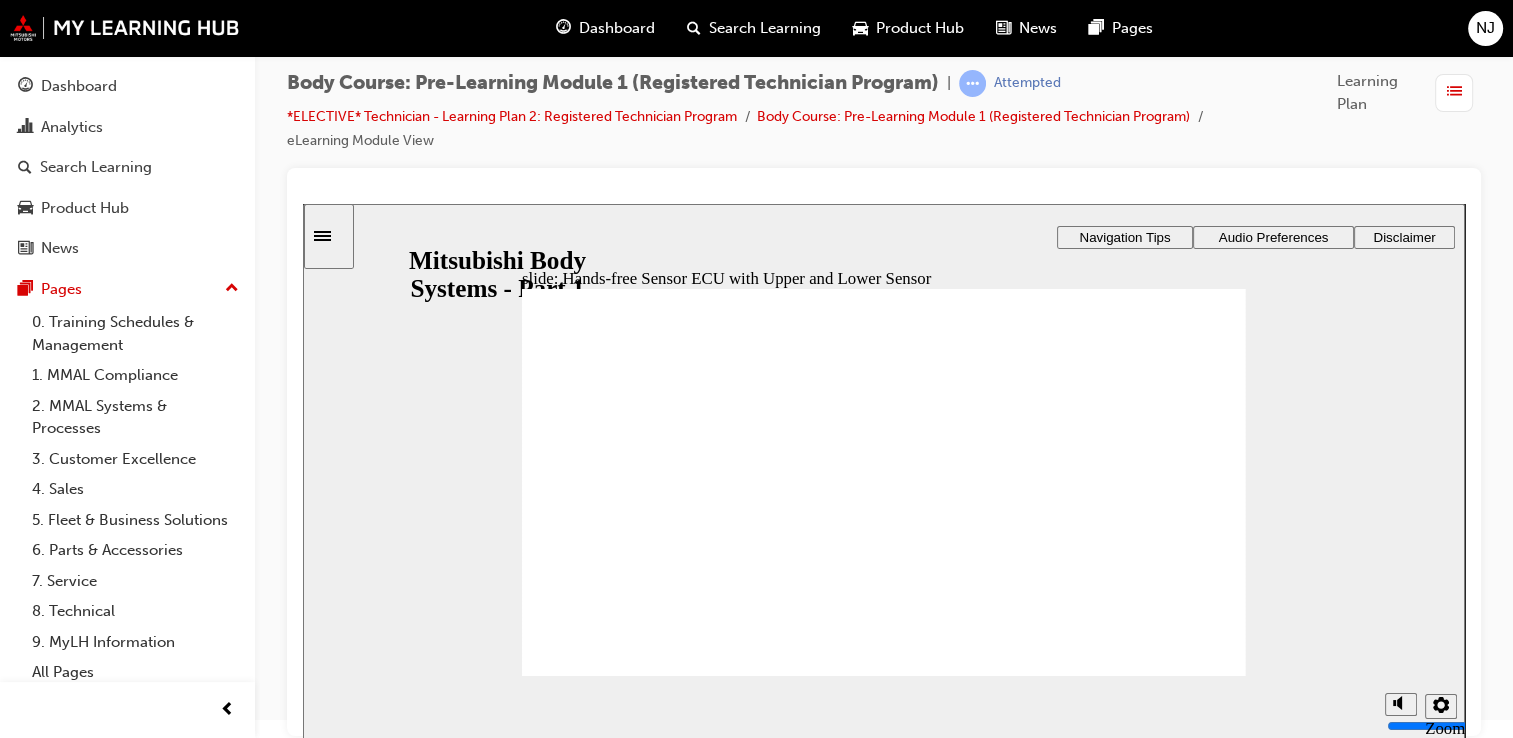 click 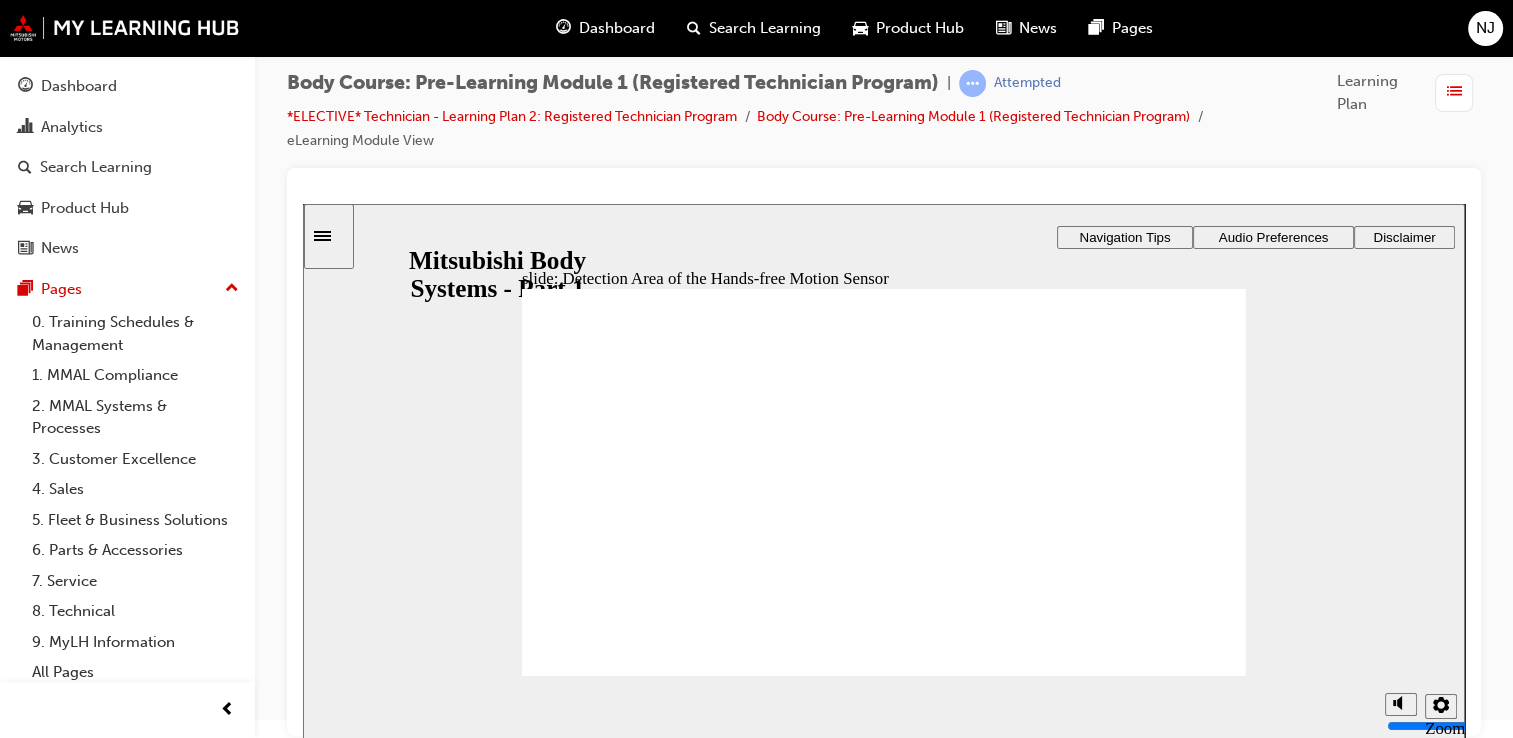 click 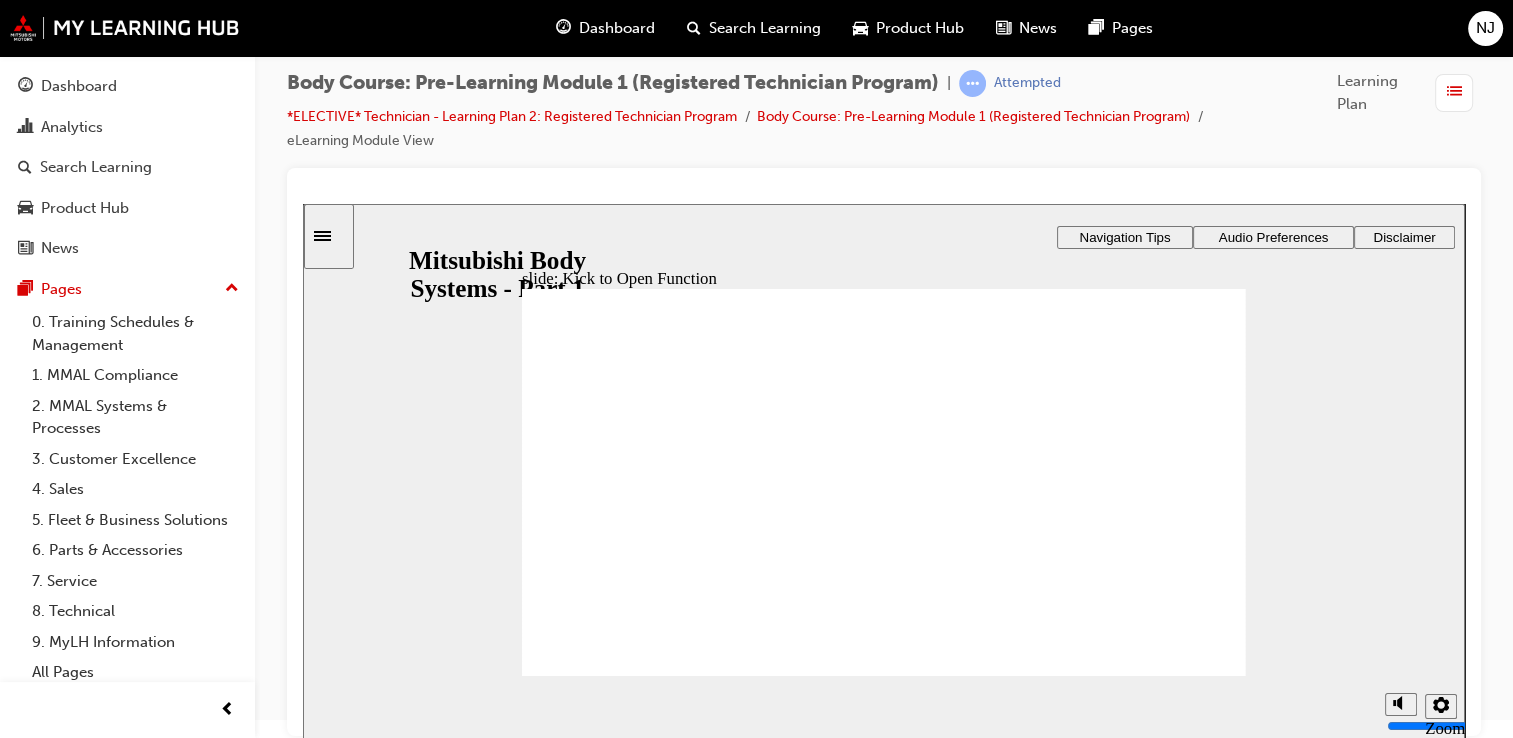 click 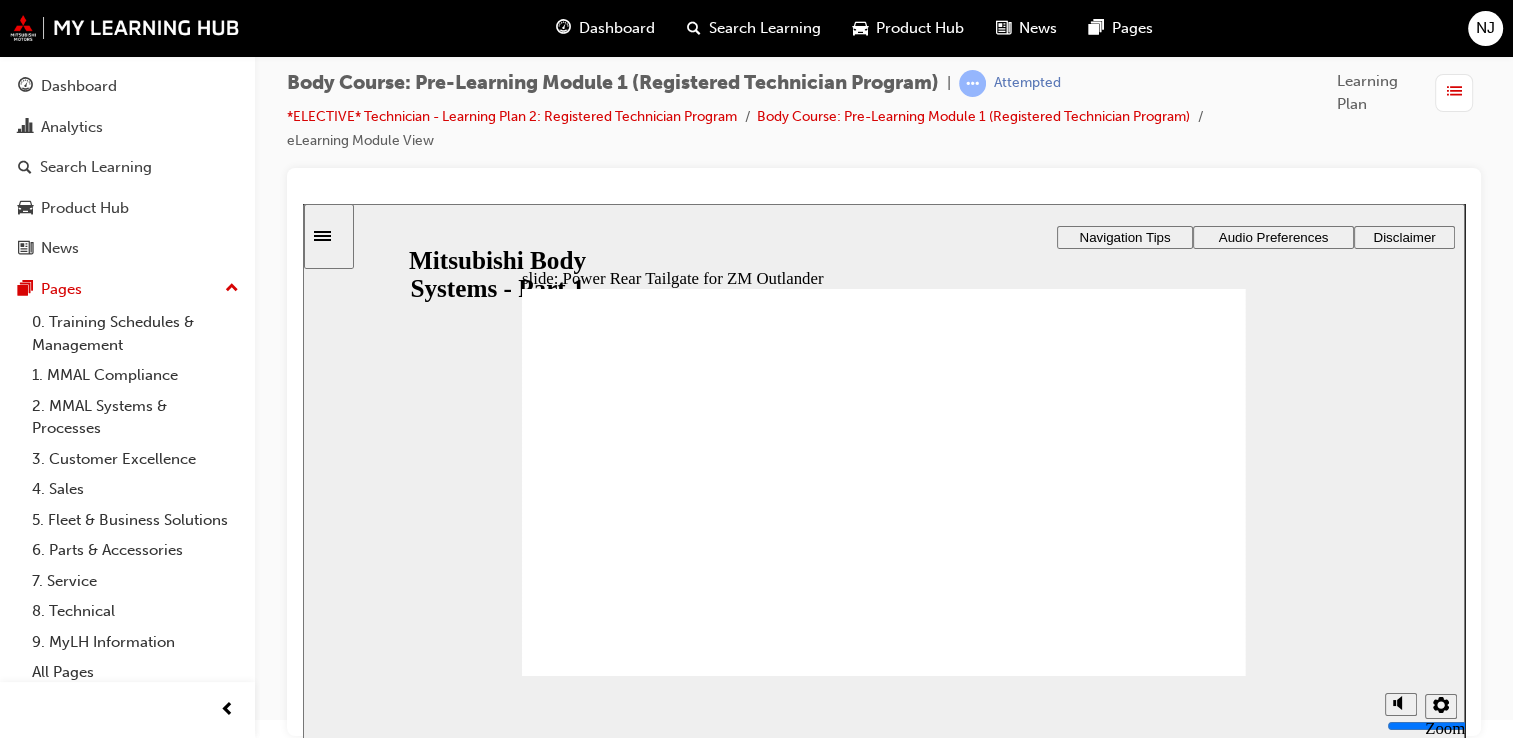 click 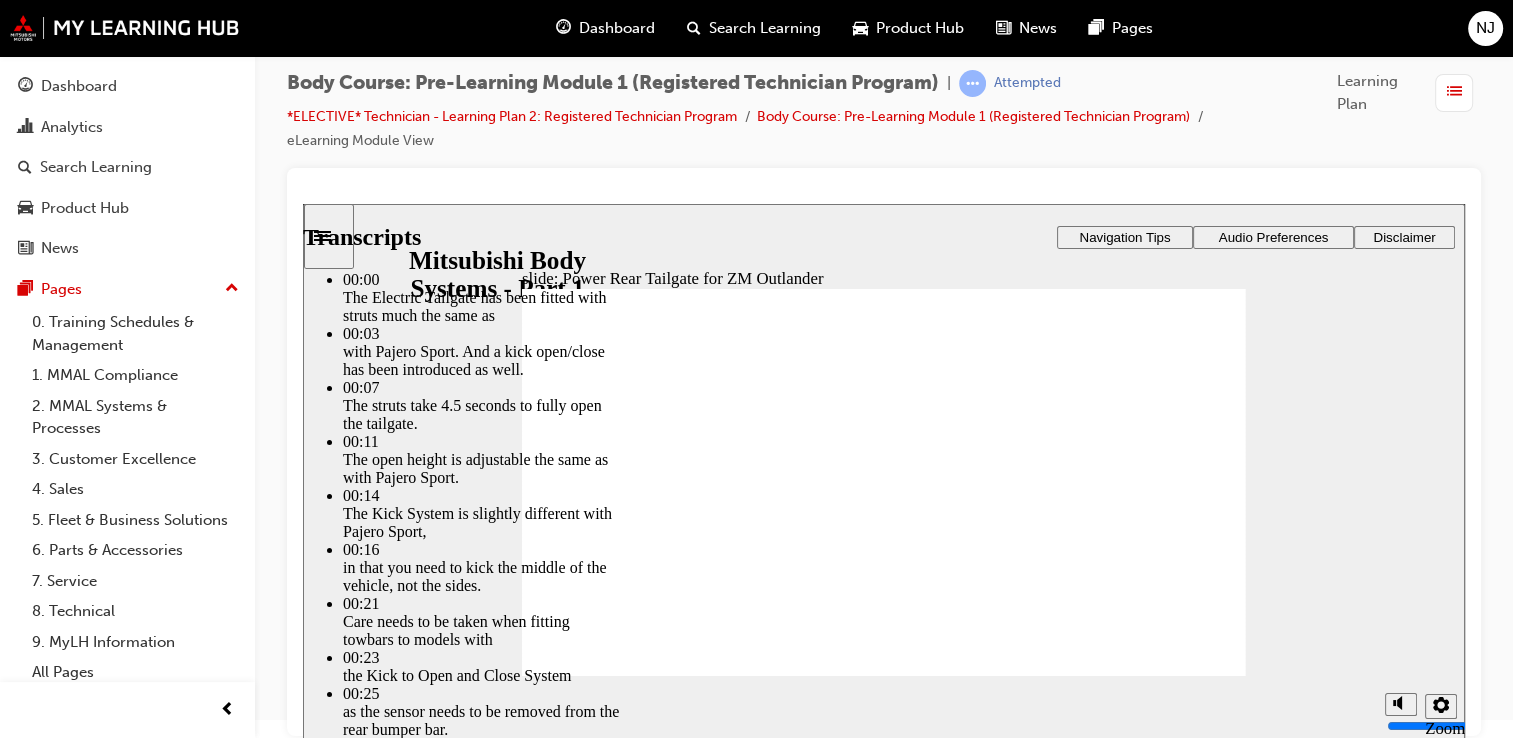 type on "30" 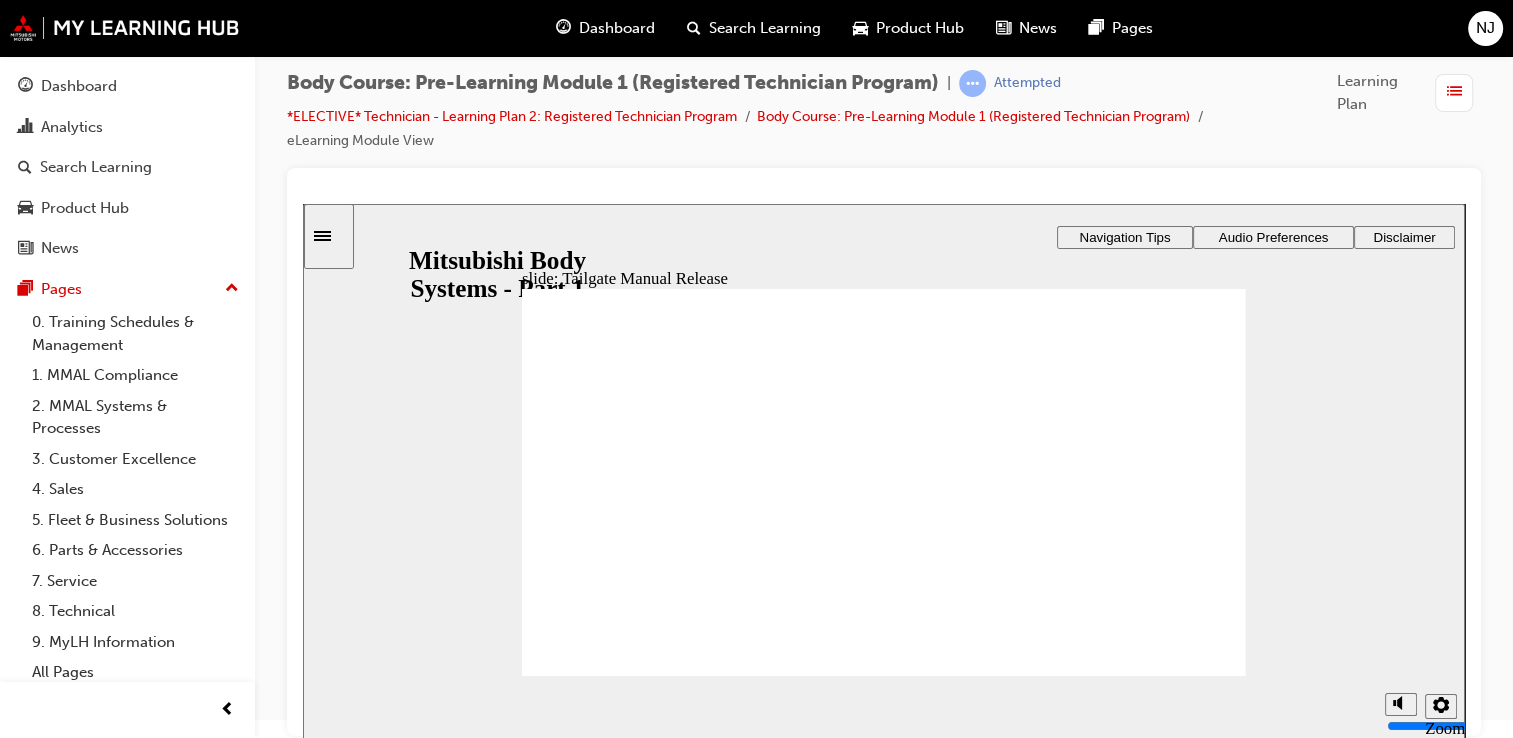 click 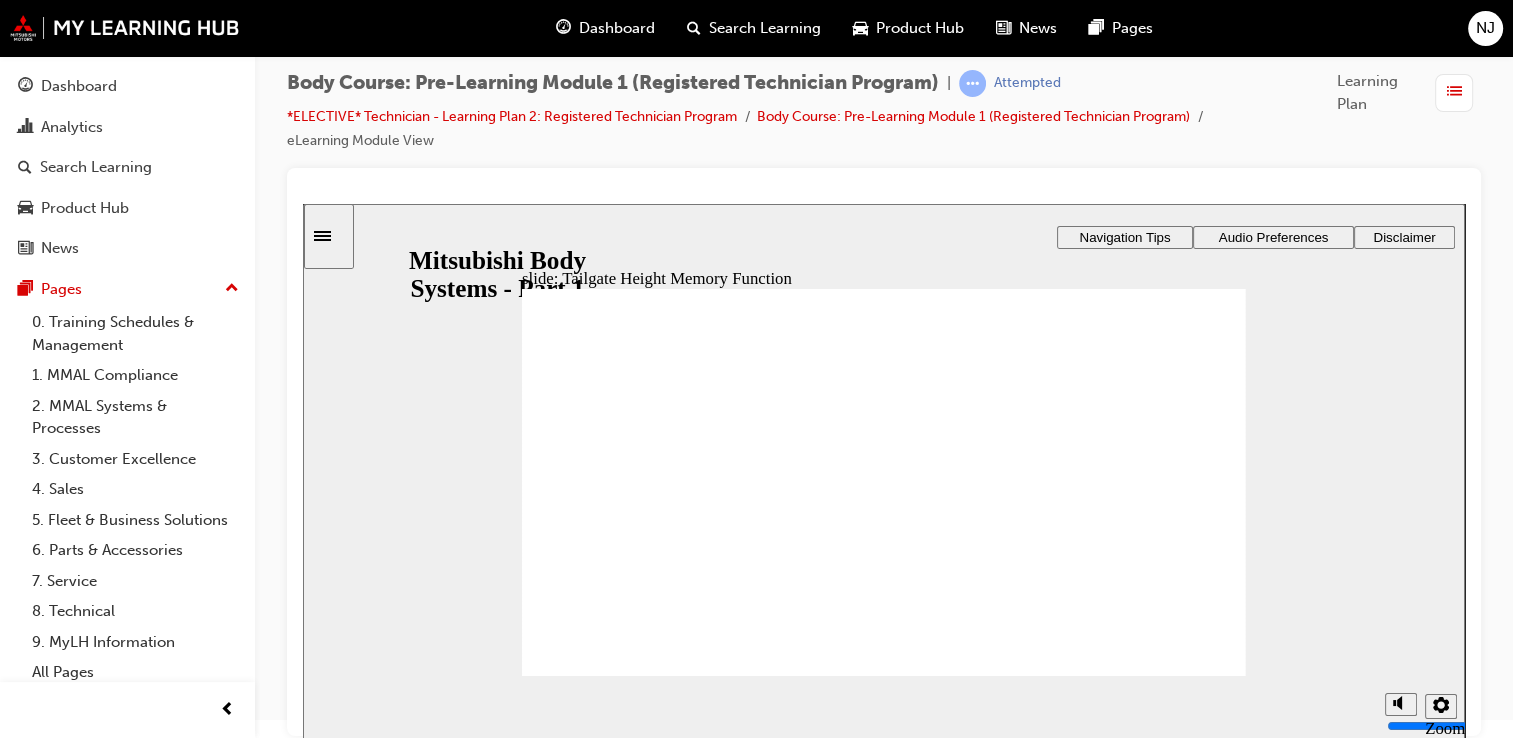 click 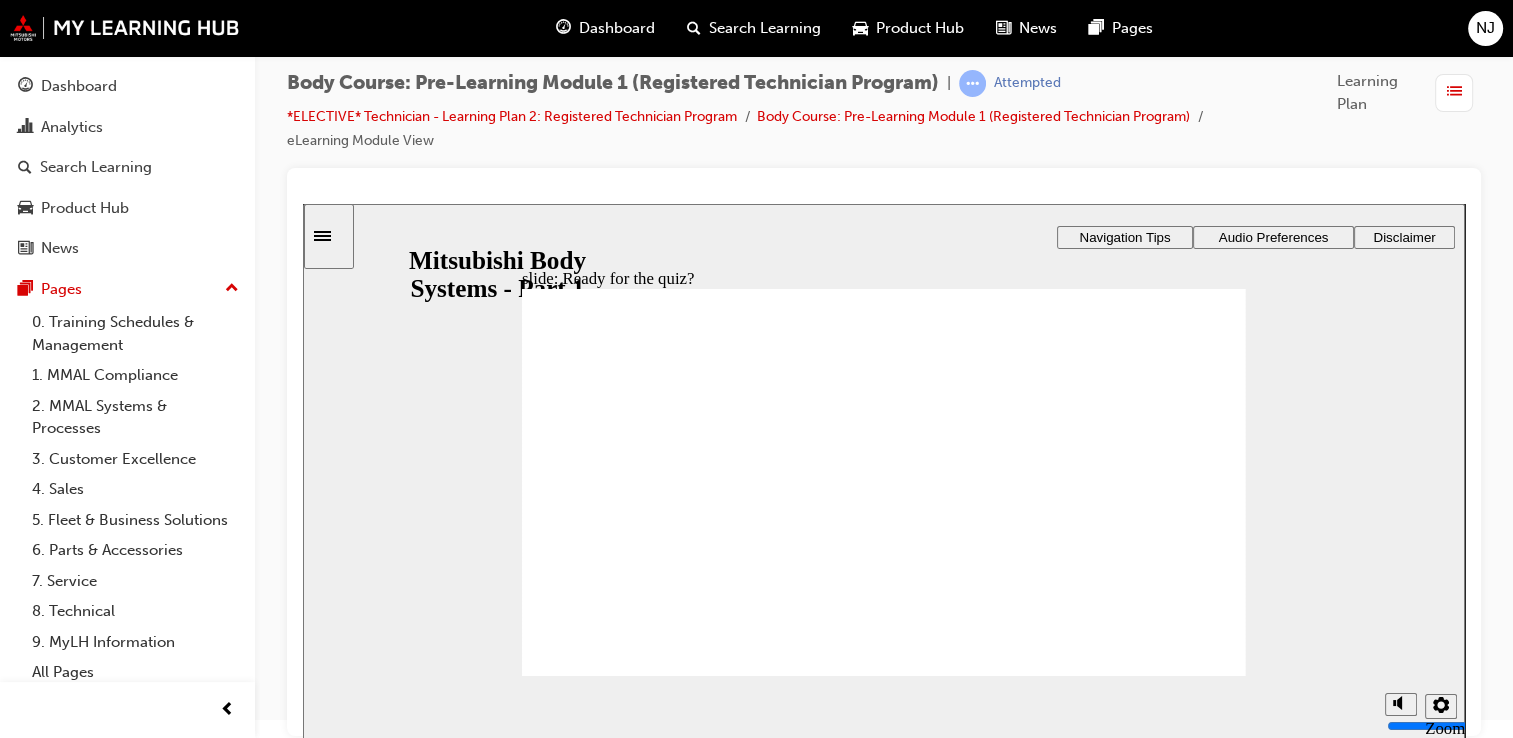 click 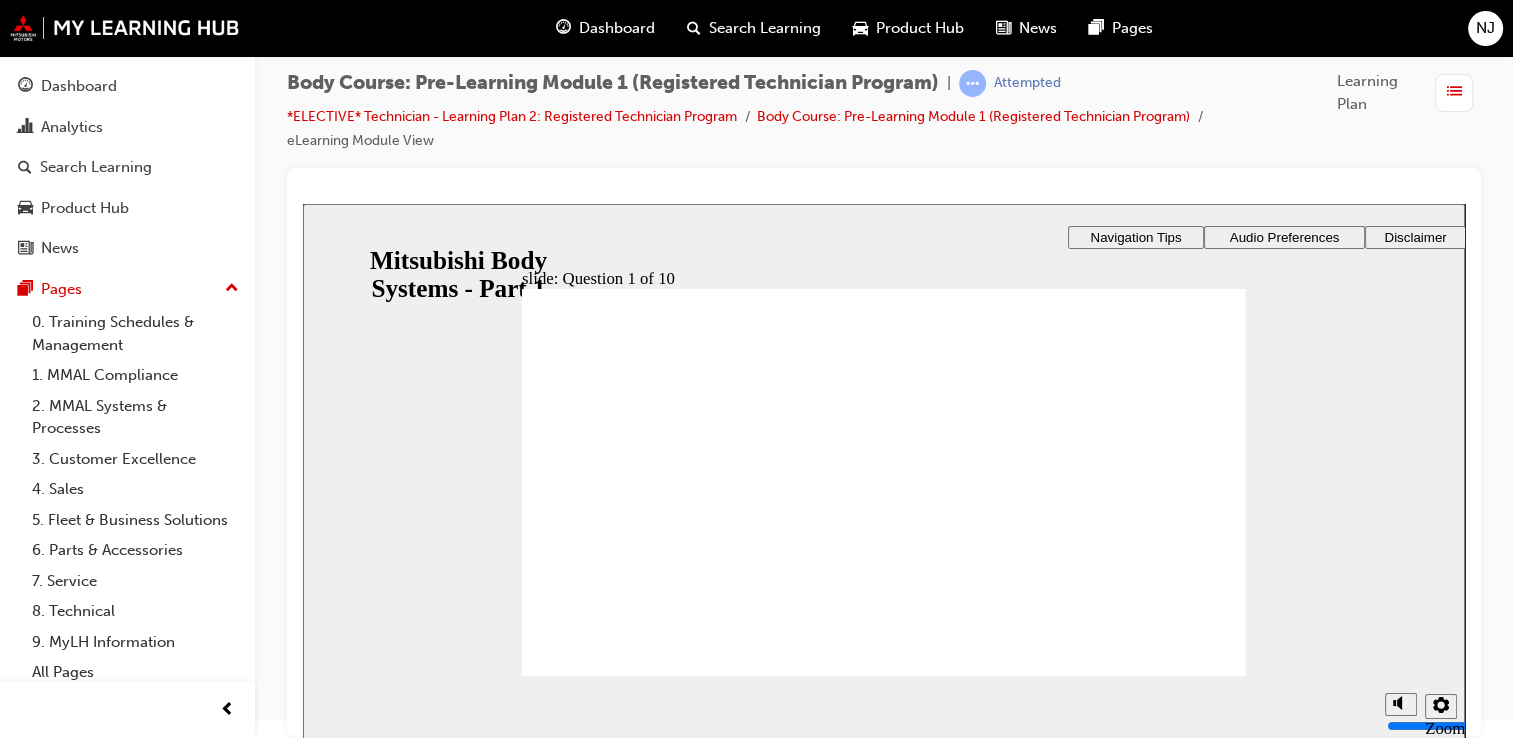 drag, startPoint x: 590, startPoint y: 479, endPoint x: 575, endPoint y: 482, distance: 15.297058 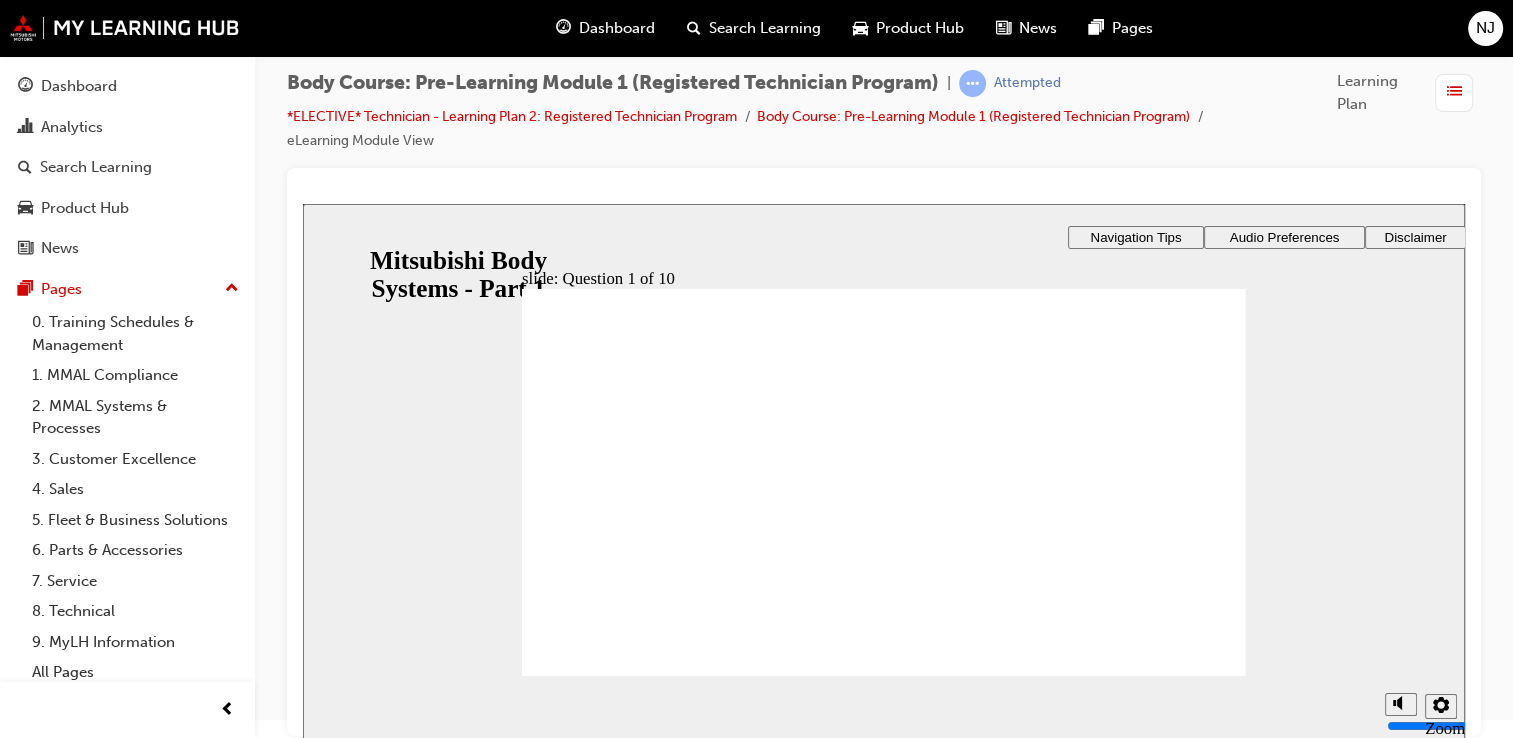 click 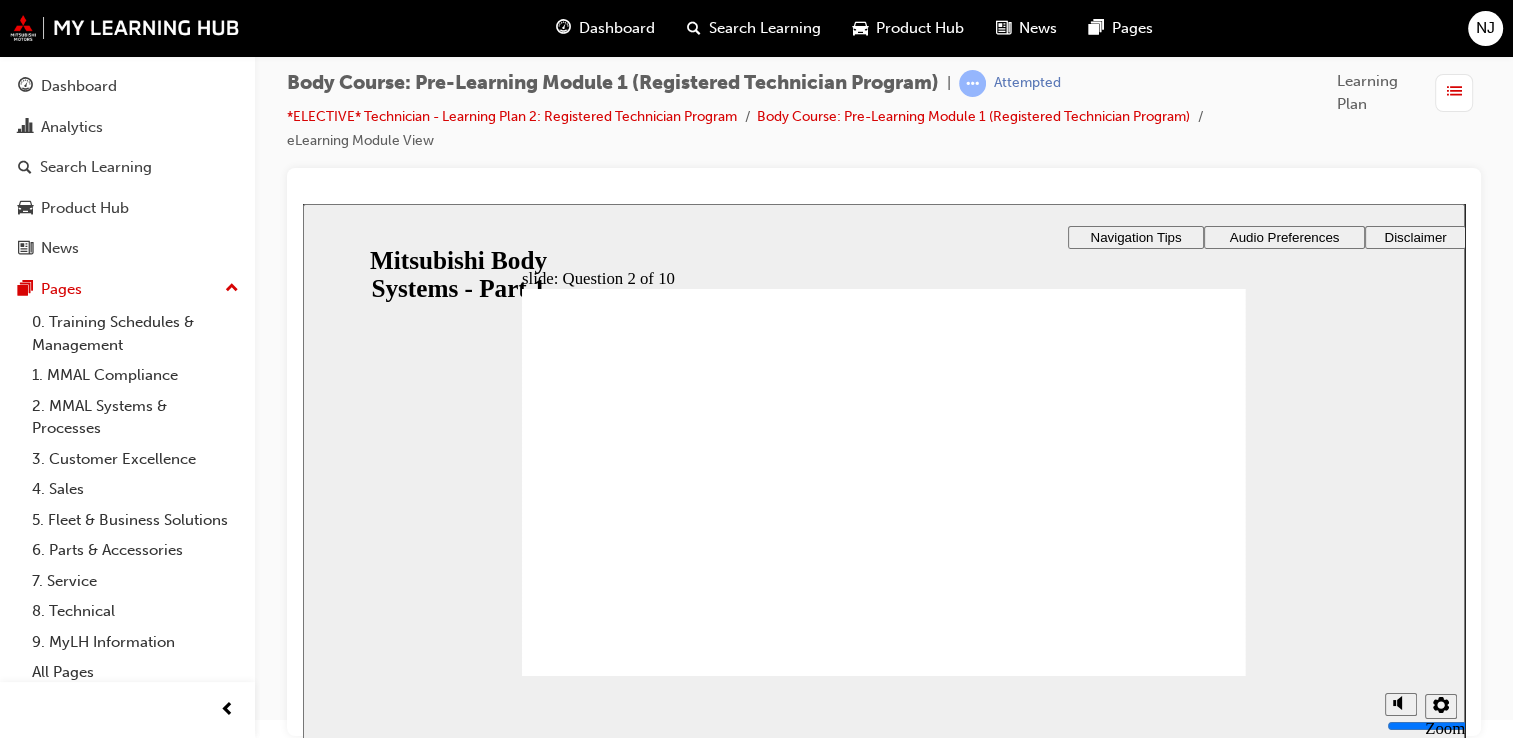 click 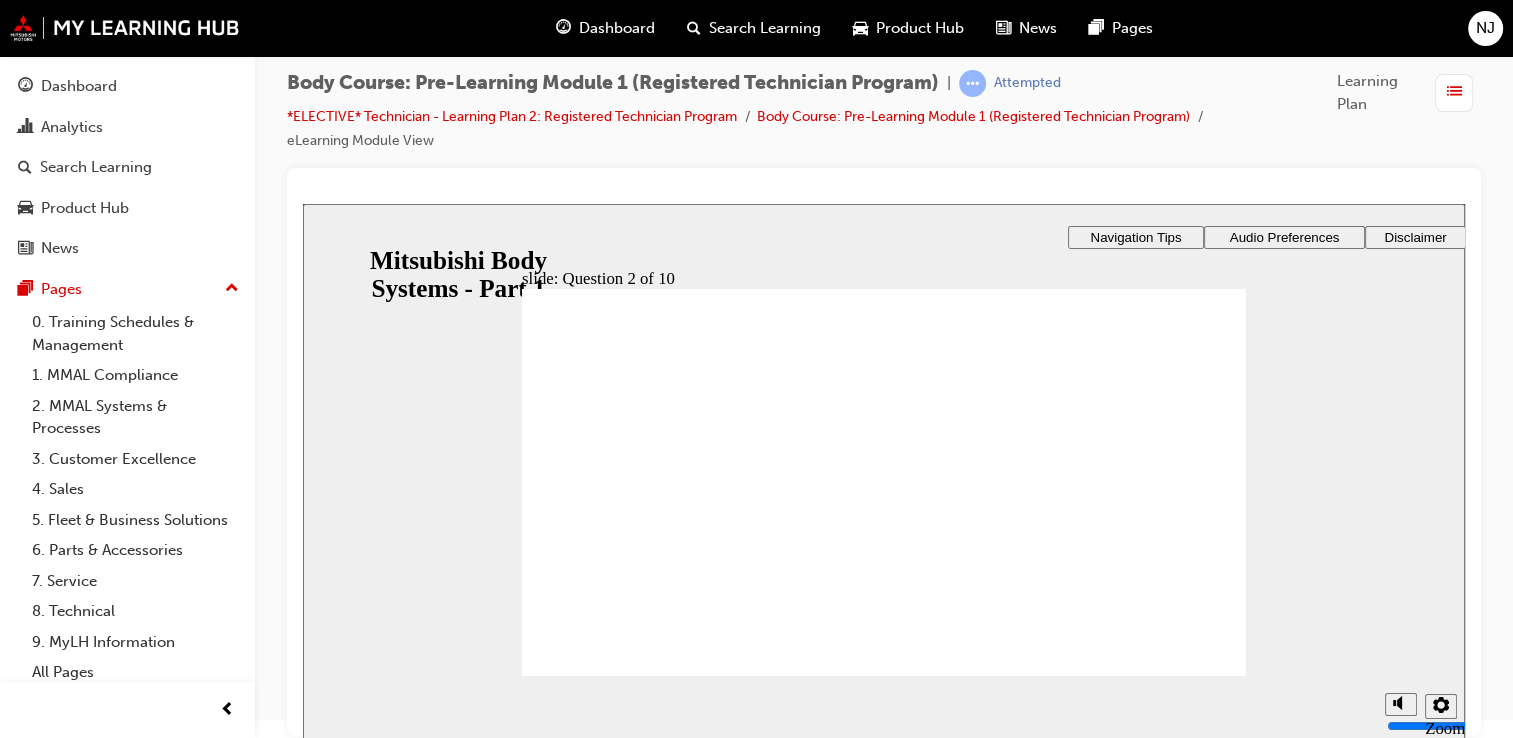 click 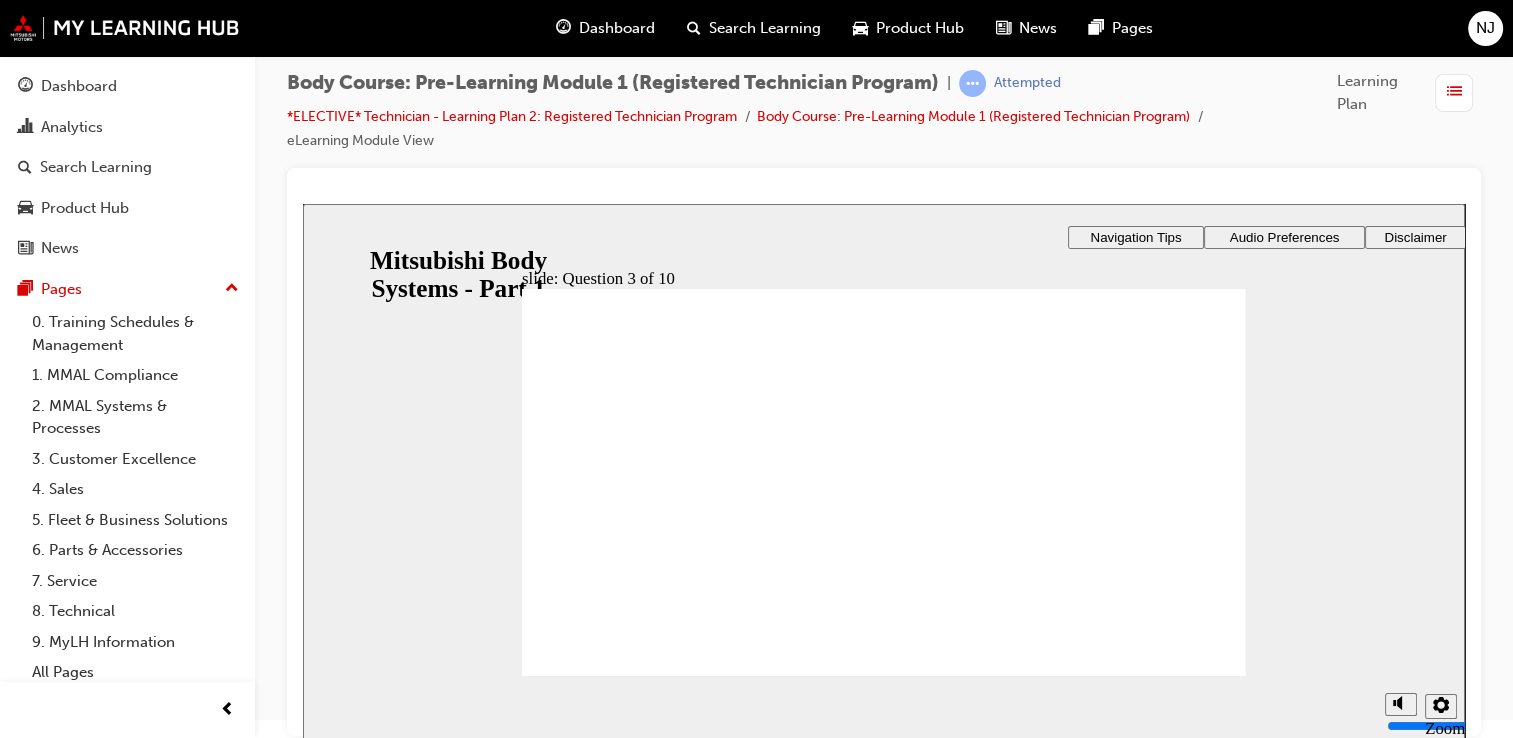 click 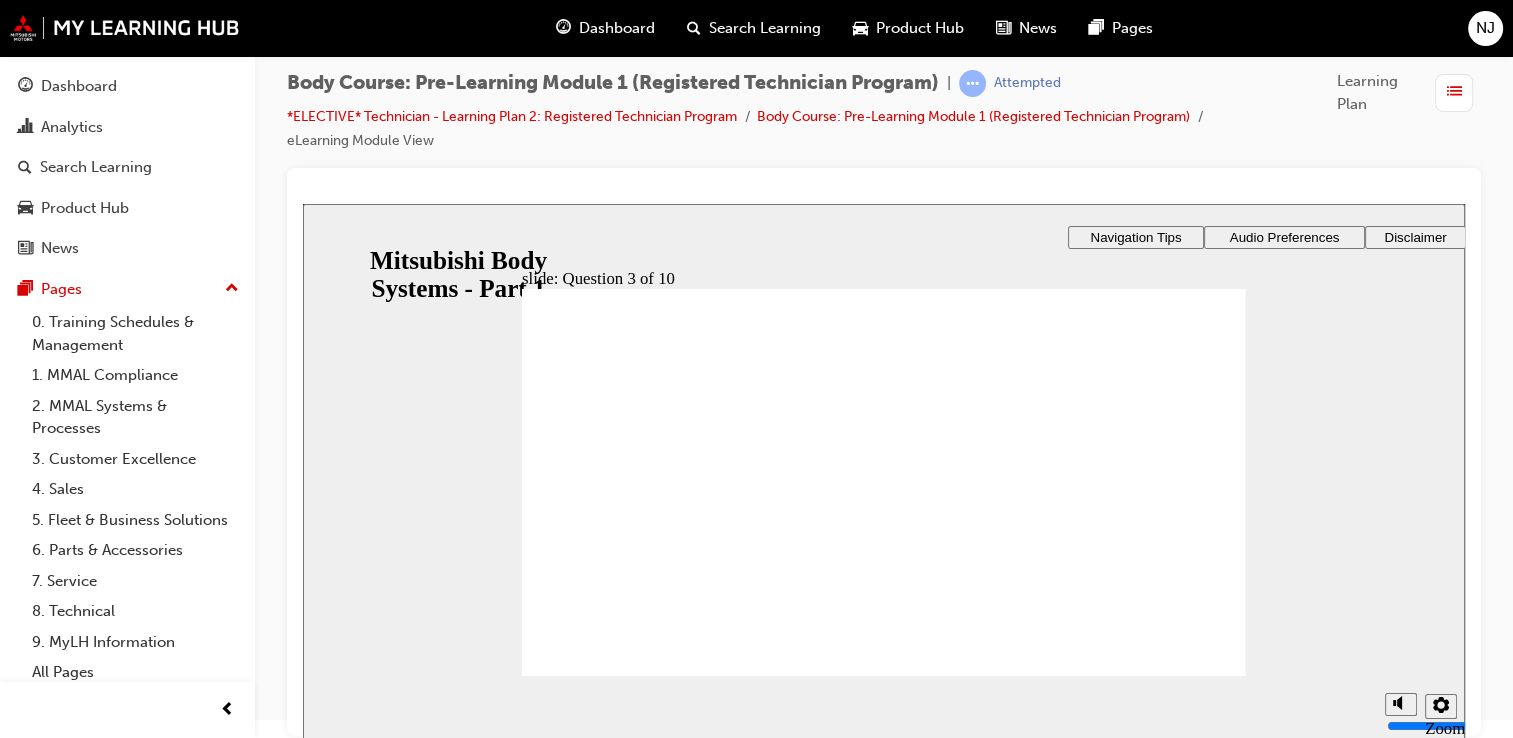 click 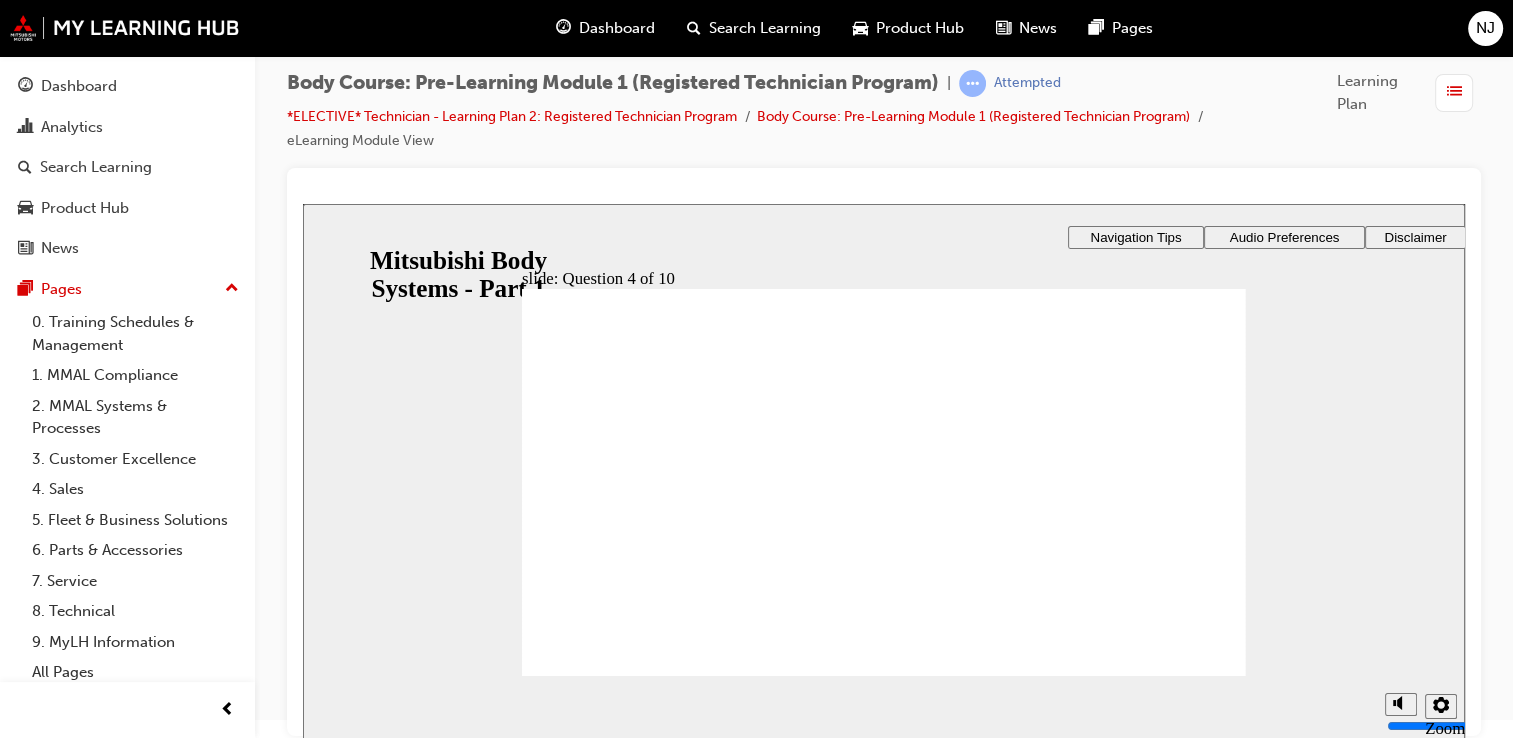 click on "Key ID Signal Remote Receiver --Select--   Key ID Signal Remote Receiver Key ID Signal Key ID Signal Remote Receiver" at bounding box center [879, 1732] 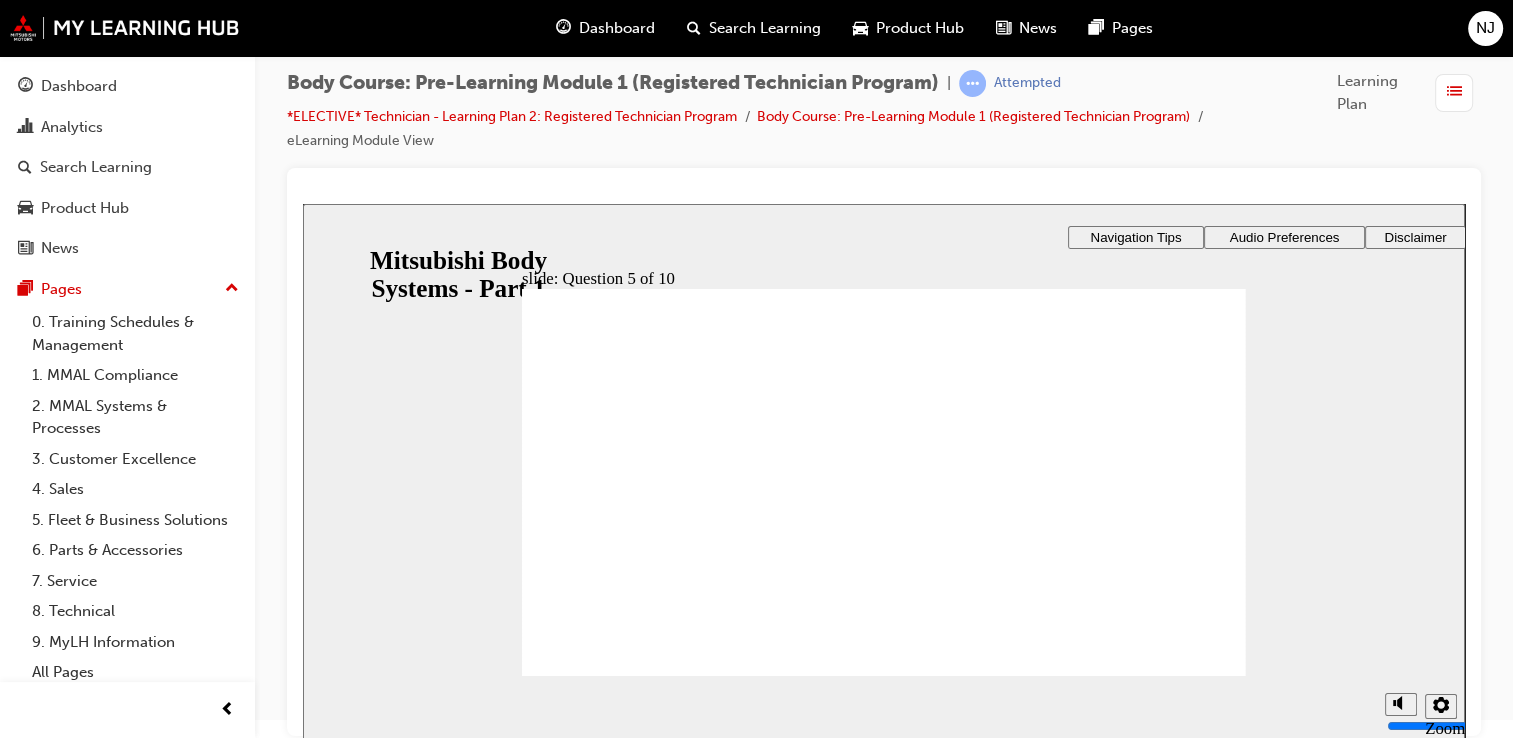 click 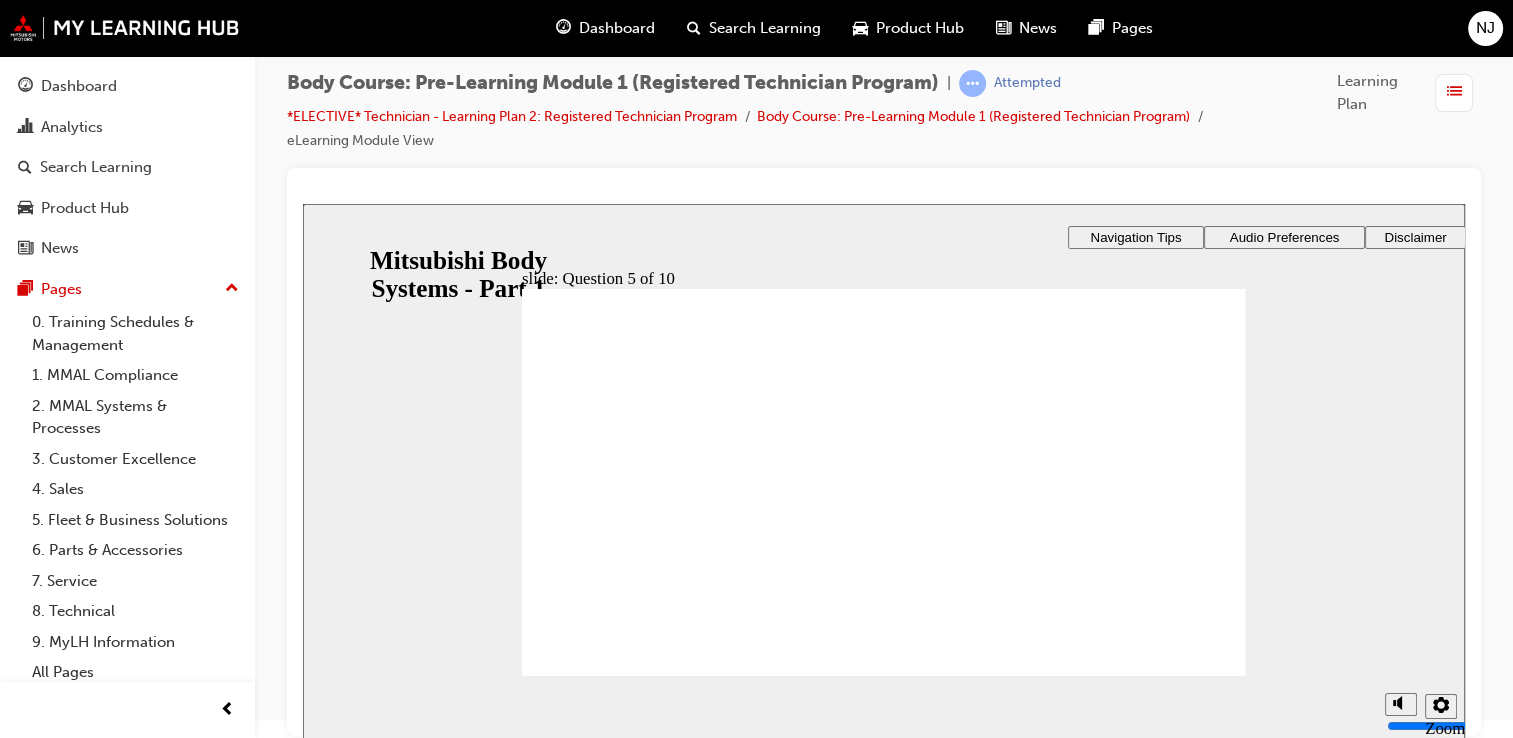 click 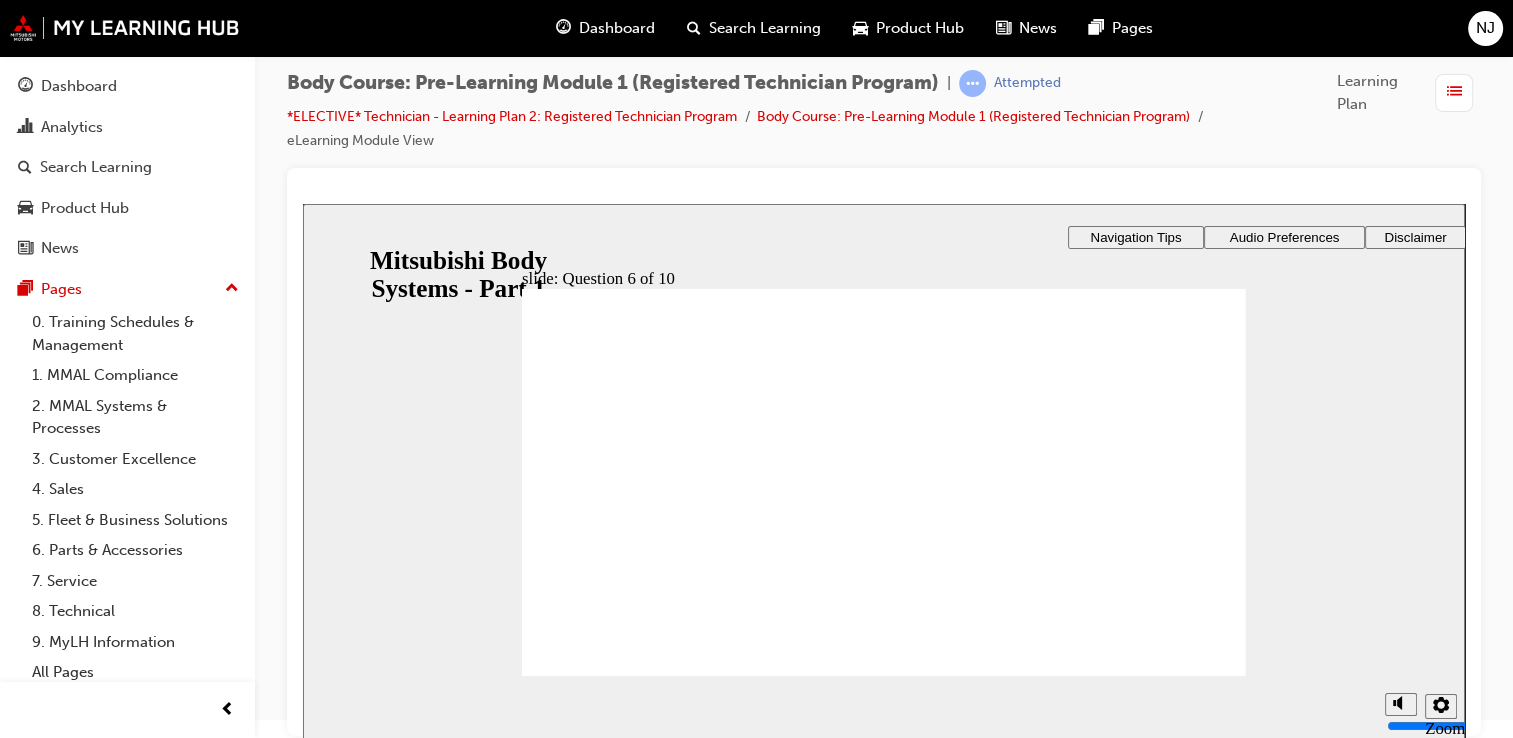 click 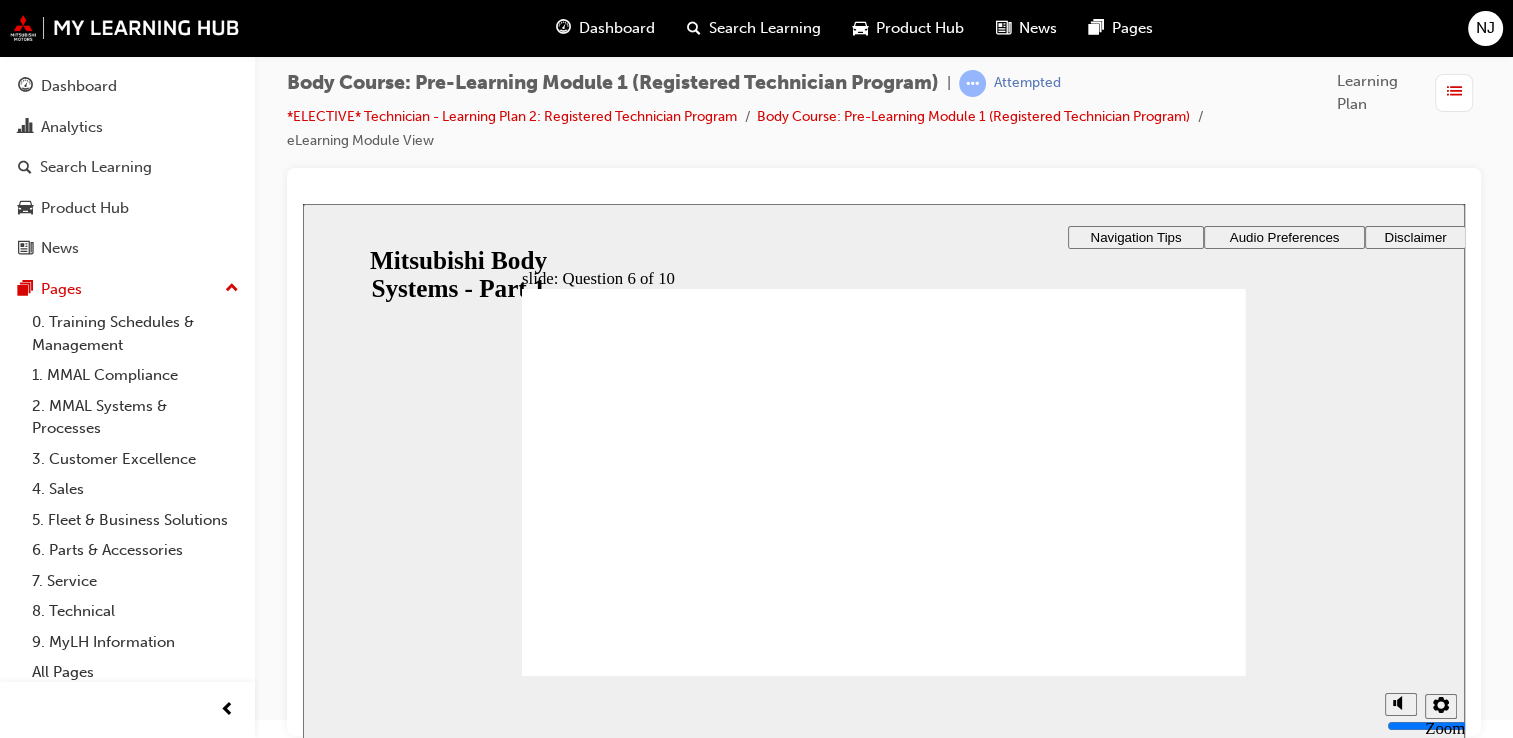 click 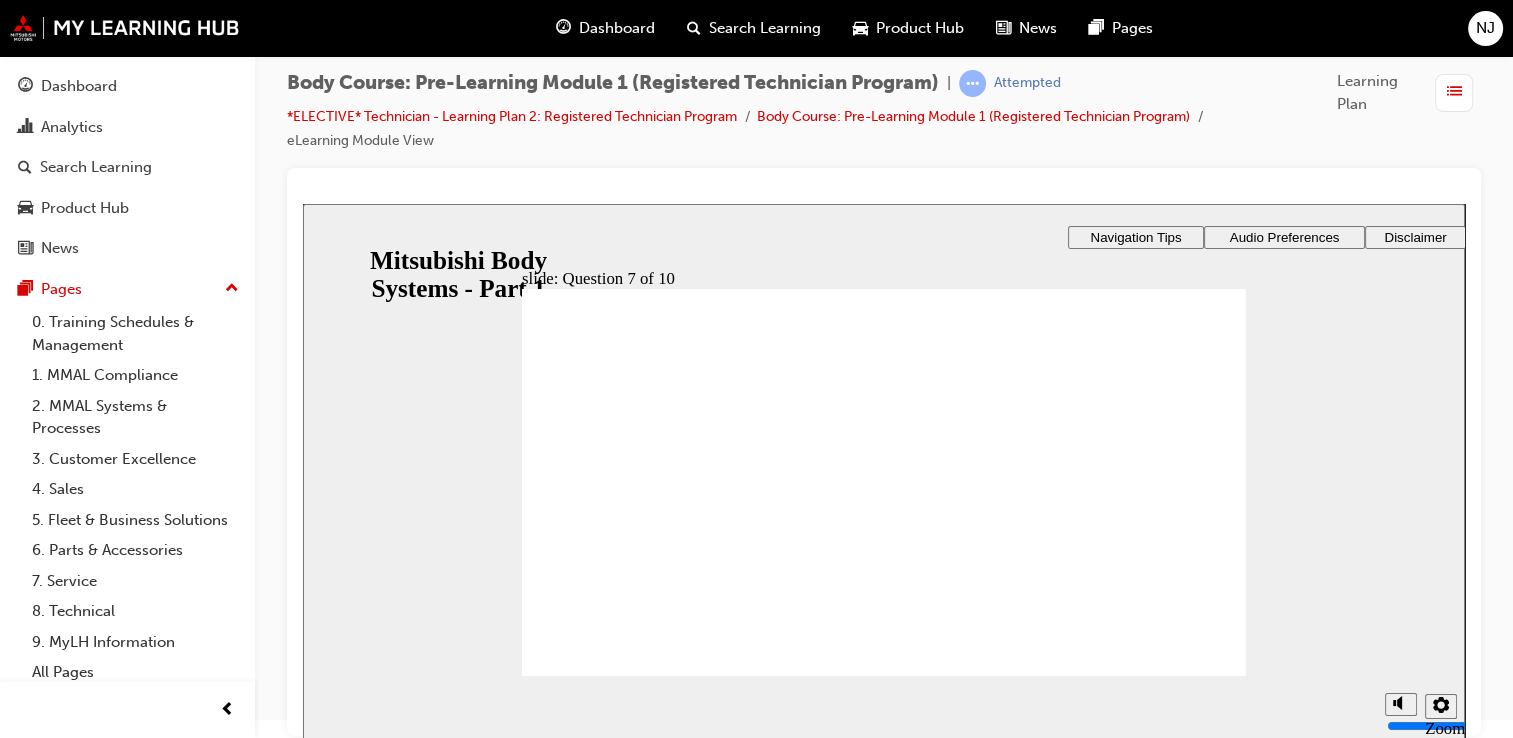 click 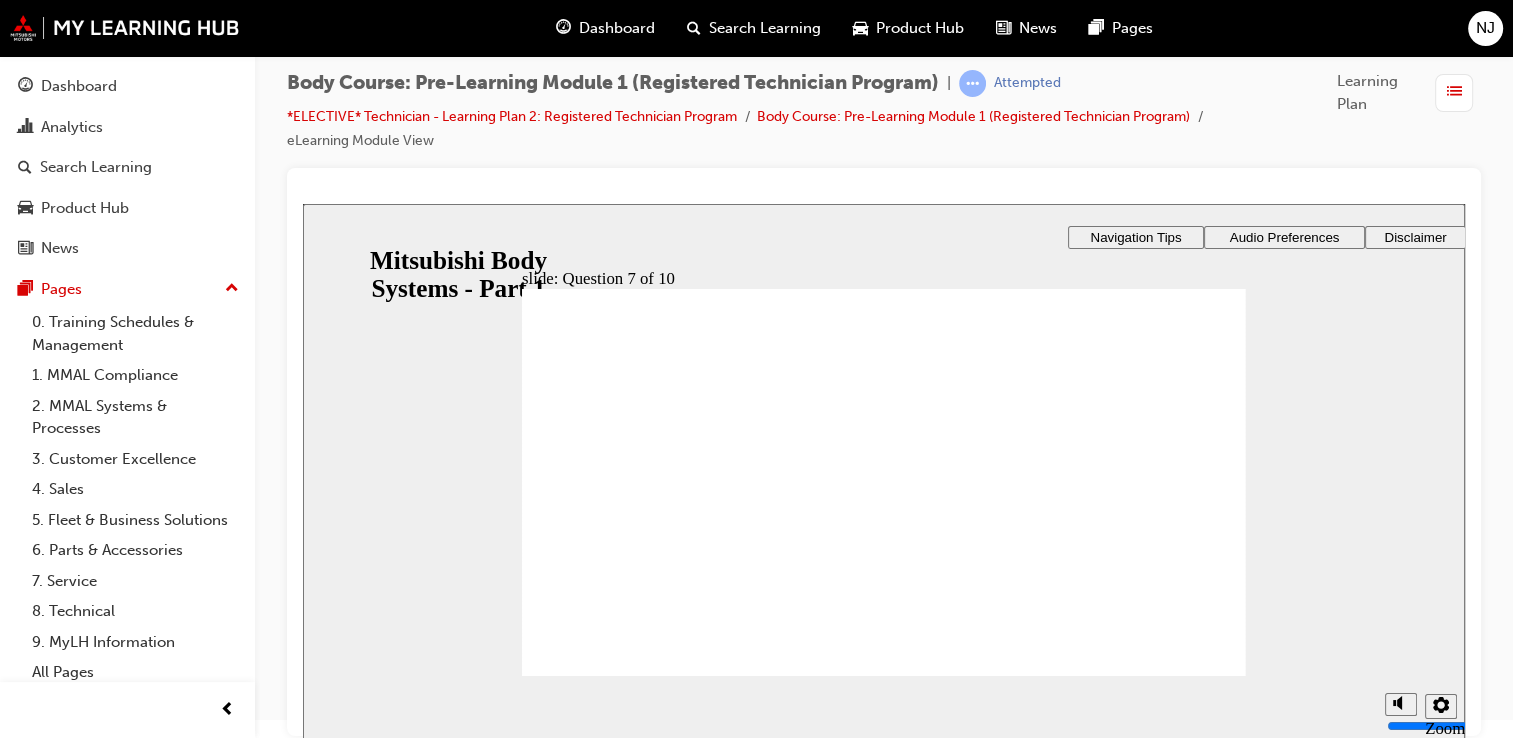 click 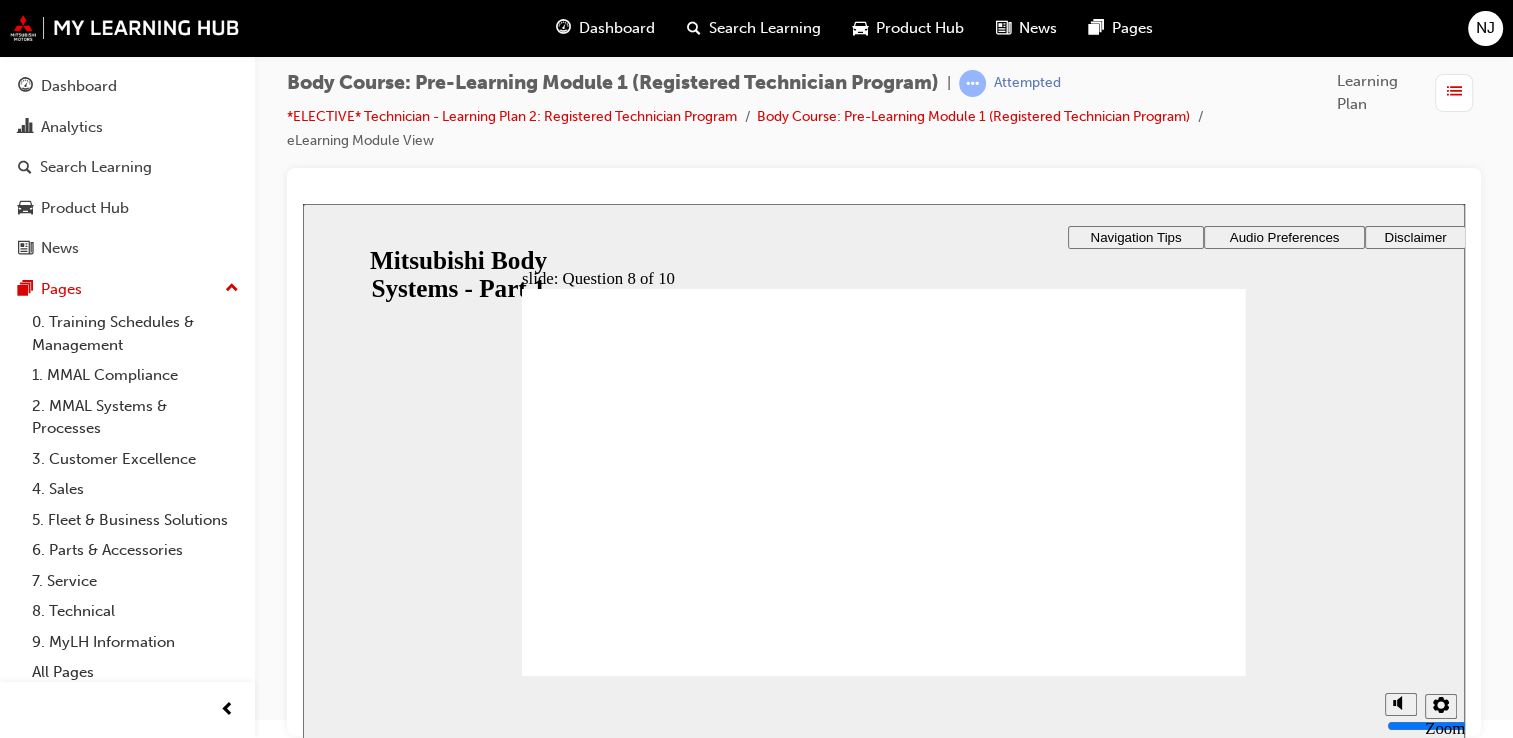click 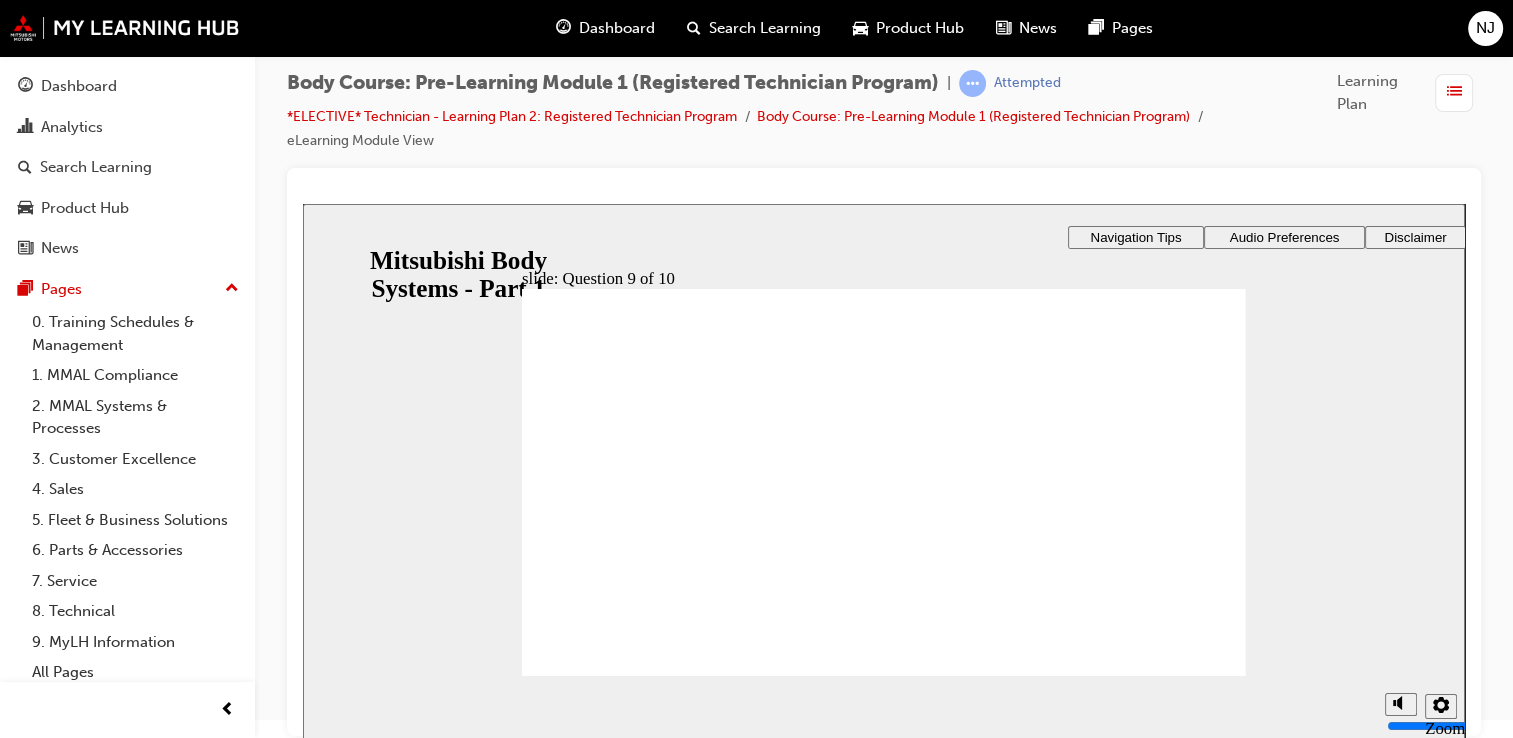 click 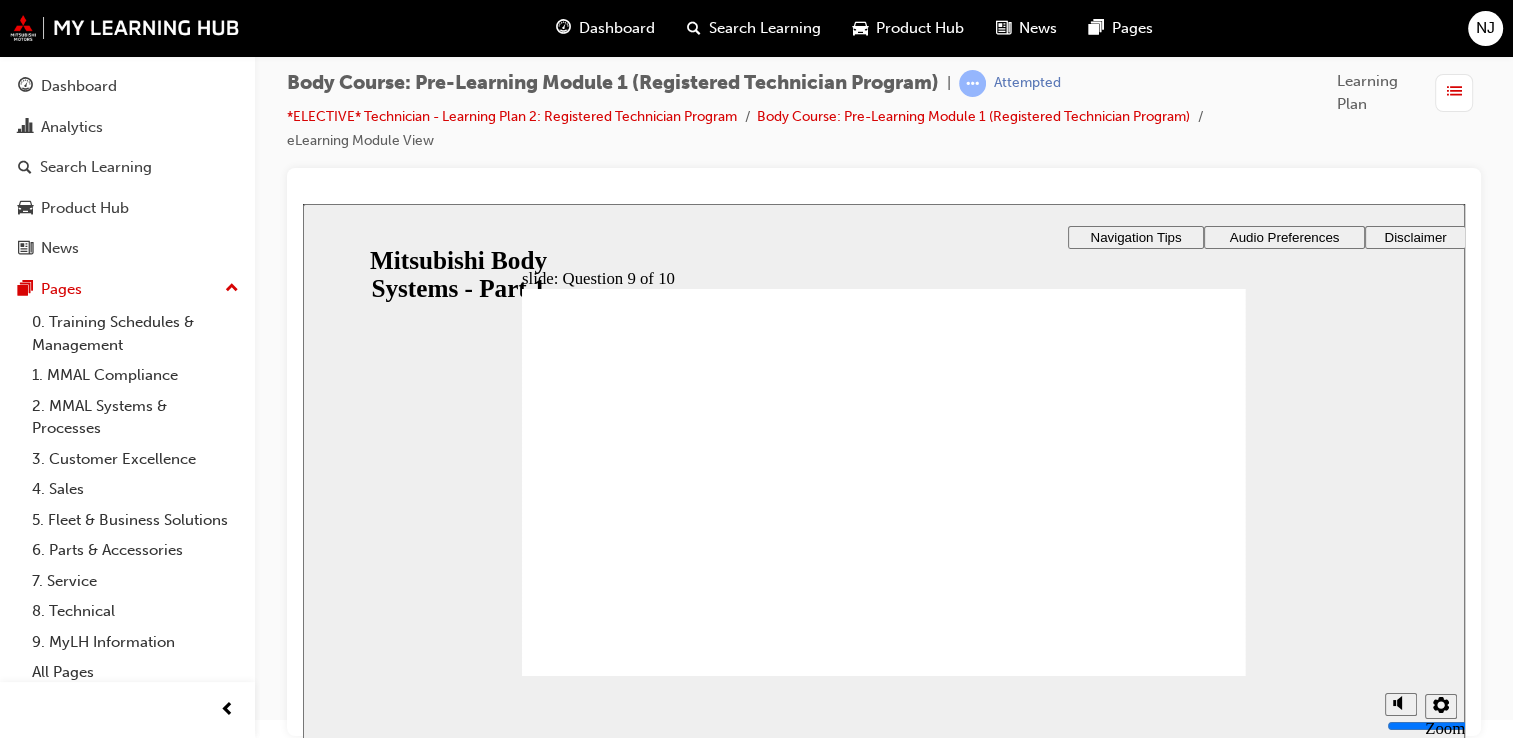 click 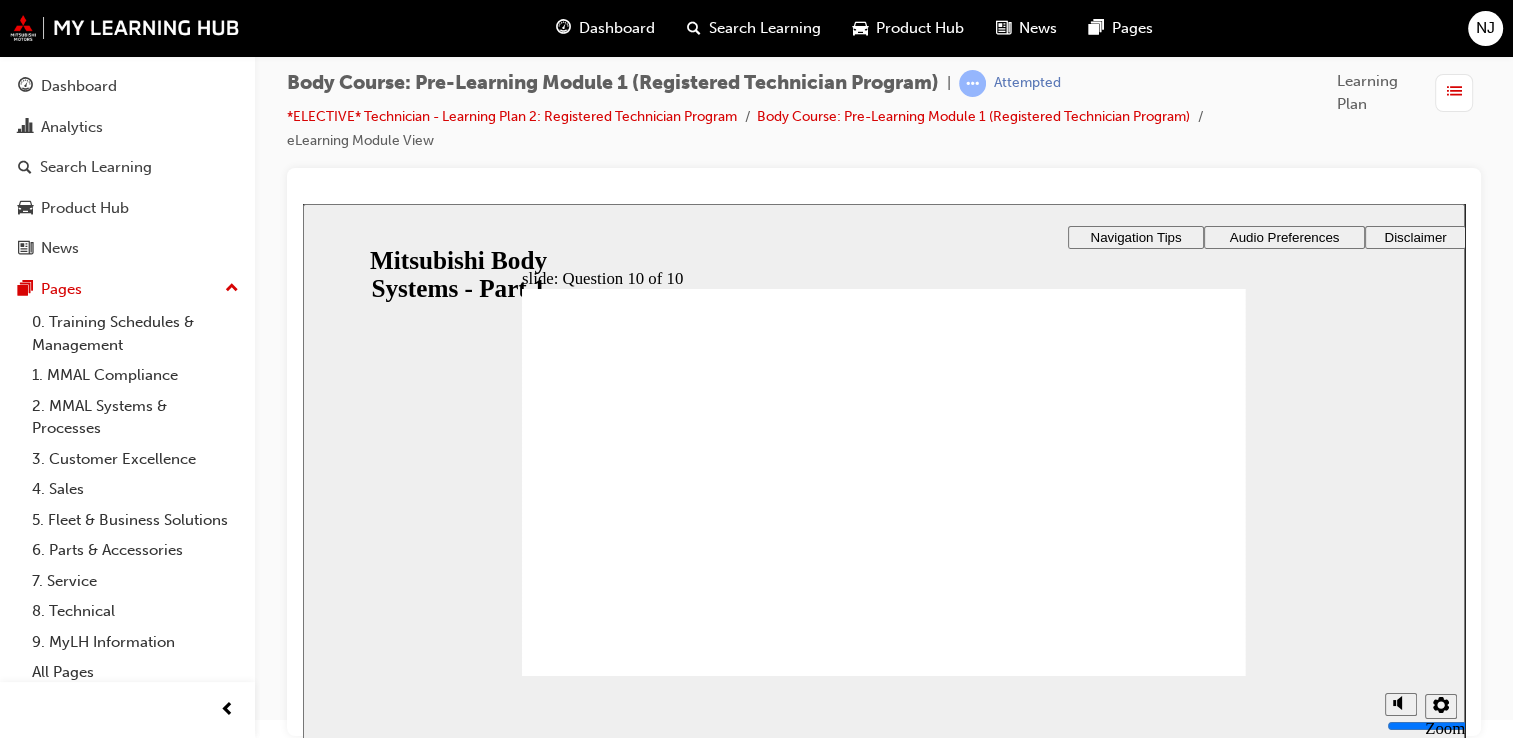 click 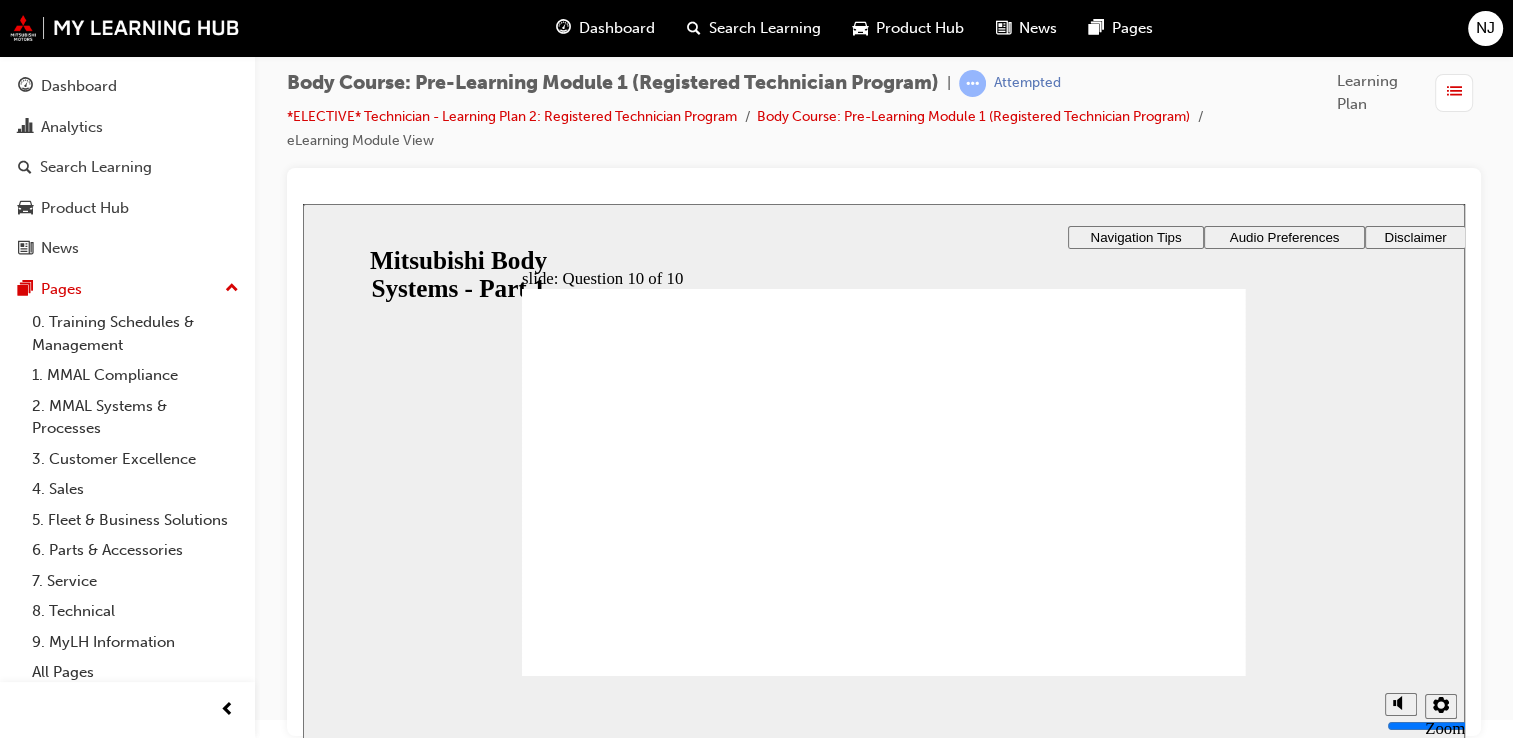 click 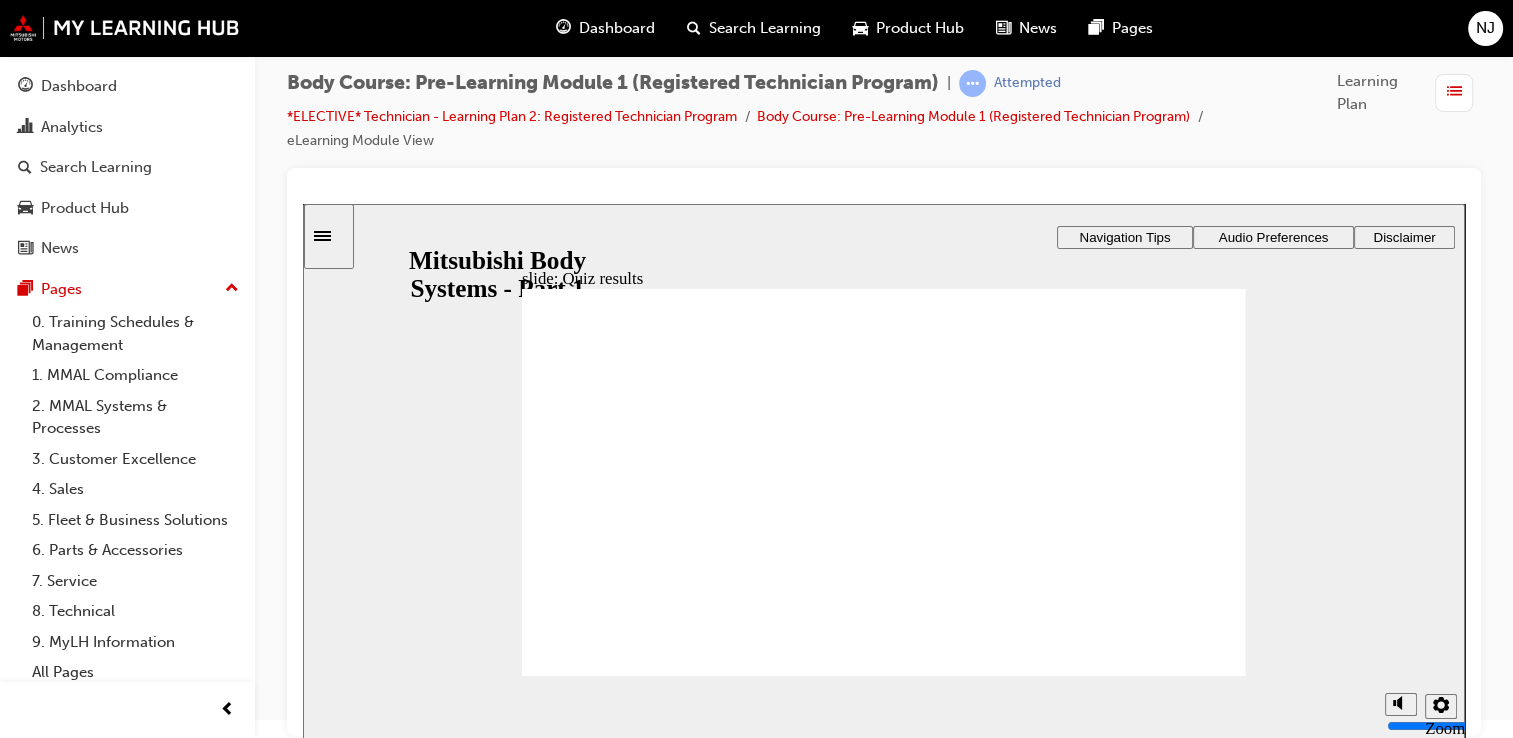 click 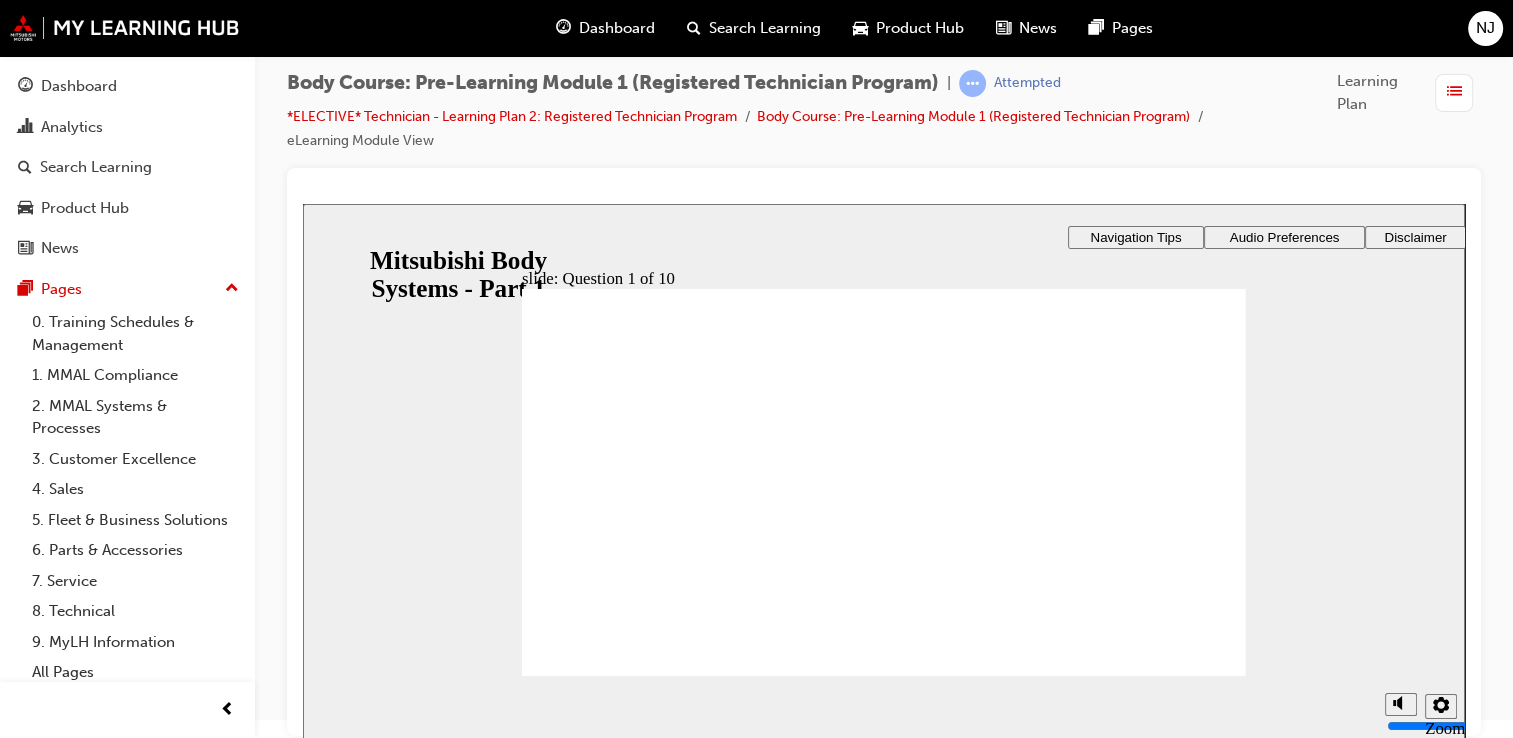 click 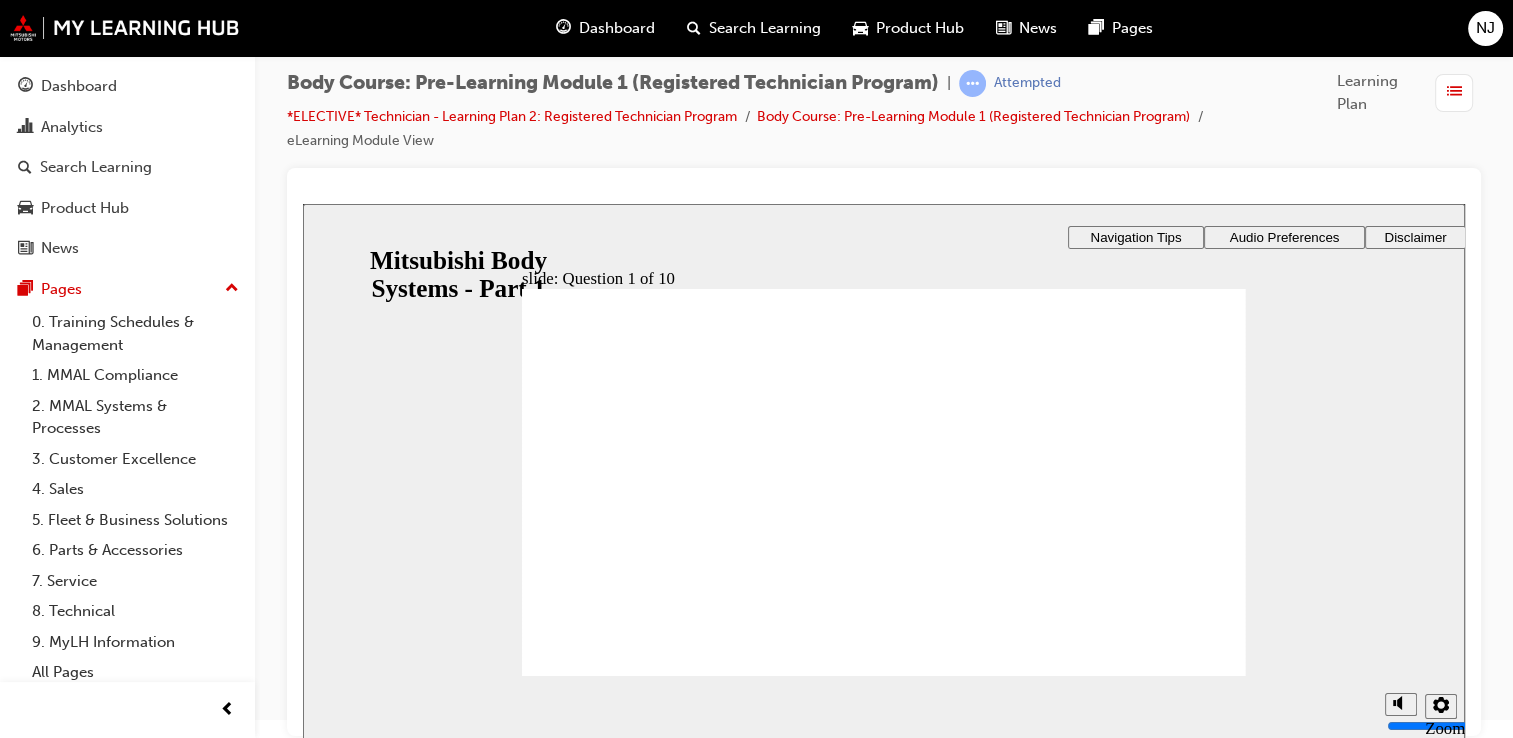 click 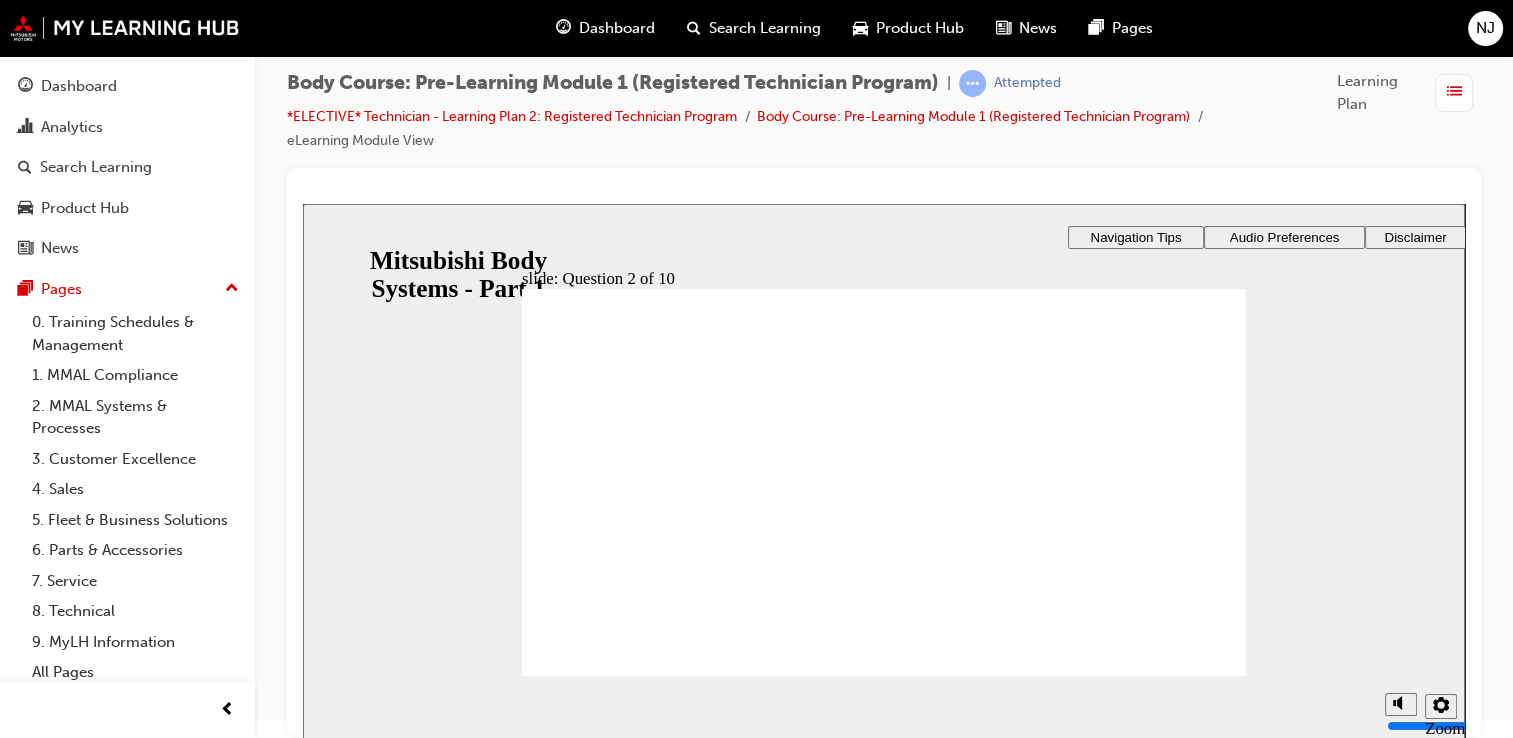 click 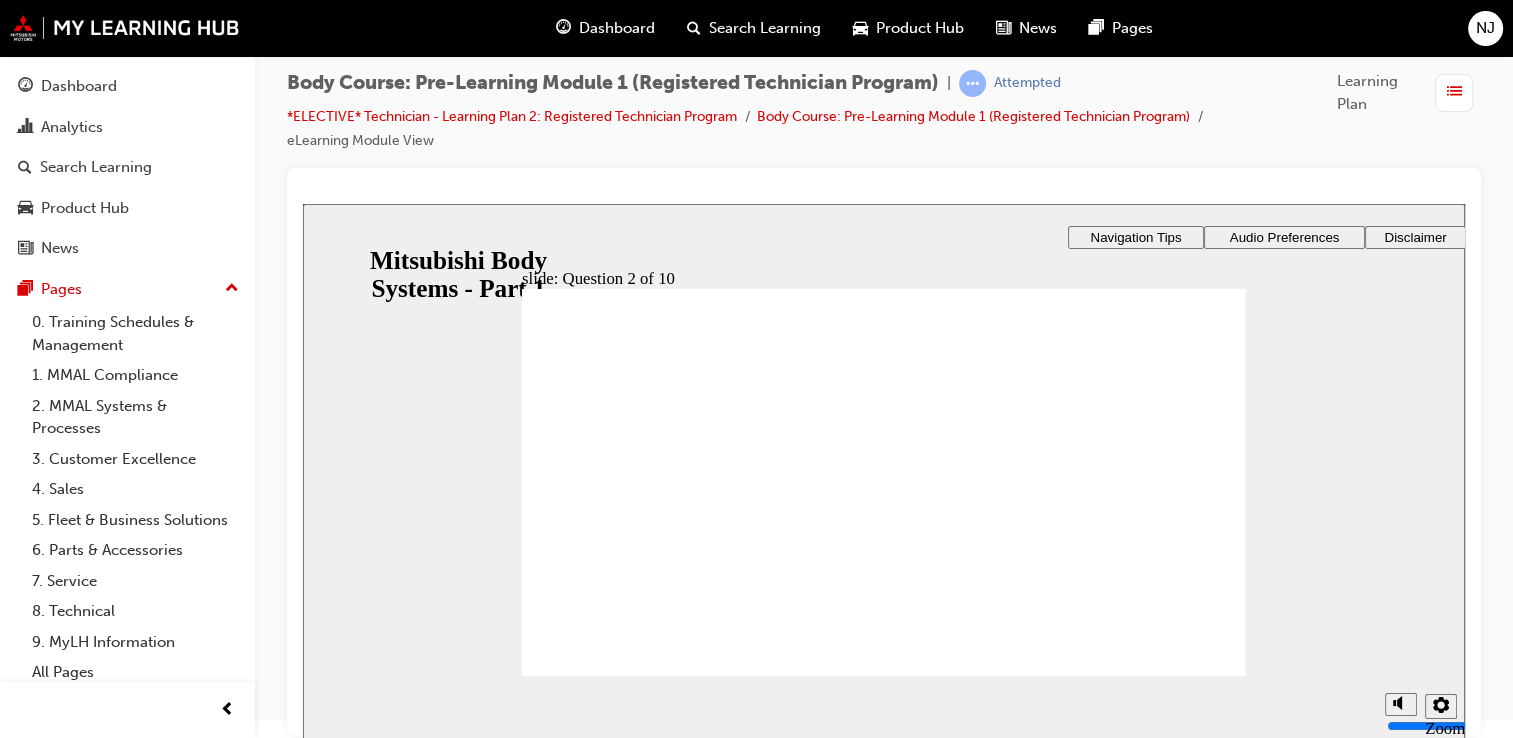 click 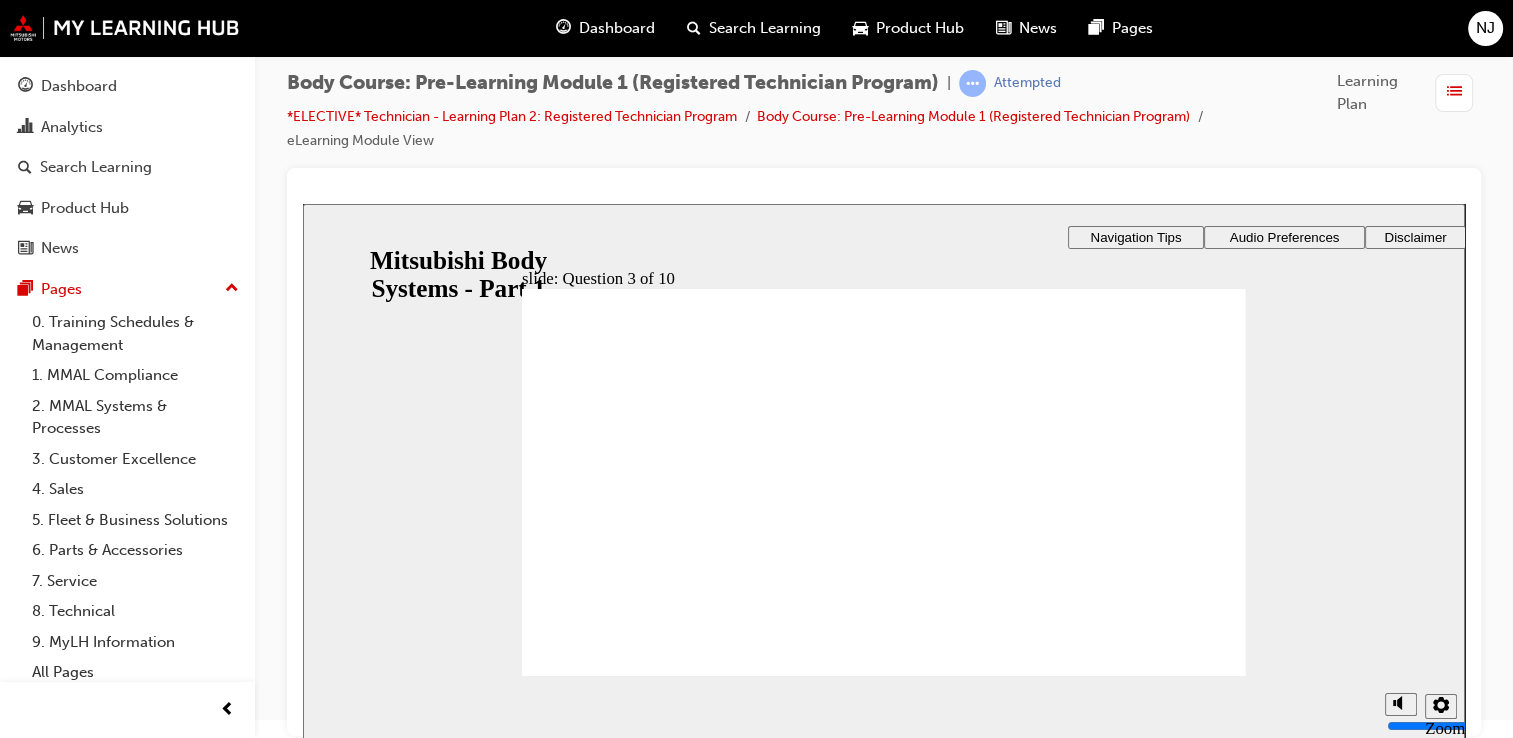 click 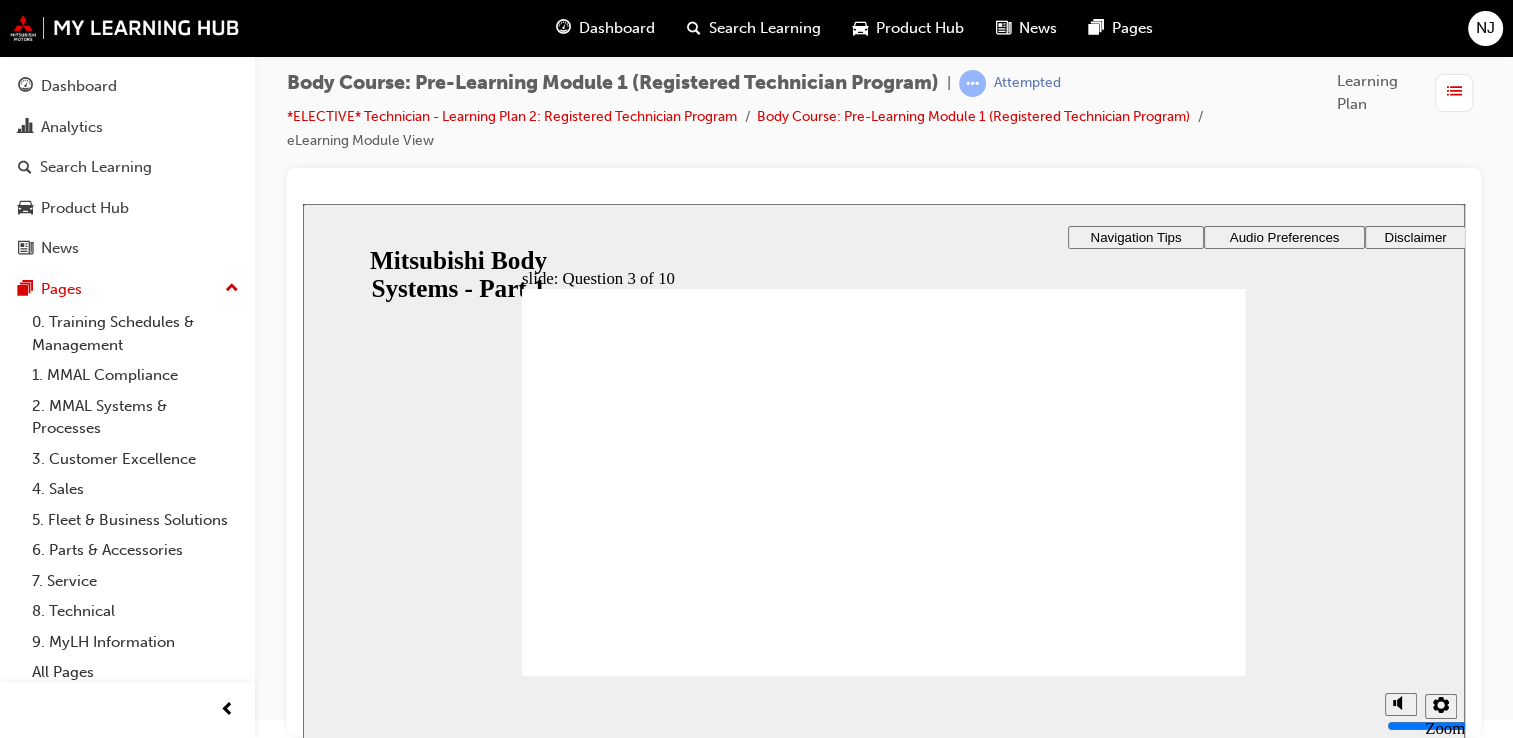 click 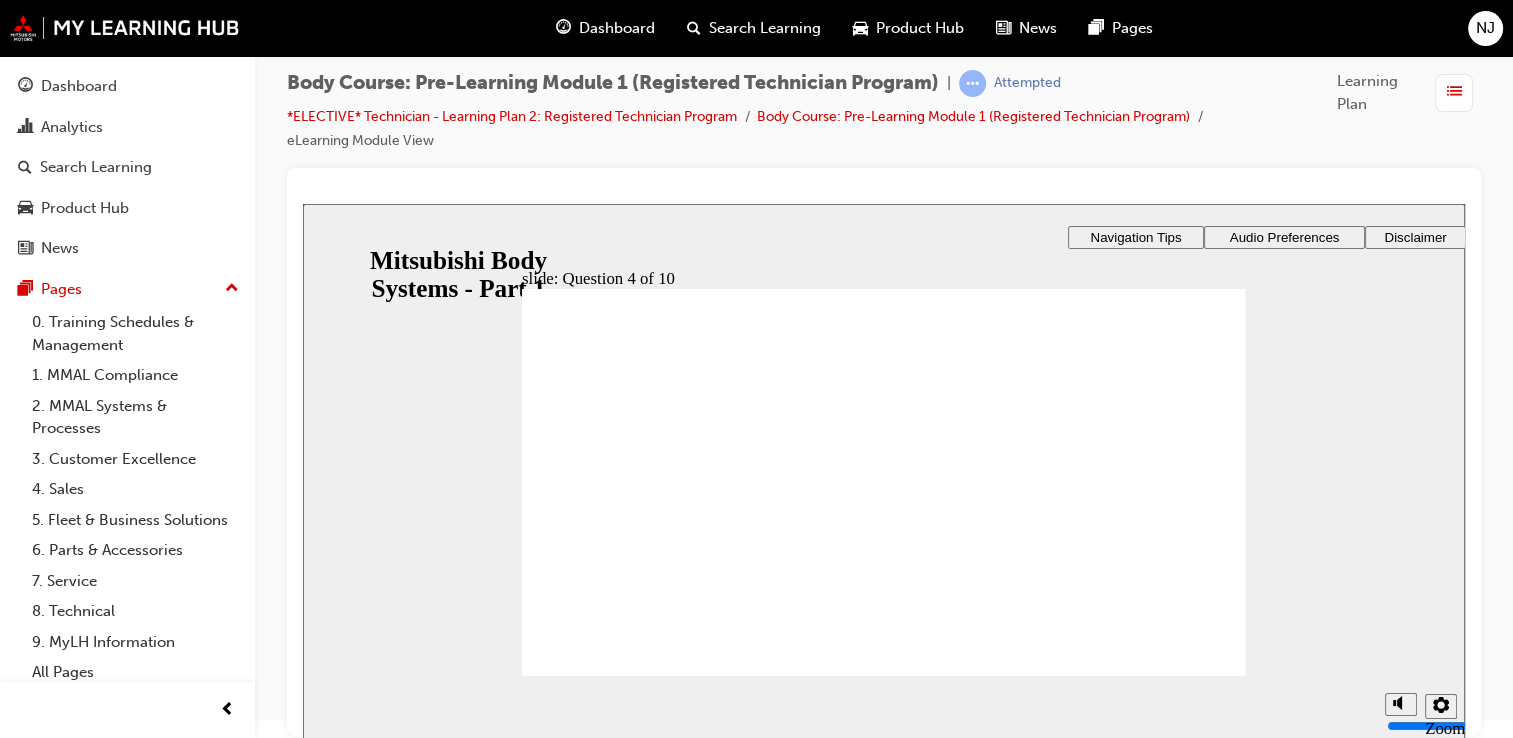 click 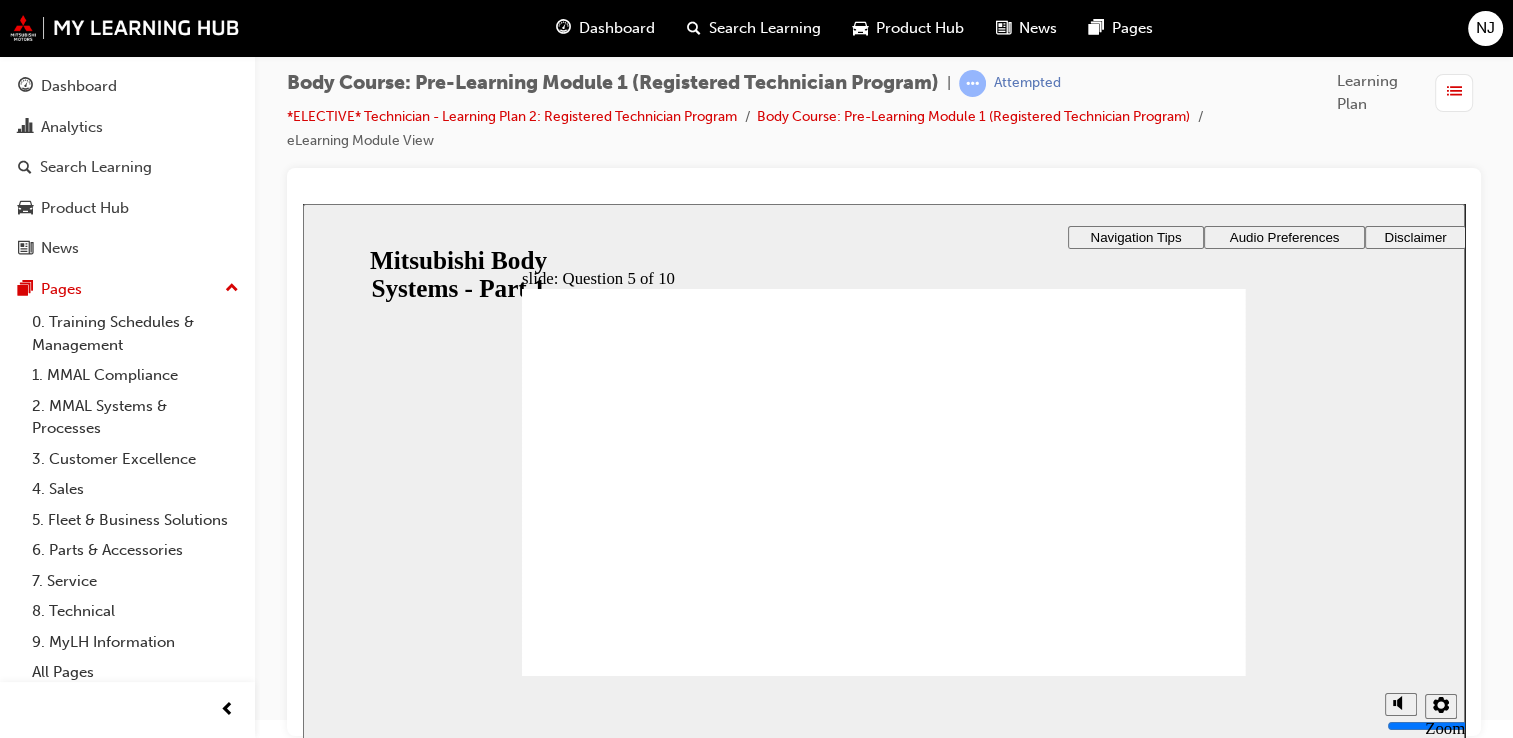 click 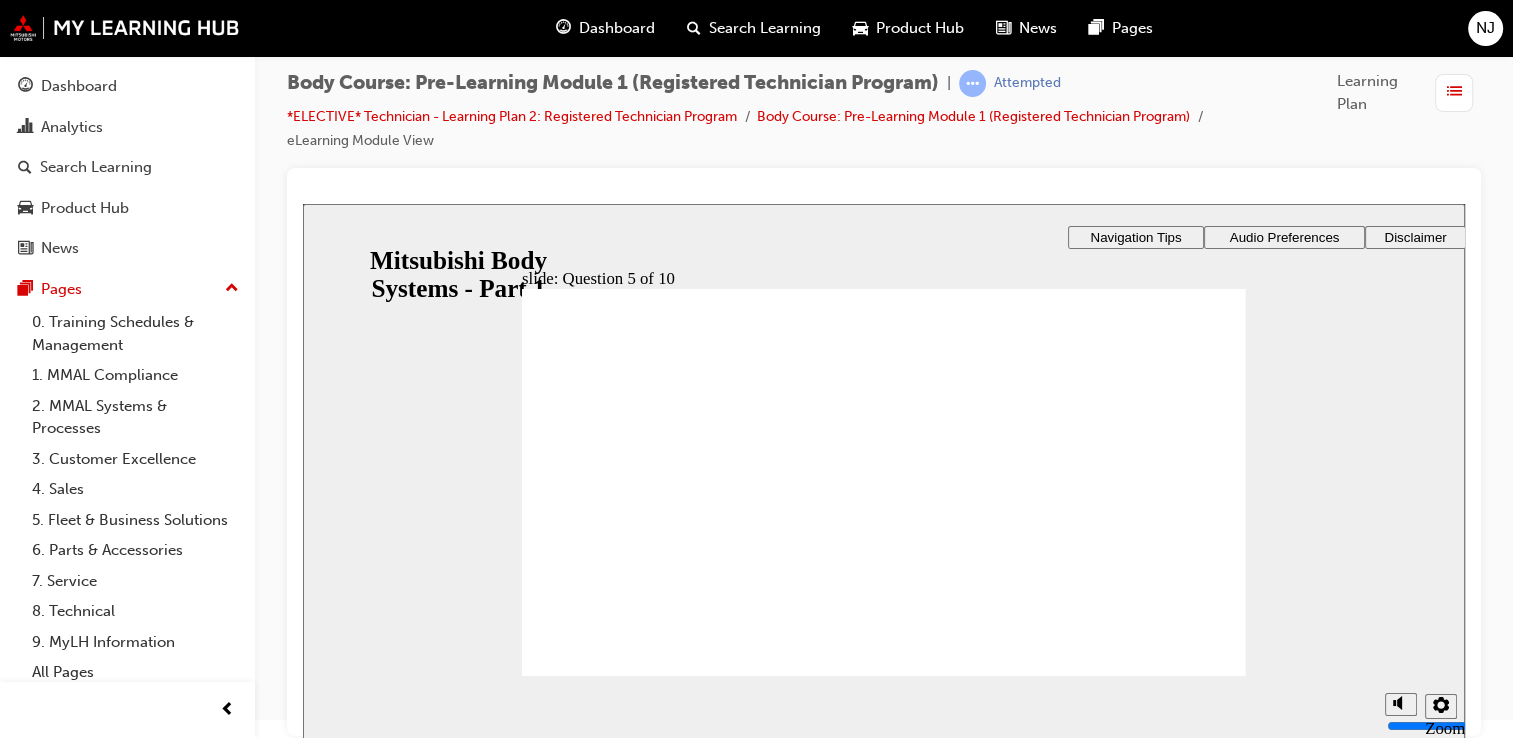 click 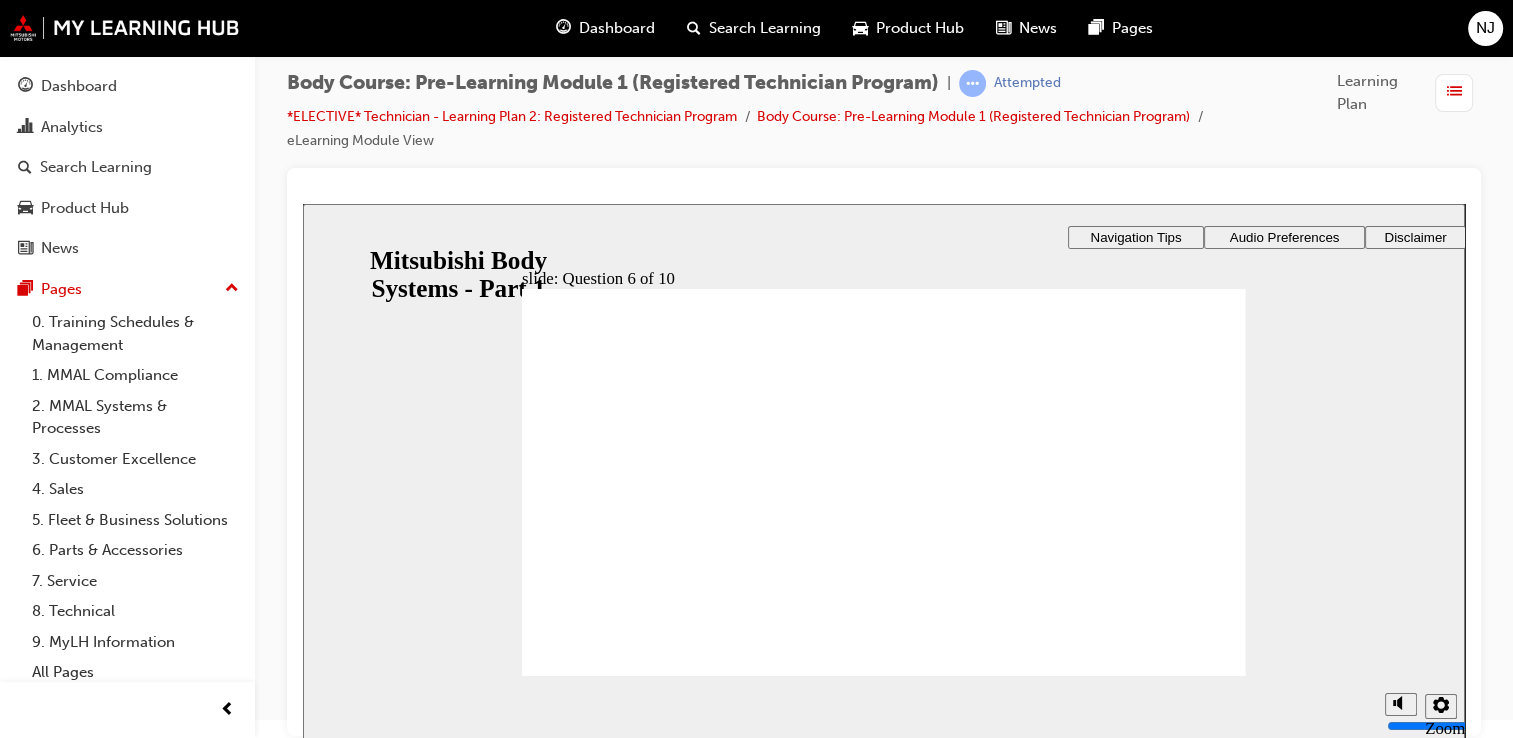 drag, startPoint x: 607, startPoint y: 464, endPoint x: 574, endPoint y: 464, distance: 33 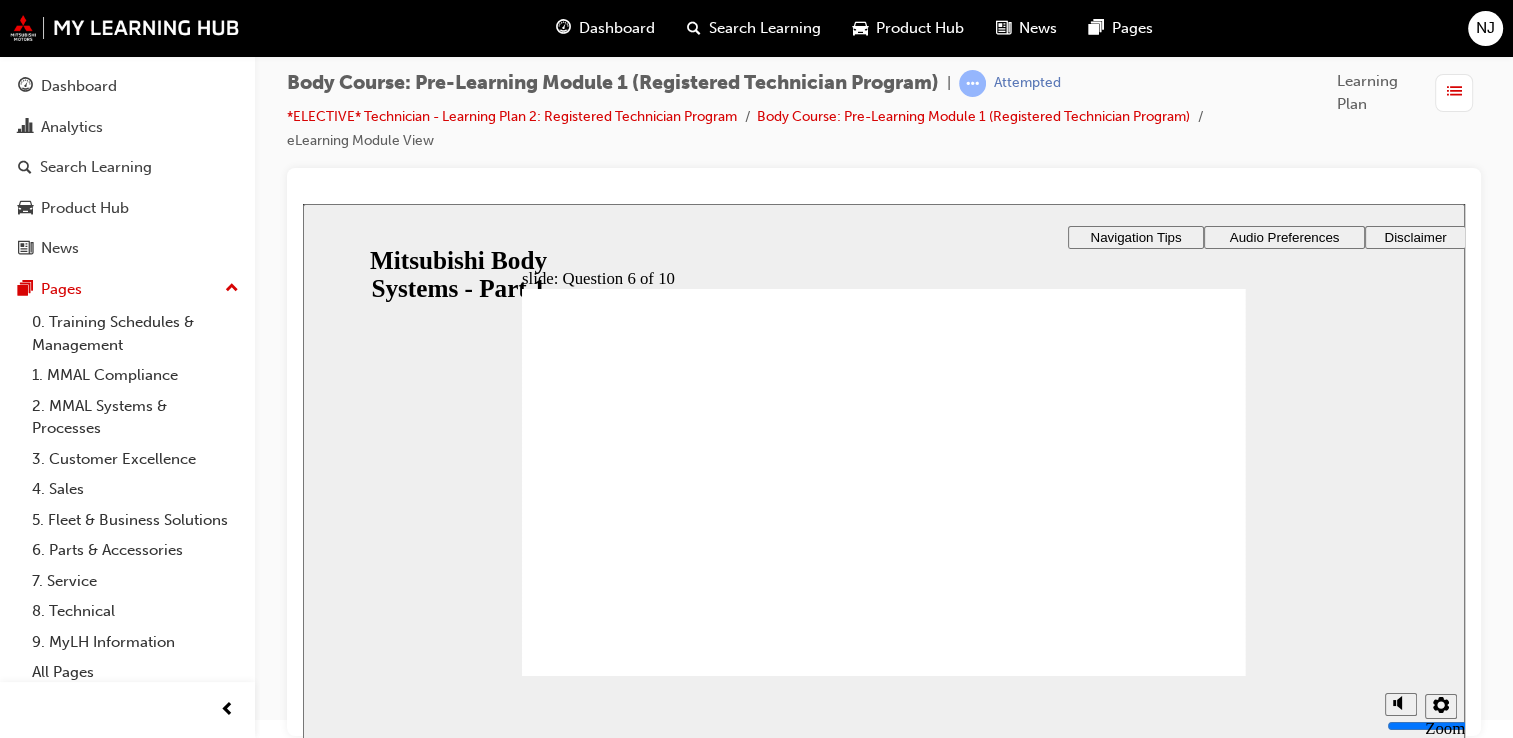 click 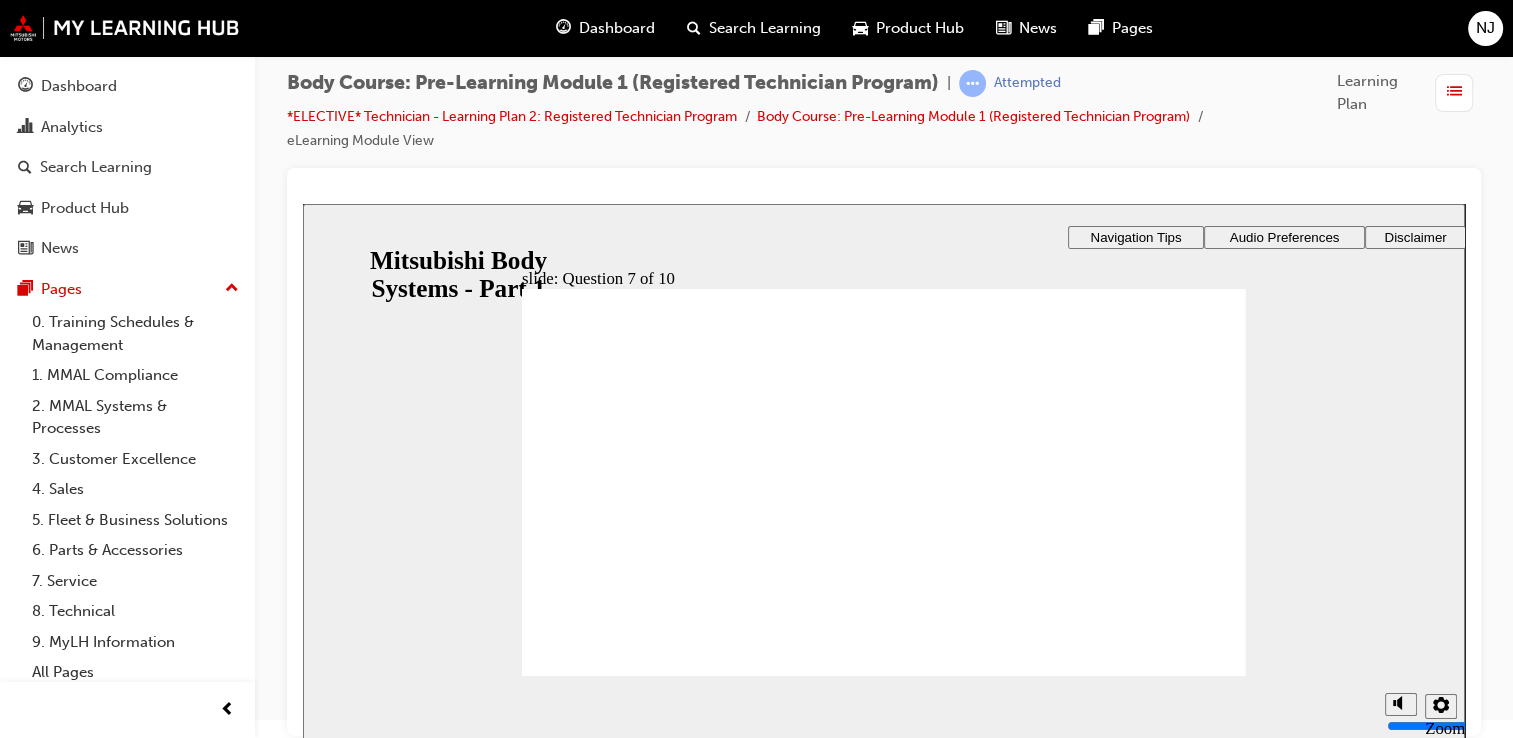 click 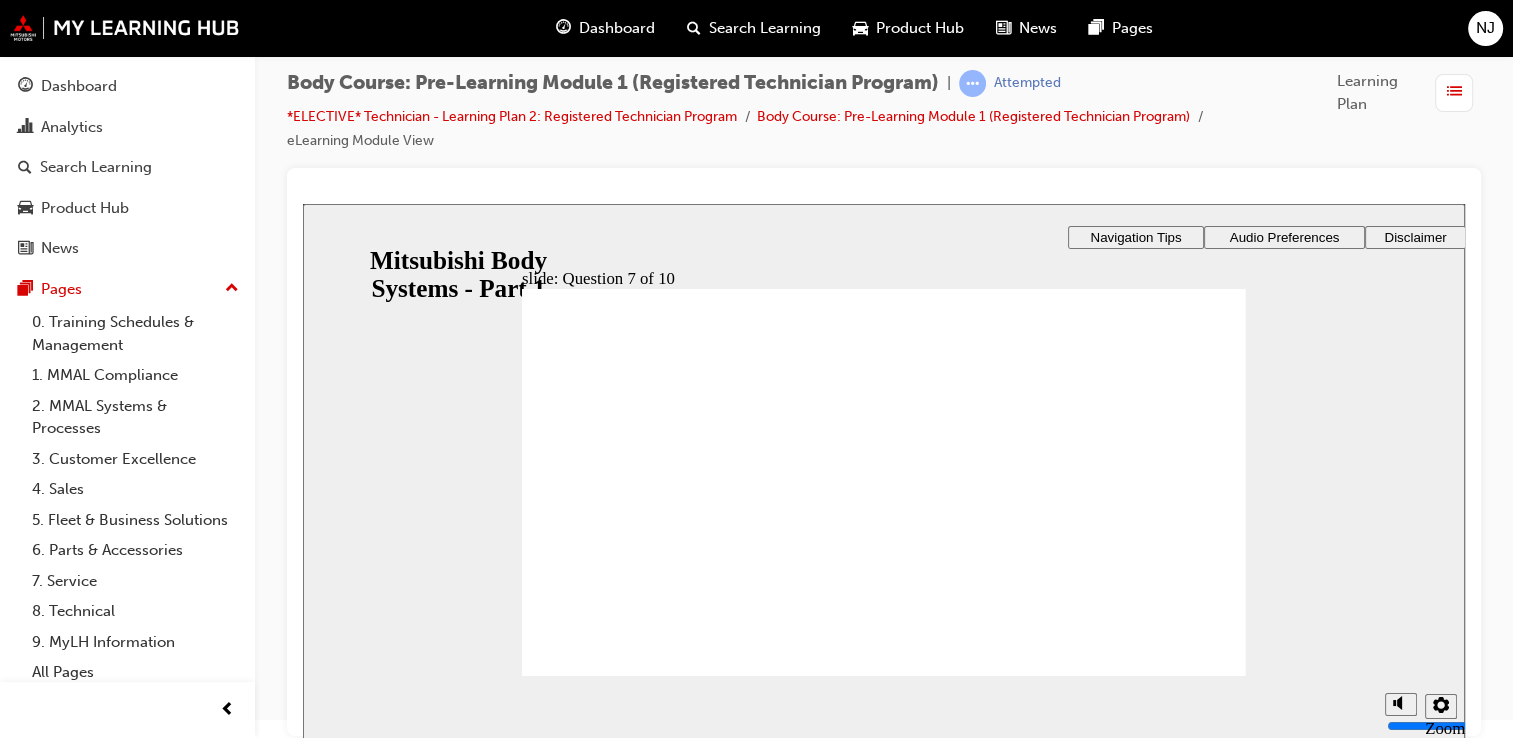 click 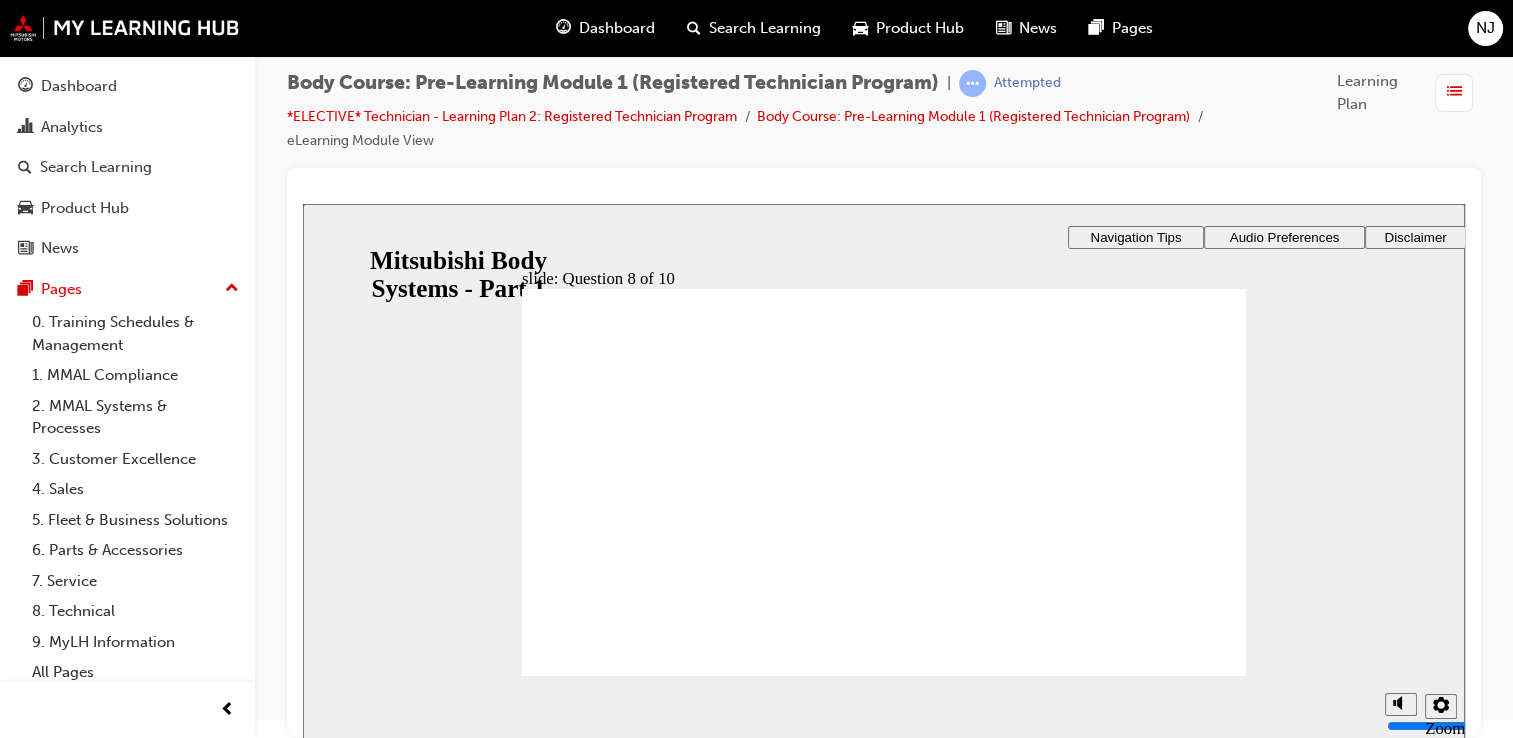 click 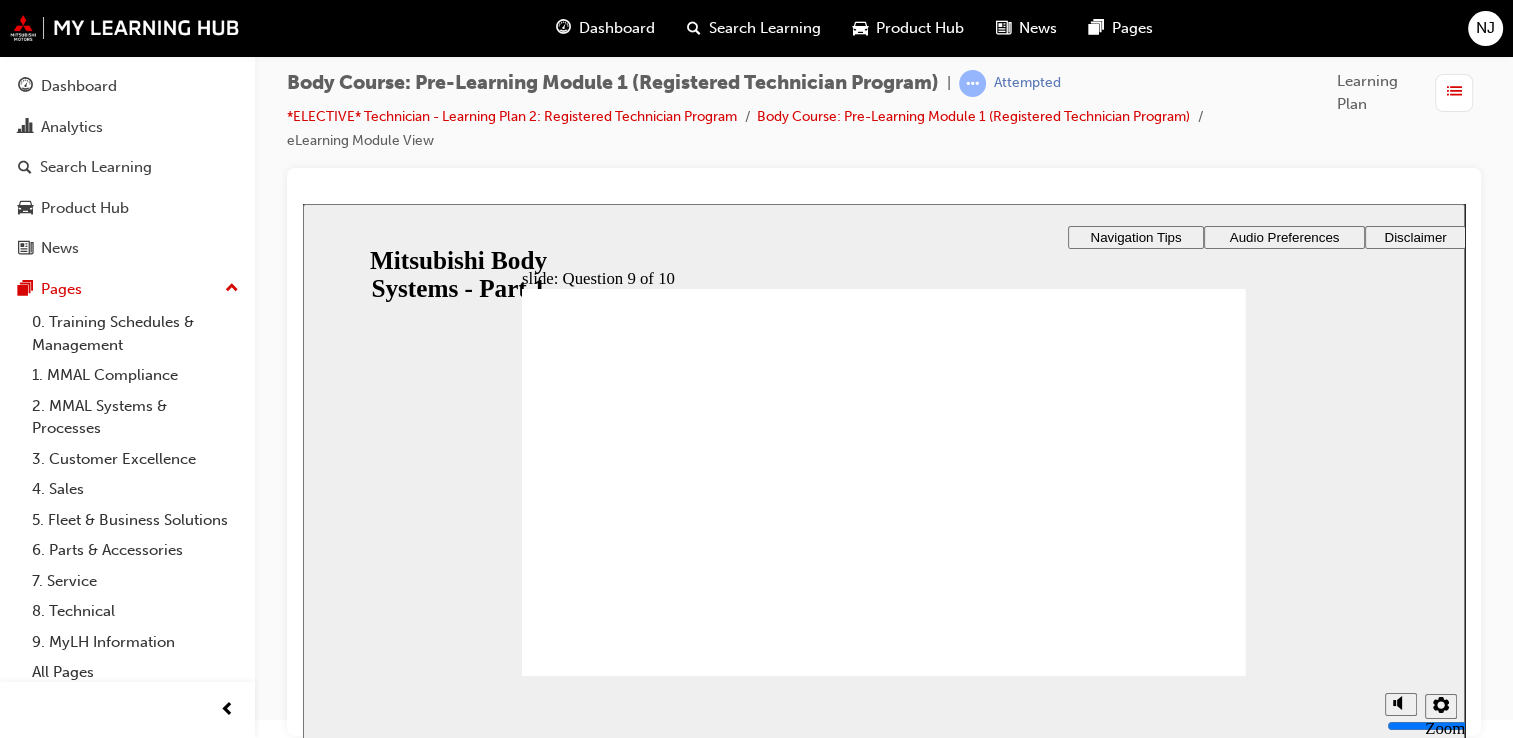 click 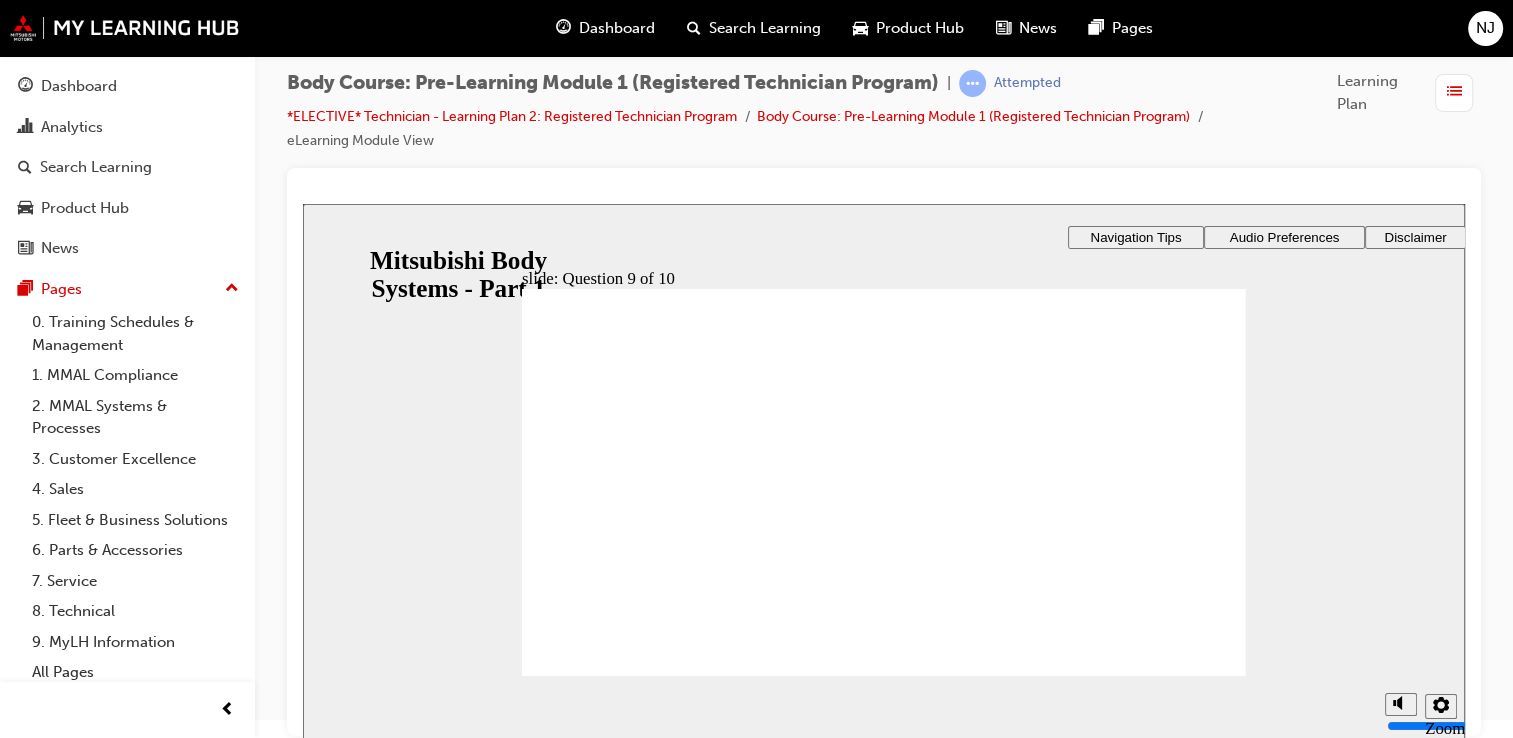 click 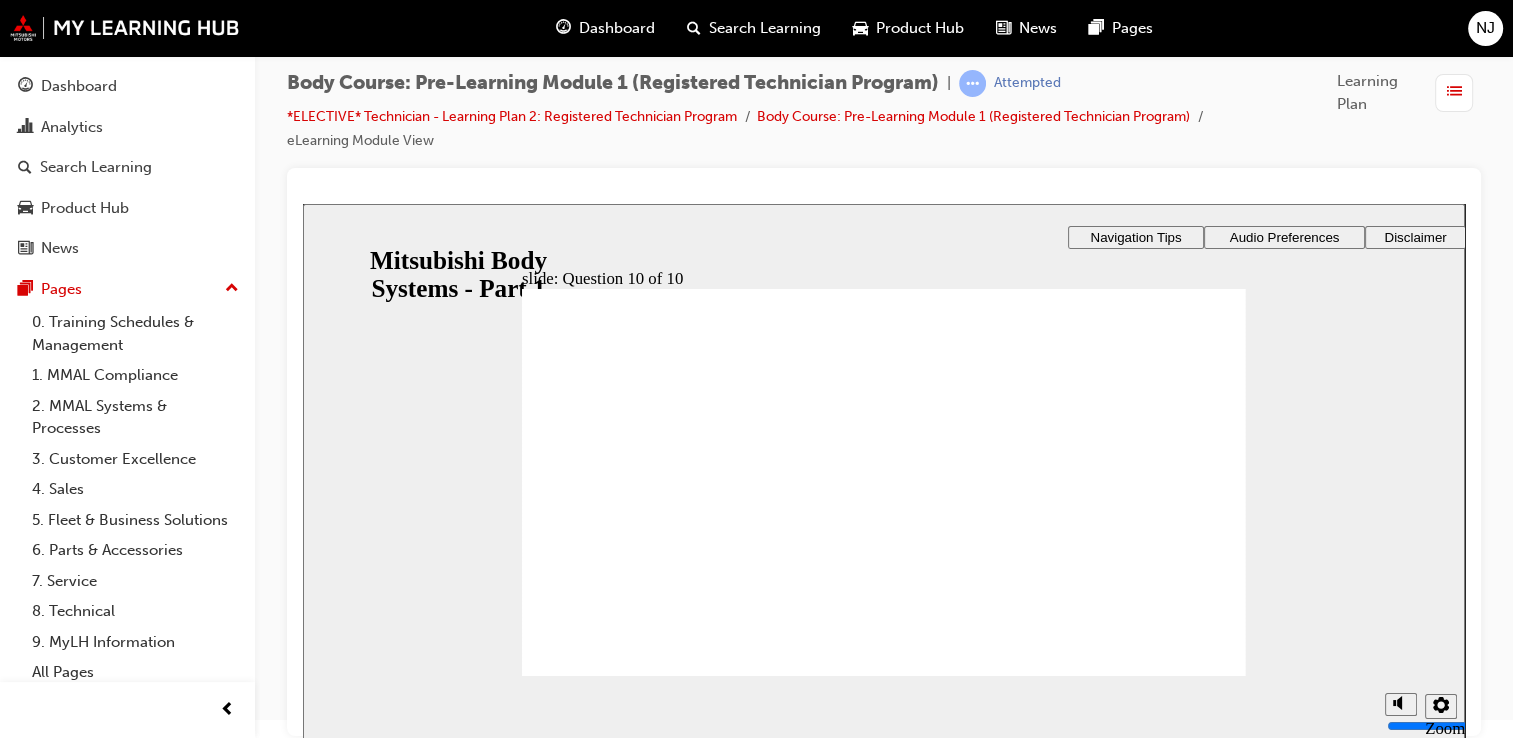 click 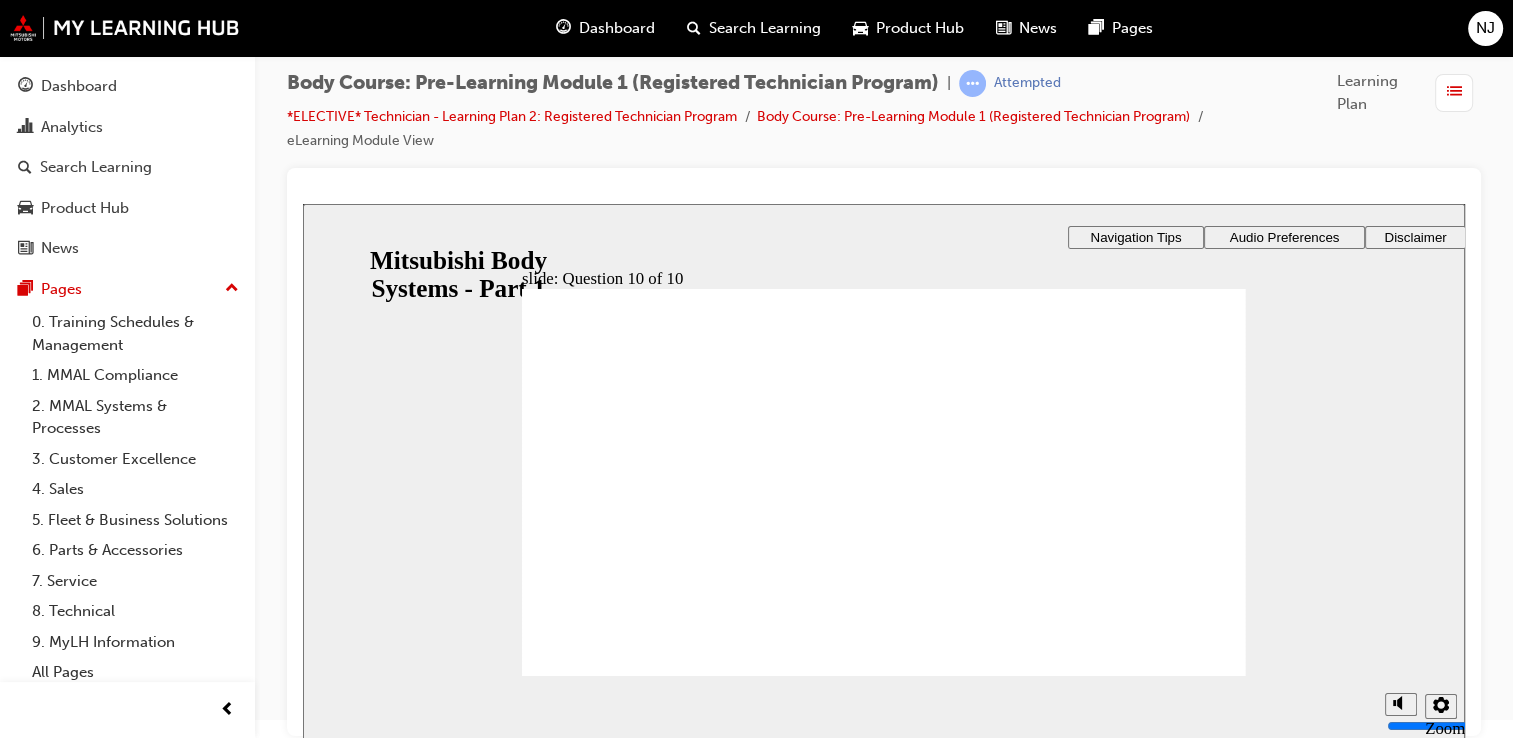 click 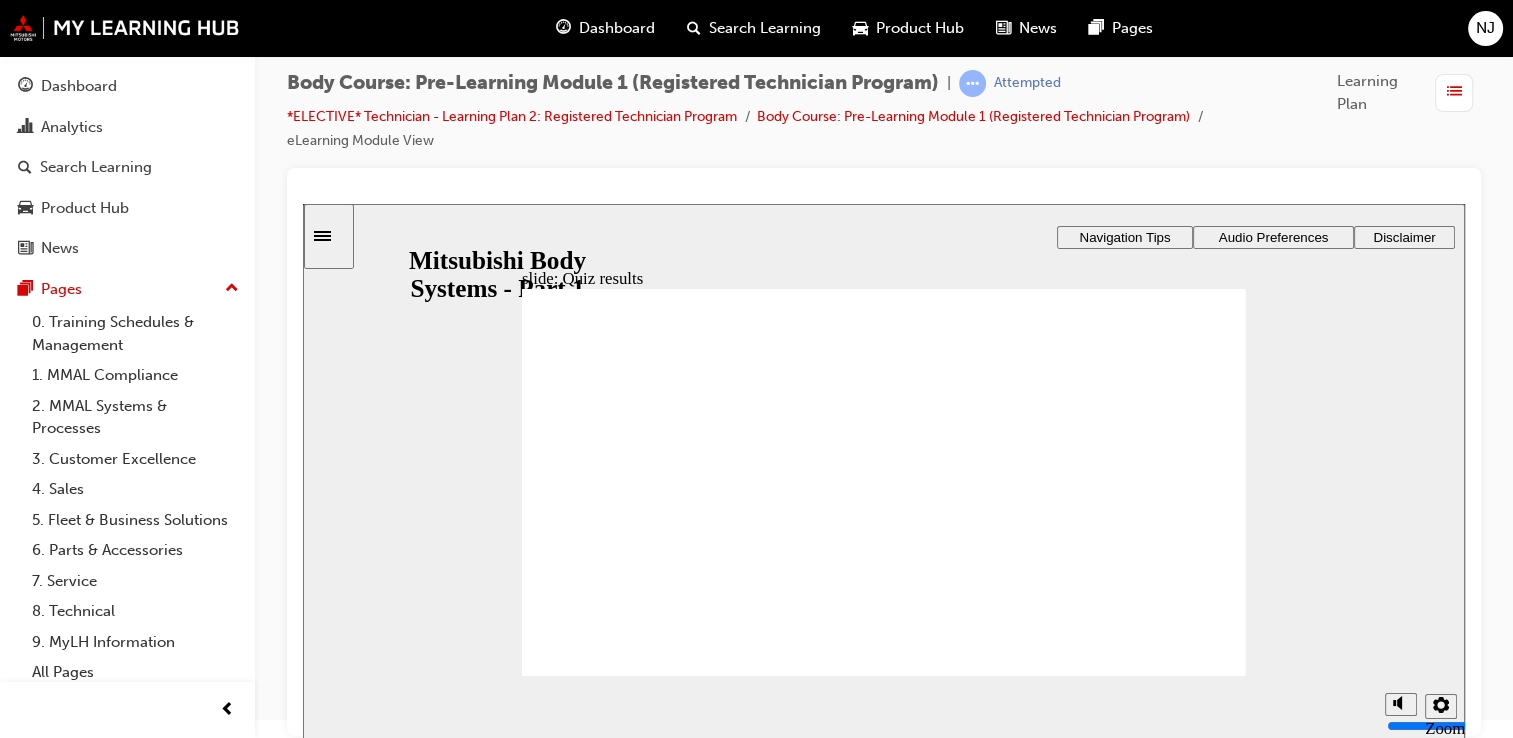 click 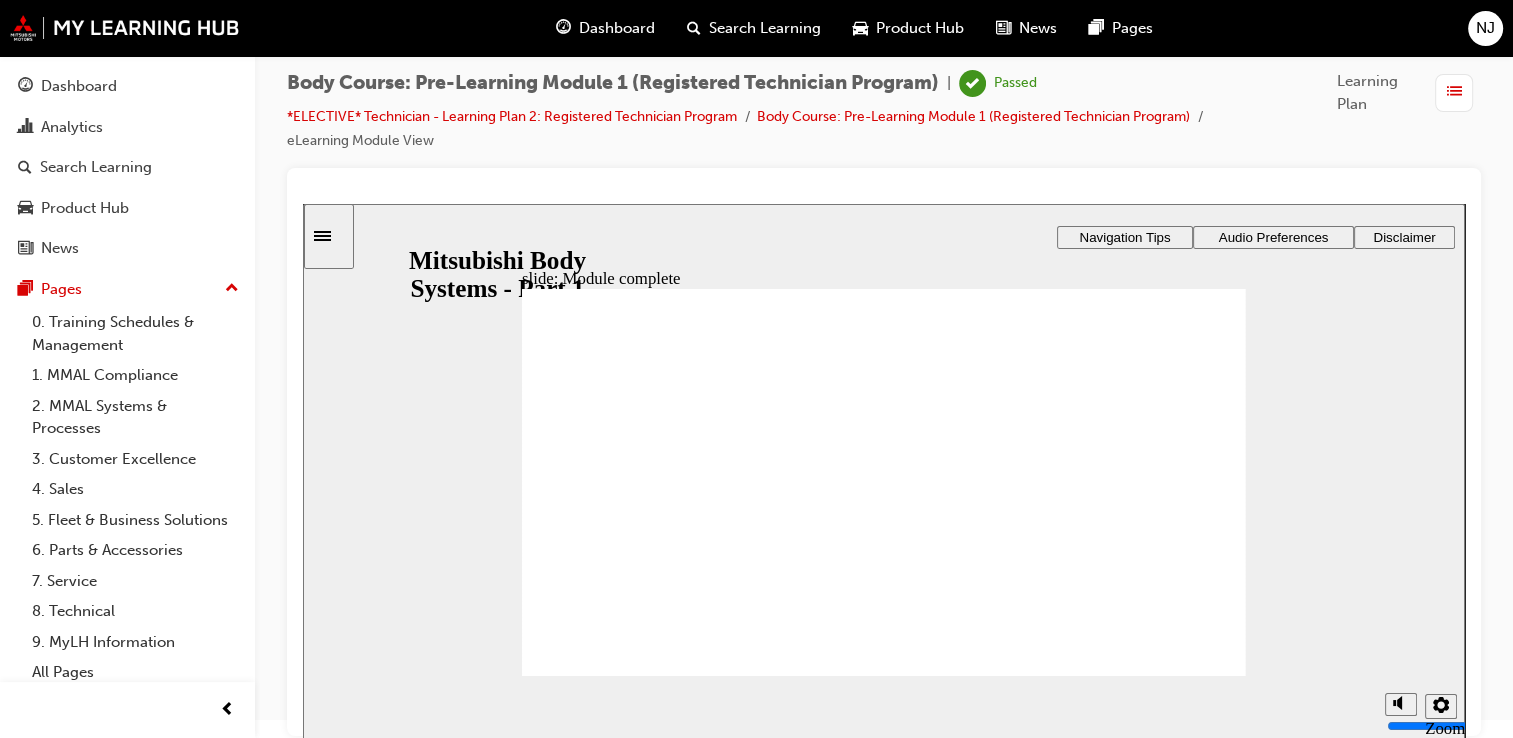 click 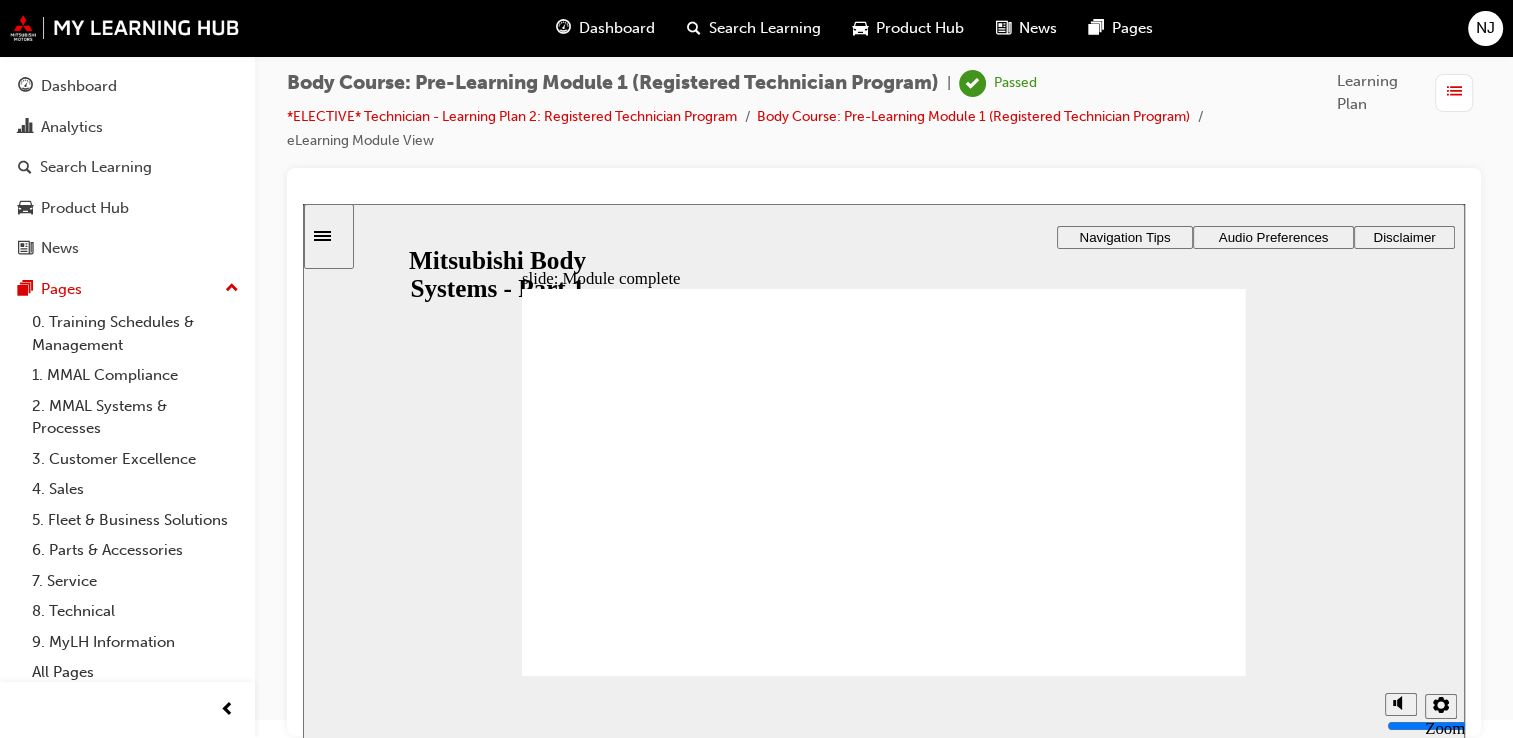click on "Search Learning" at bounding box center (765, 28) 